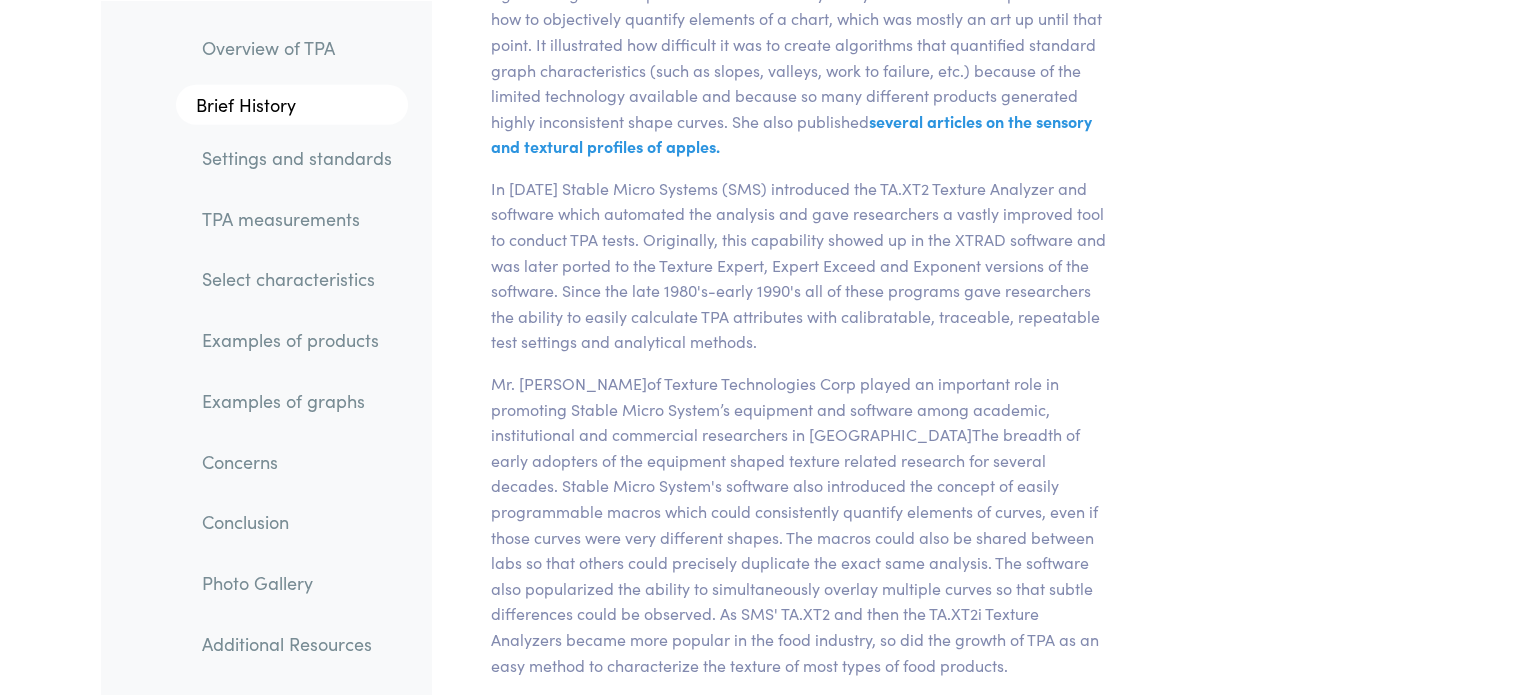 scroll, scrollTop: 5918, scrollLeft: 0, axis: vertical 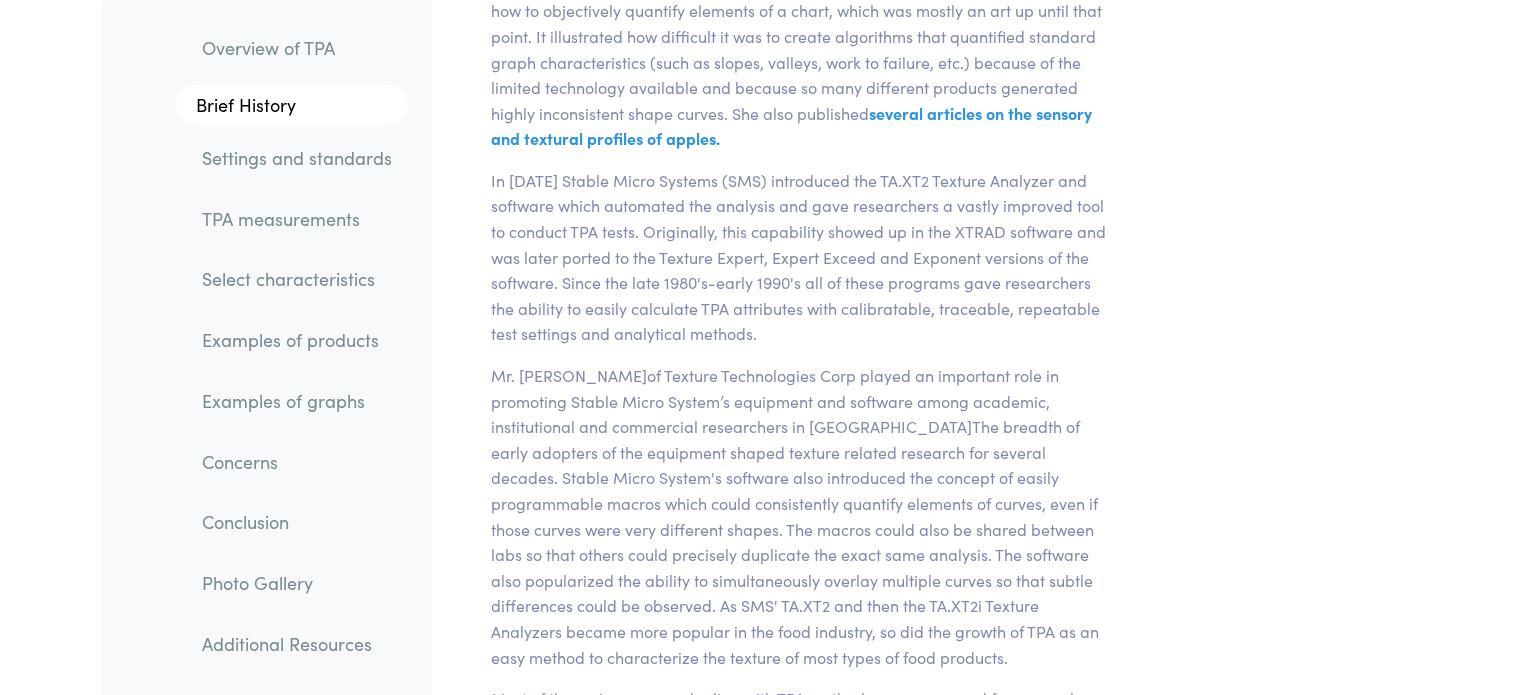 click on "Settings and standards" at bounding box center (297, 157) 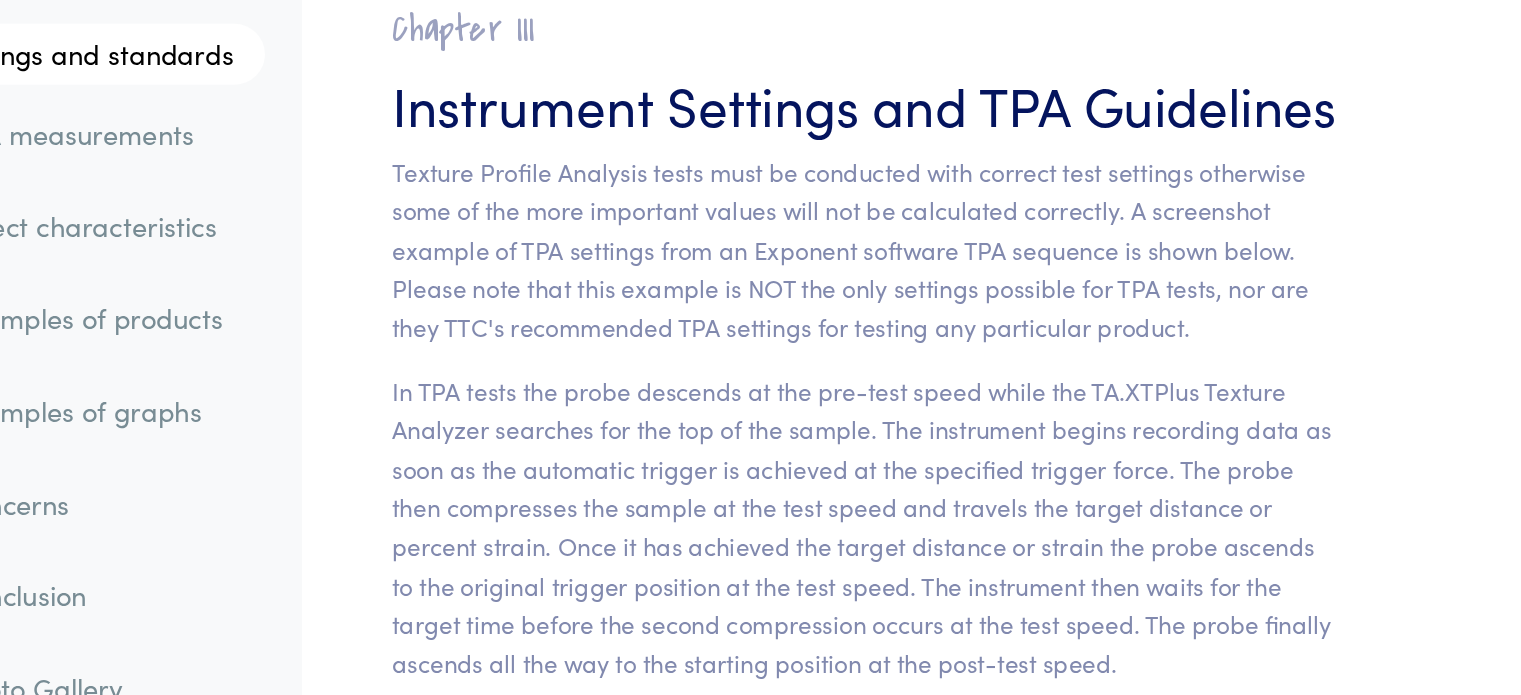 scroll, scrollTop: 7630, scrollLeft: 0, axis: vertical 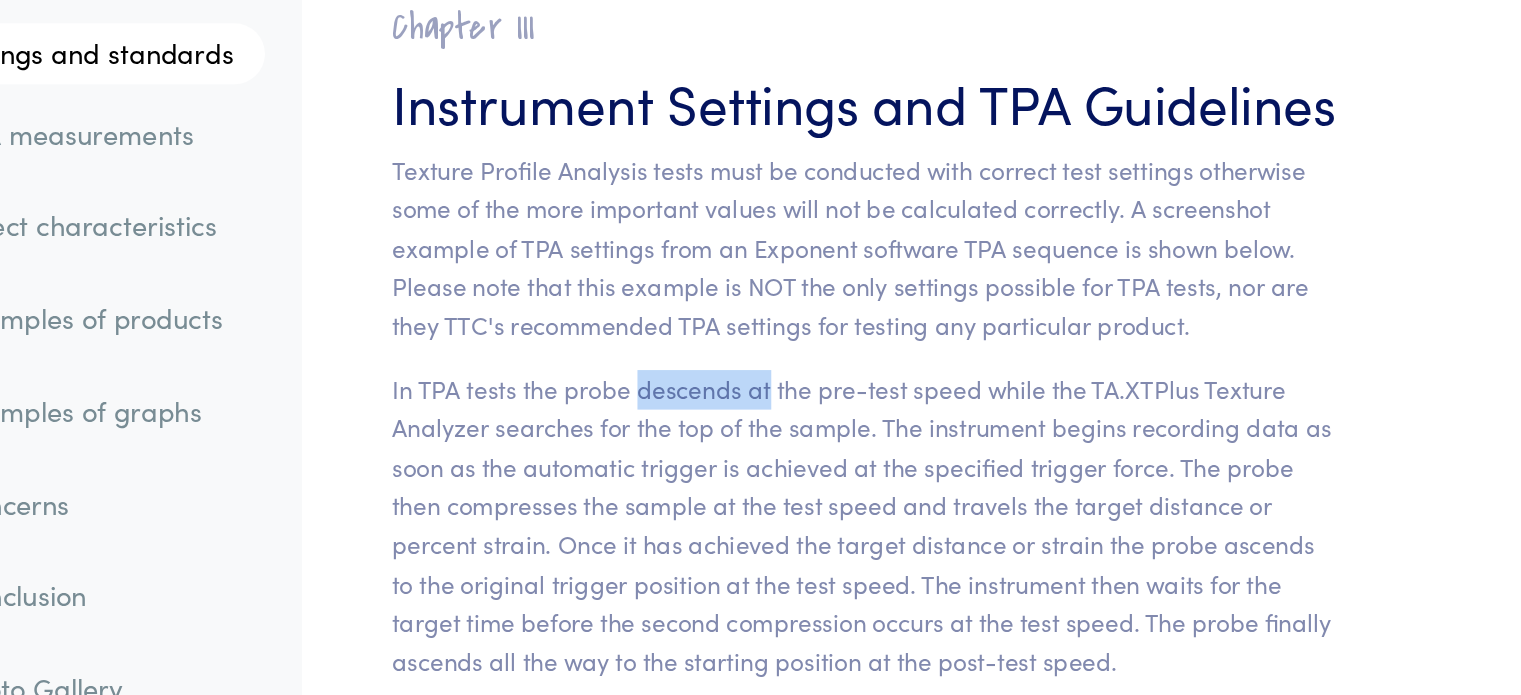drag, startPoint x: 650, startPoint y: 360, endPoint x: 738, endPoint y: 366, distance: 88.20431 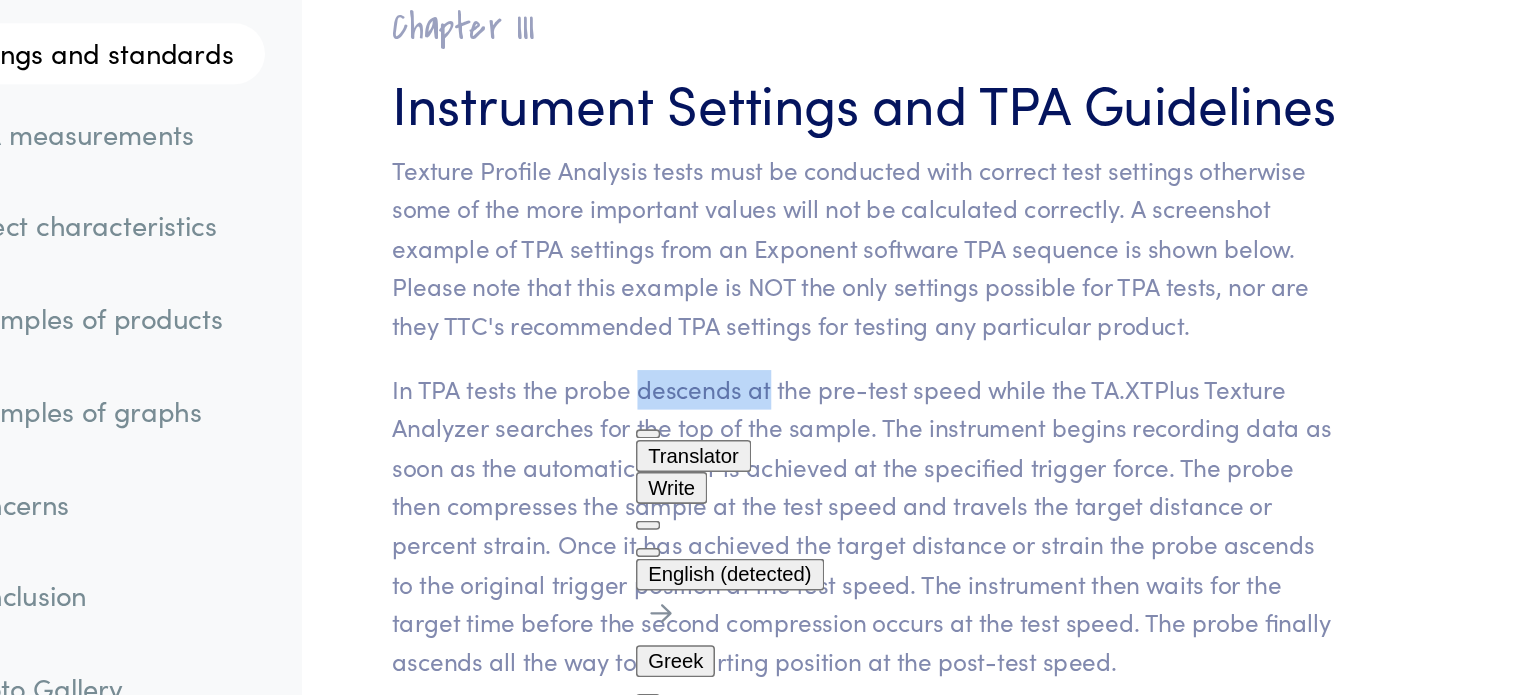 click at bounding box center [659, 494] 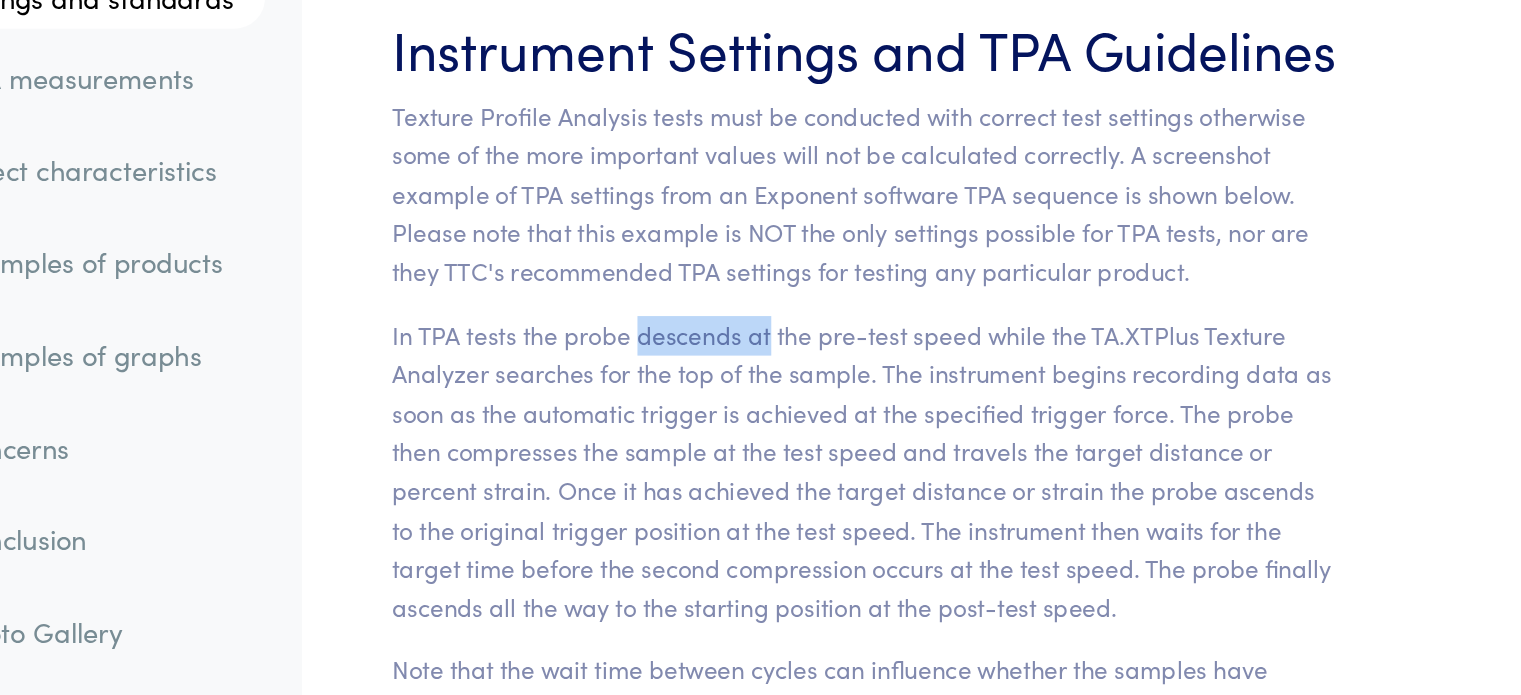 scroll, scrollTop: 7630, scrollLeft: 0, axis: vertical 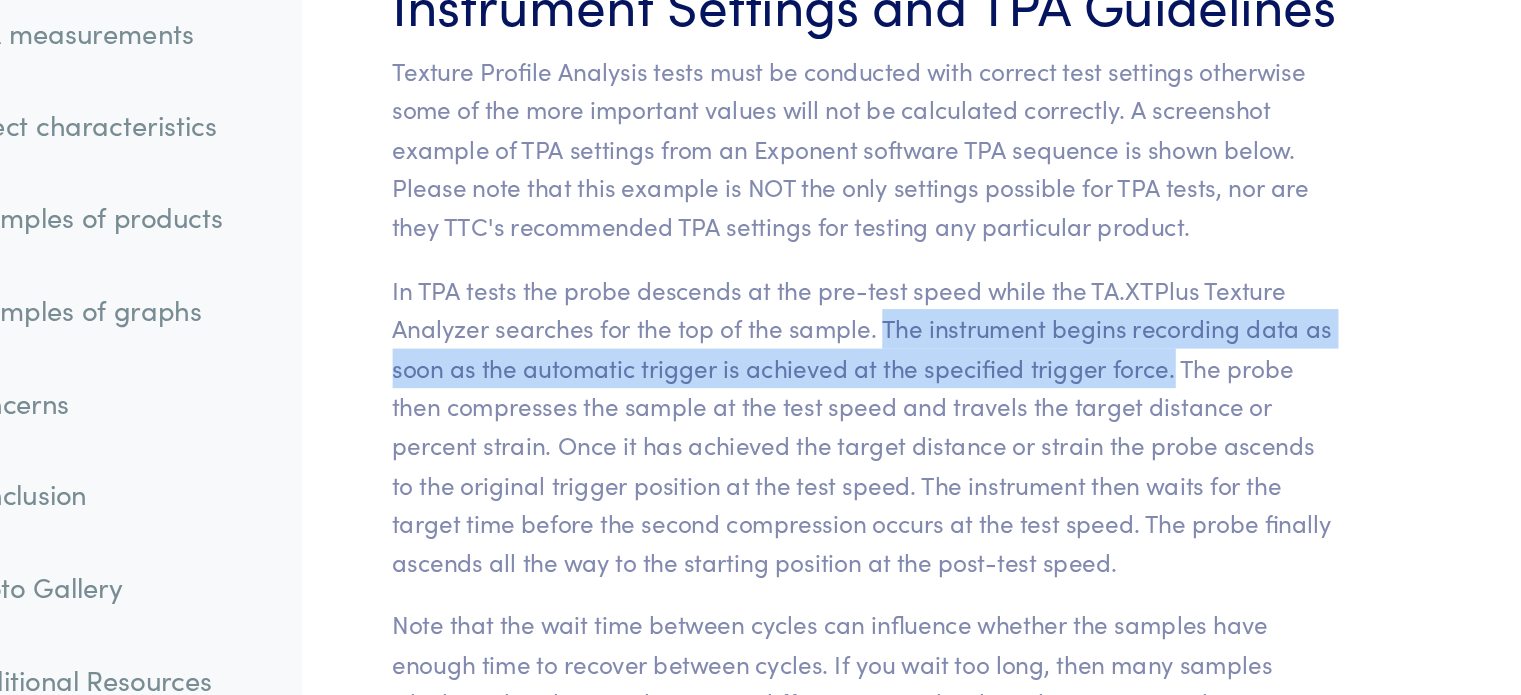 drag, startPoint x: 813, startPoint y: 384, endPoint x: 1004, endPoint y: 415, distance: 193.49936 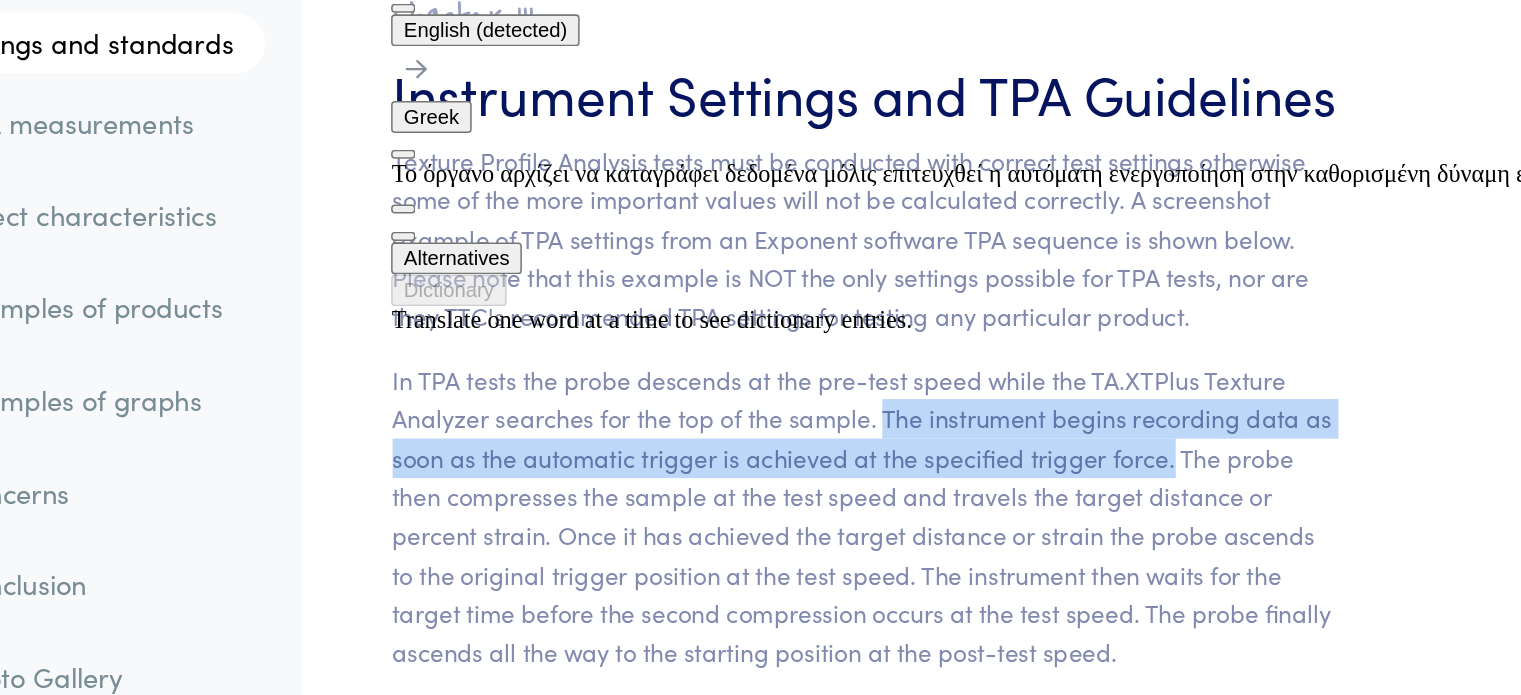 scroll, scrollTop: 7630, scrollLeft: 0, axis: vertical 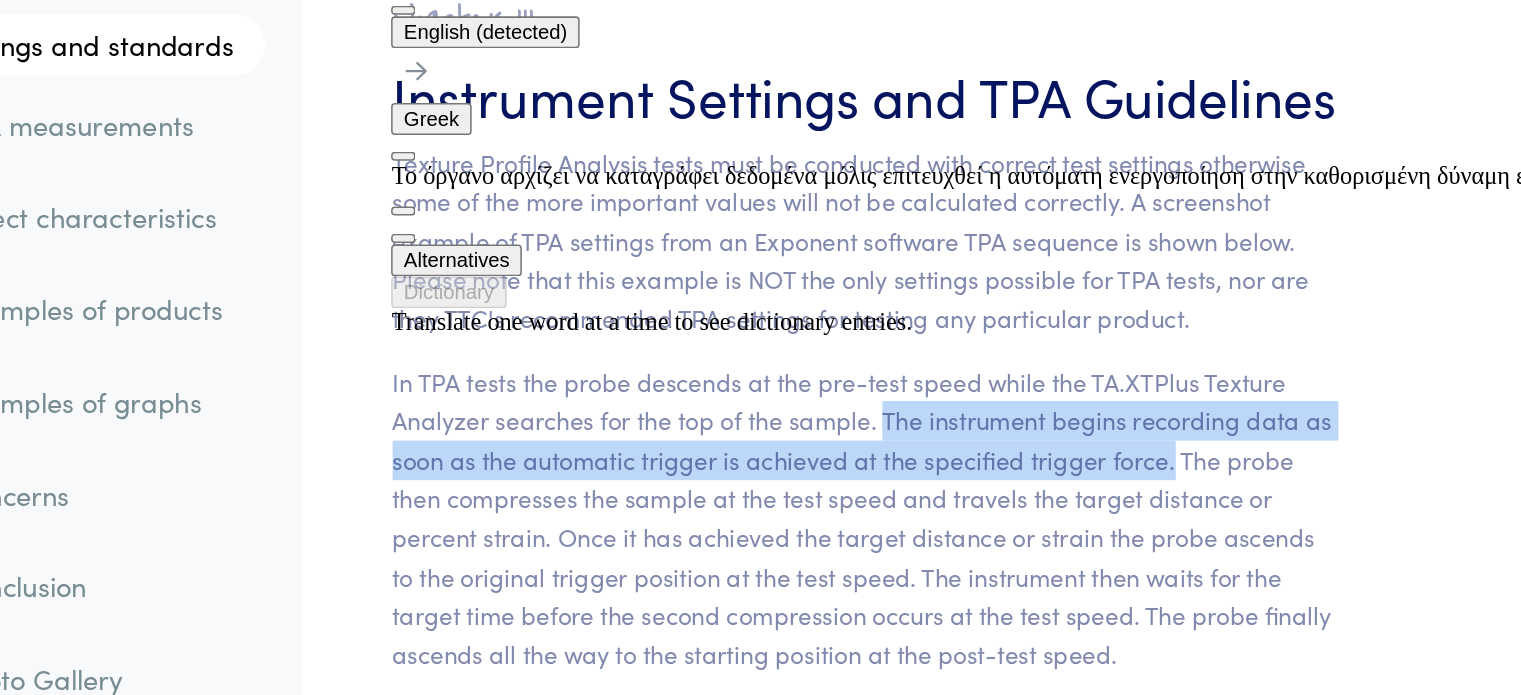 click on "In TPA tests the probe descends at the pre-test speed while the TA.XTPlus Texture Analyzer searches for the top of the sample. The instrument begins recording data as soon as the automatic trigger is achieved at the specified trigger force. The probe then compresses the sample at the test speed and travels the target distance or percent strain. Once it has achieved the target distance or strain the probe ascends to the original trigger position at the test speed. The instrument then waits for the target time before the second compression occurs at the test speed. The probe finally ascends all the way to the starting position at the post-test speed." at bounding box center [802, 476] 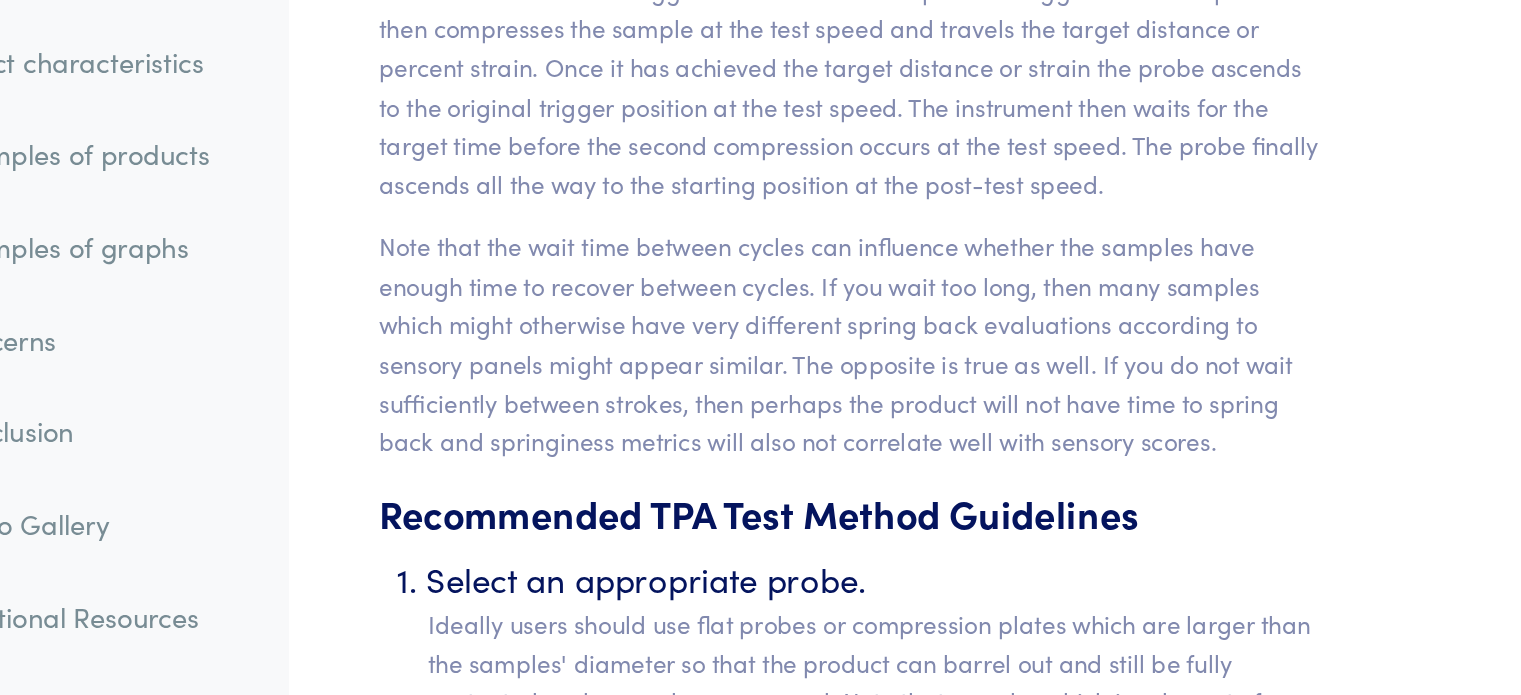 scroll, scrollTop: 7838, scrollLeft: 0, axis: vertical 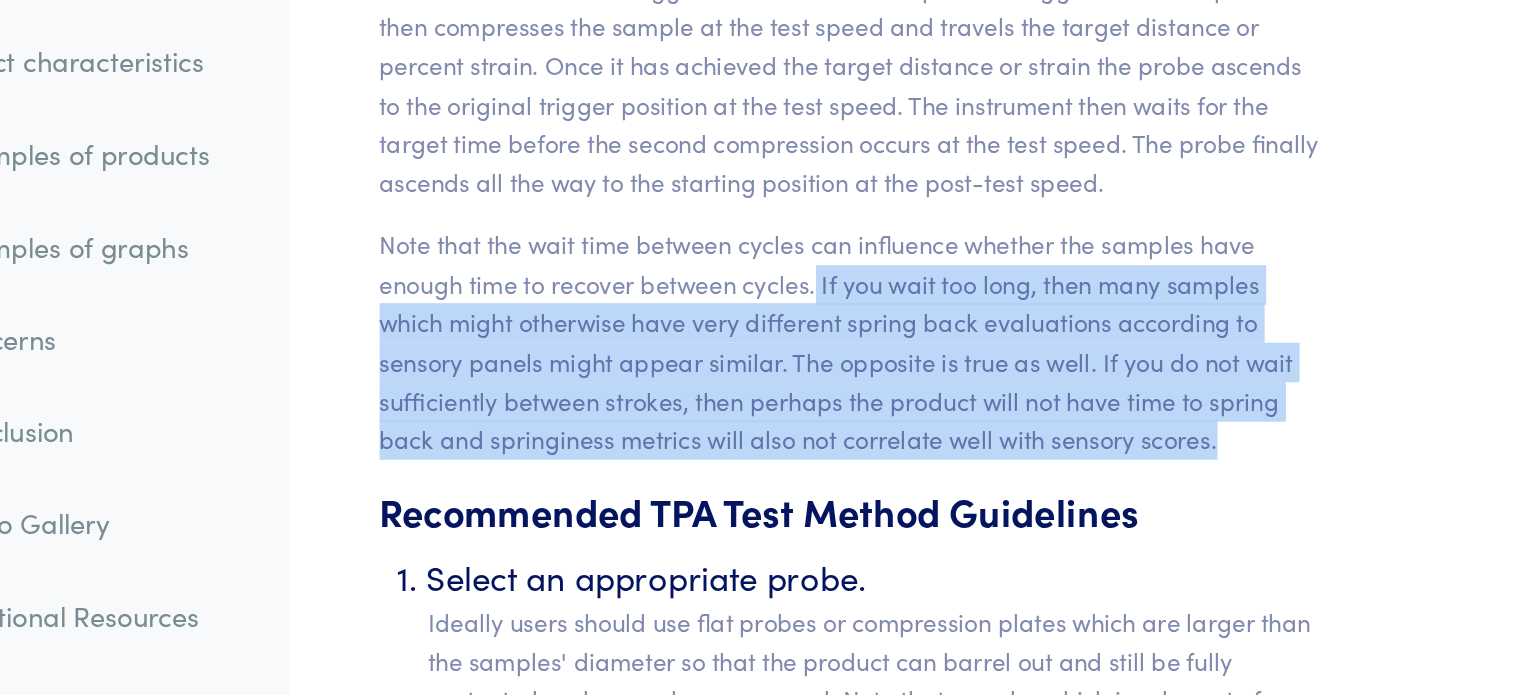 drag, startPoint x: 778, startPoint y: 403, endPoint x: 1095, endPoint y: 505, distance: 333.006 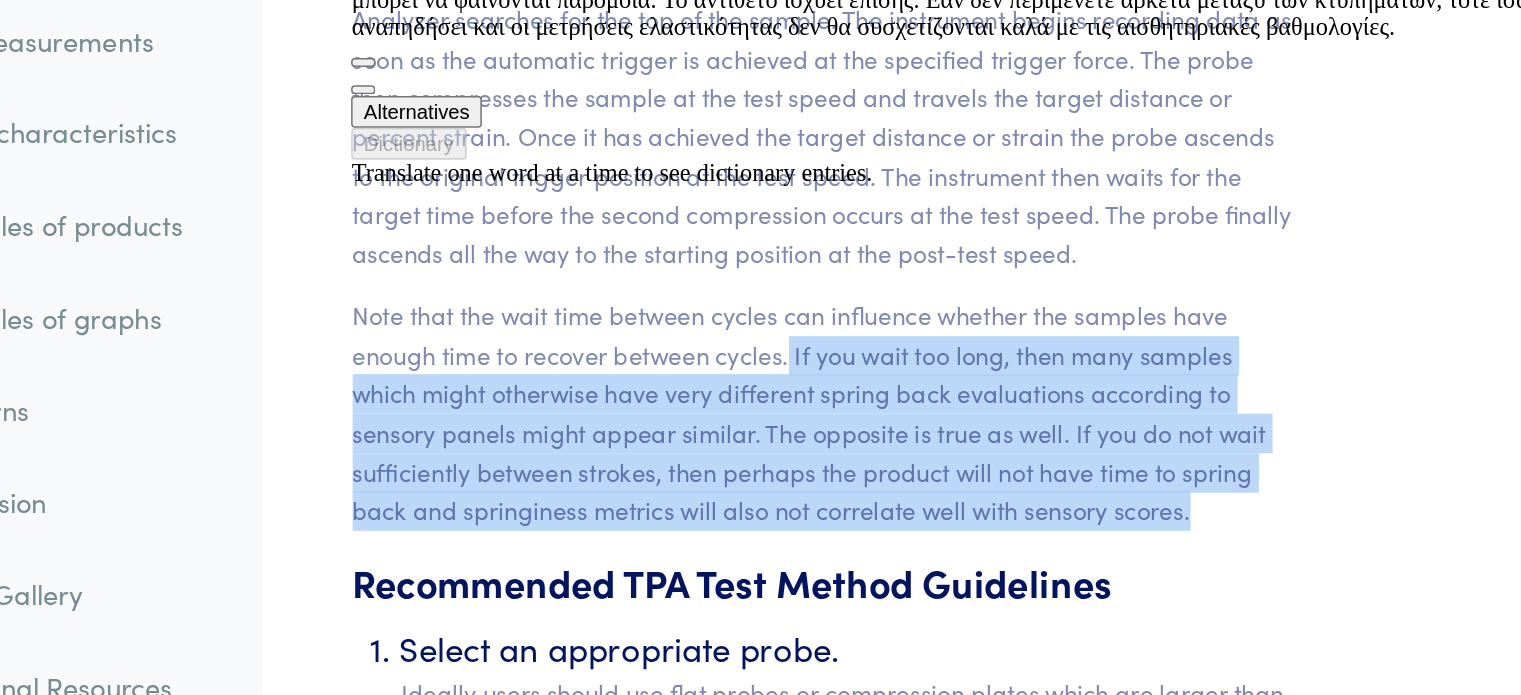 scroll, scrollTop: 7838, scrollLeft: 0, axis: vertical 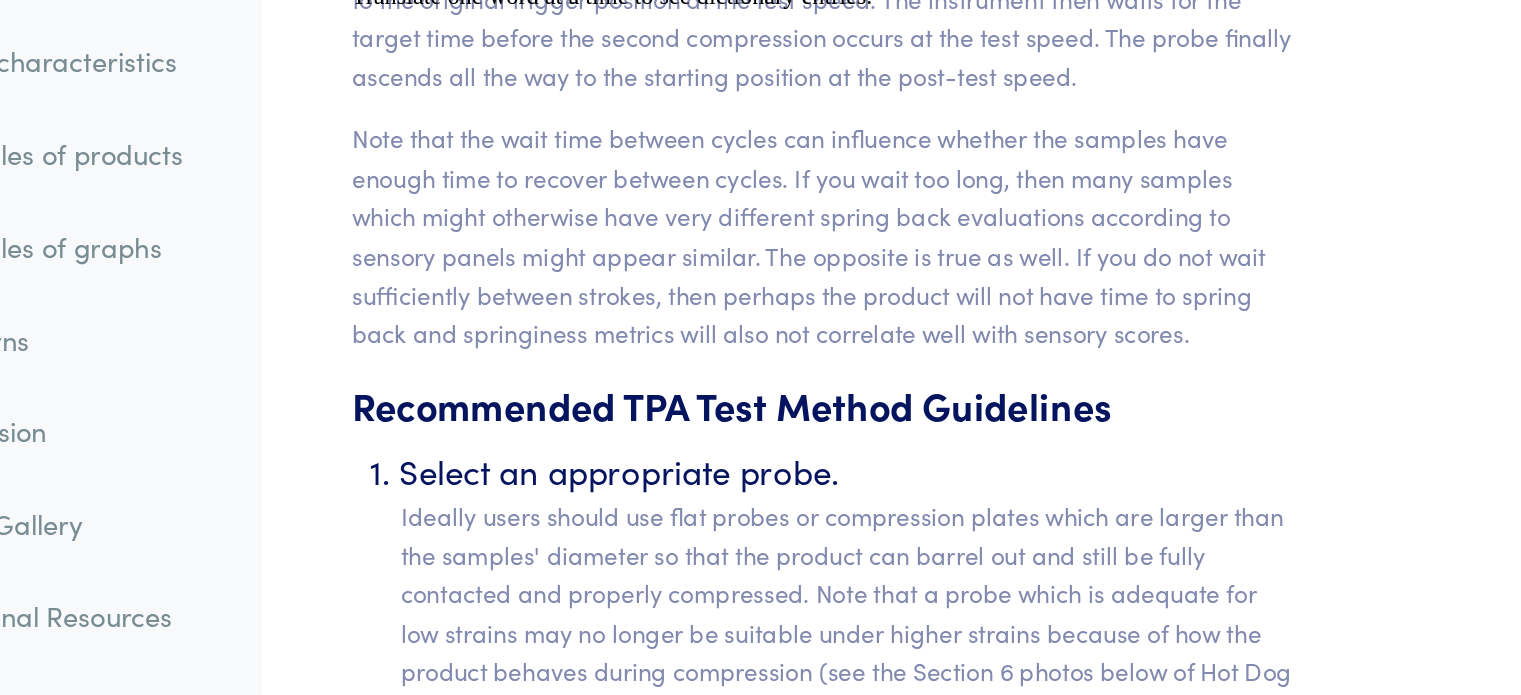 click on "Ideally users should use flat probes or compression plates which are larger than the samples' diameter so that the product can barrel out and still be fully contacted and properly compressed. Note that a probe which is adequate for low strains may no longer be suitable under higher strains because of how the product behaves during compression (see the Section 6 photos below of Hot Dog & Jello at 75% strain). Since there is little drawback for using larger diameter probes, consider erring on the larger size for TPA probe selection. Occasionally it is acceptable to test products which are larger than the probe, such as sheet cakes, muffins, breads, with the understanding that if the probe breaks through and penetrates into the product then the resilience, springiness and even cohesiveness values should be looked at skeptically (since the ability of the compressed product to spring back may be unduly negated by friction and side walls of the penetration hole)." at bounding box center [818, 730] 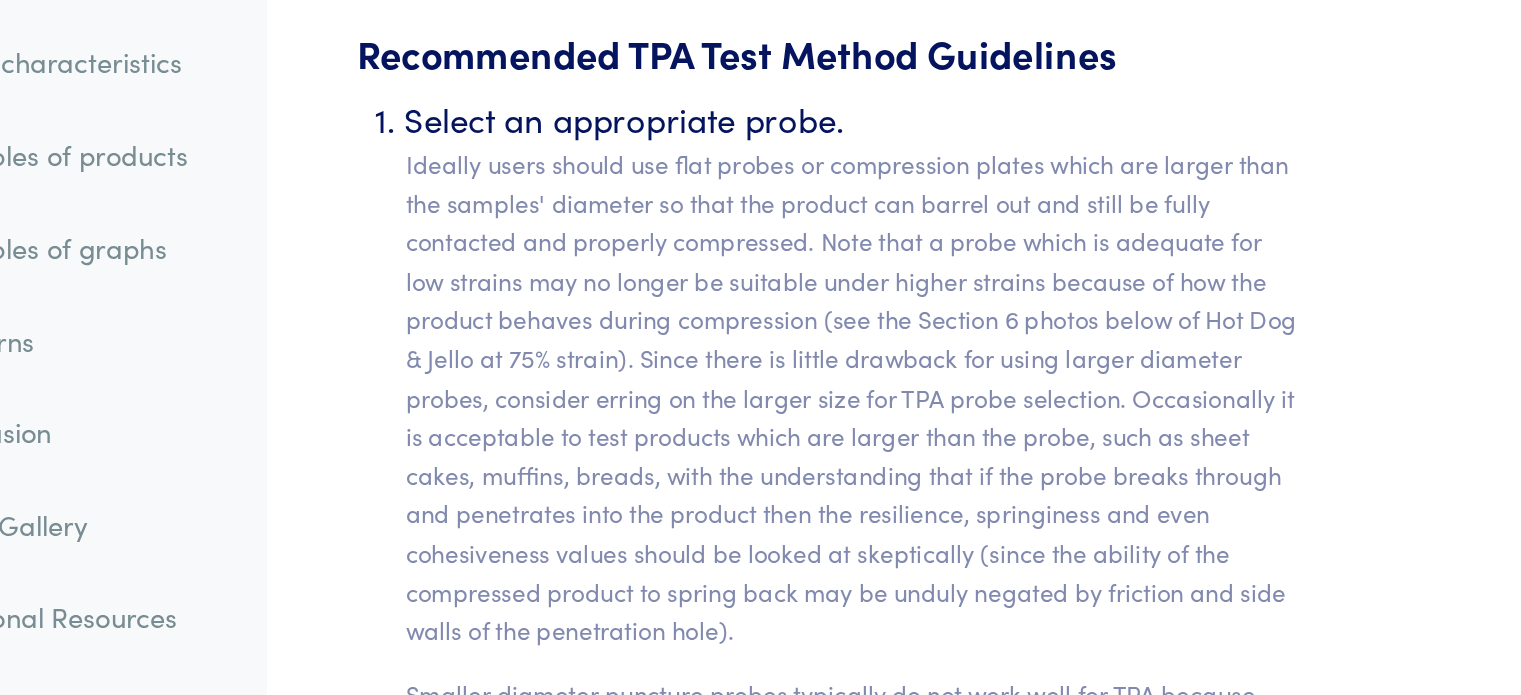 scroll, scrollTop: 8139, scrollLeft: 0, axis: vertical 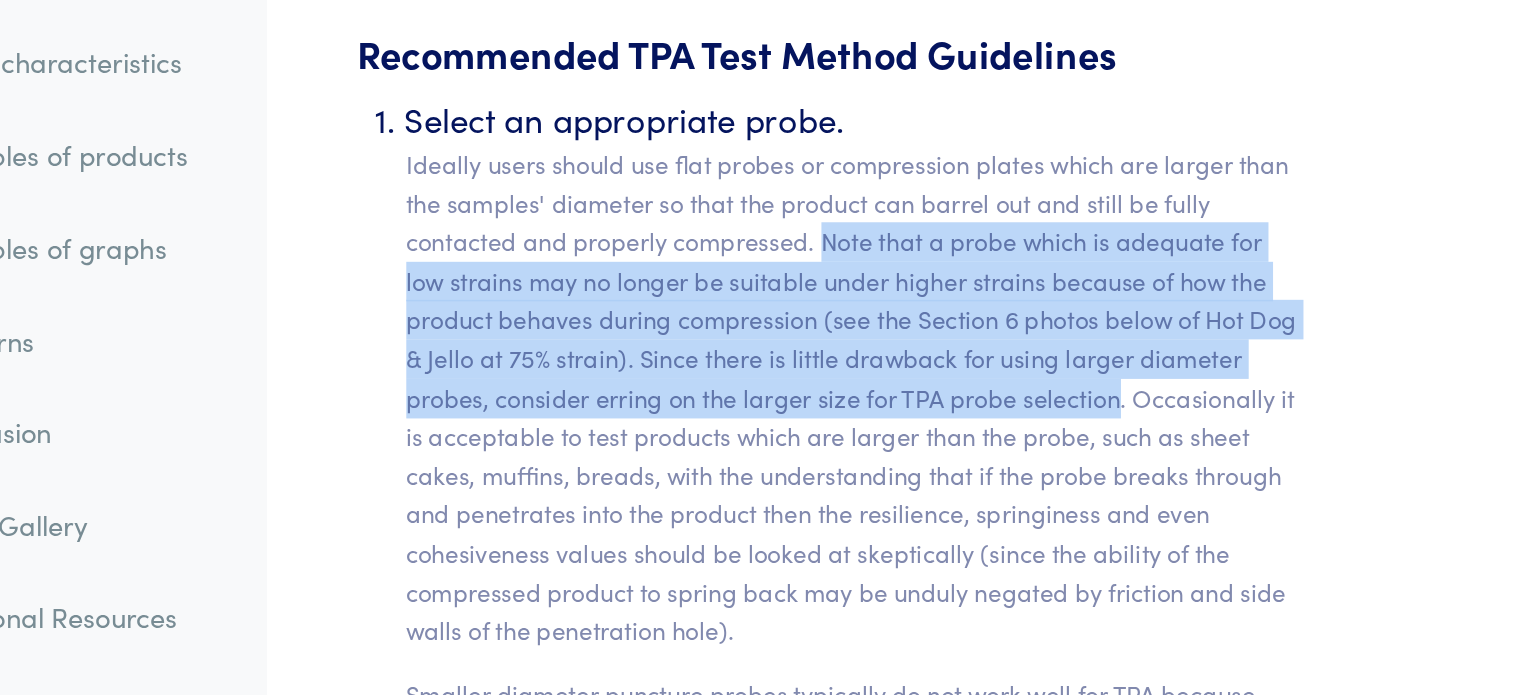 drag, startPoint x: 793, startPoint y: 370, endPoint x: 993, endPoint y: 475, distance: 225.88715 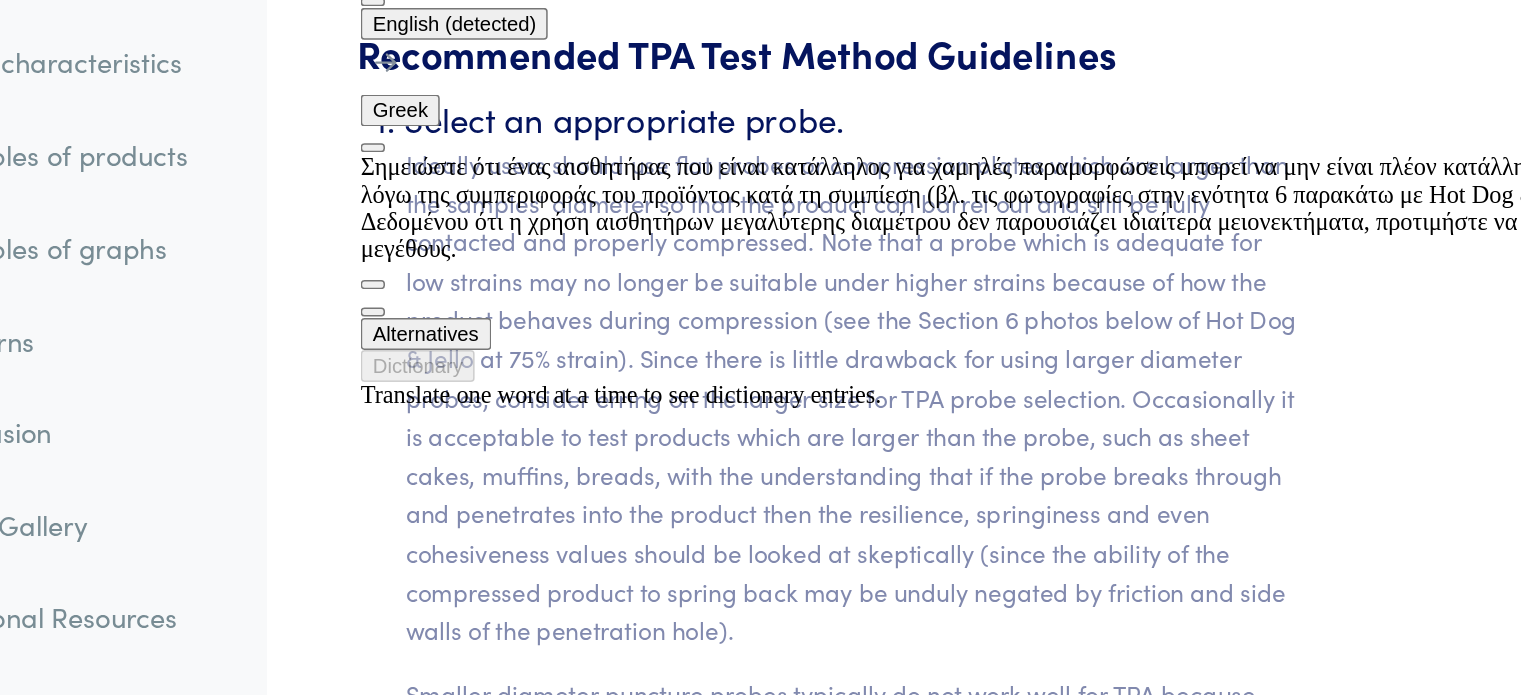 click on "Chapter III
Instrument Settings and TPA Guidelines
Texture Profile Analysis tests must be conducted with correct test settings otherwise some of the more important values will not be calculated correctly. A screenshot example of TPA settings from an Exponent software TPA sequence is shown below. Please note that this example is NOT the only settings possible for TPA tests, nor are they TTC's recommended TPA settings for testing any particular product.
Recommended TPA Test Method Guidelines
Select an appropriate probe.
Set the same speed for compression and withdrawal. In order to properly calculate many TPA parameters the tests must be conducted with the same speed for both the compression and the withdrawal phases (same Test and Post-Test Speeds).
article 1 ." at bounding box center (802, 2007) 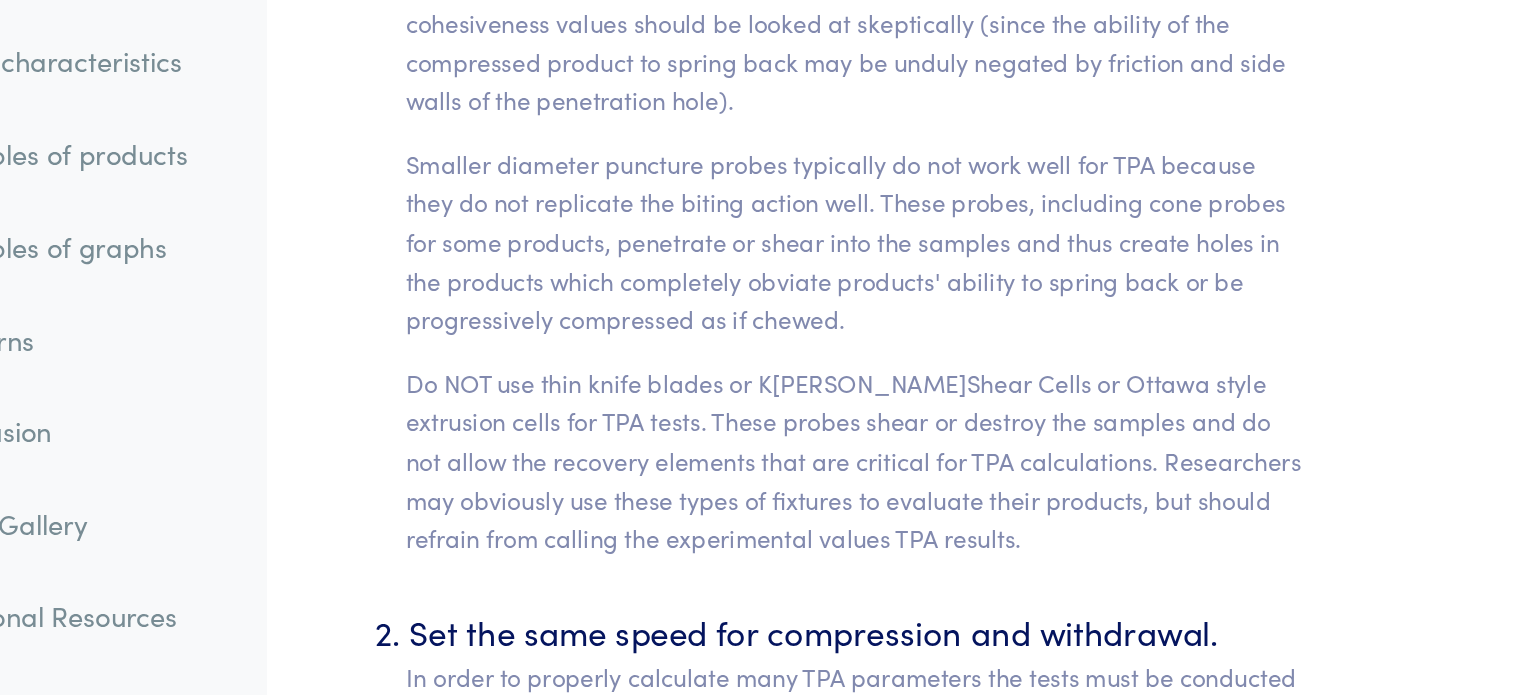scroll, scrollTop: 8491, scrollLeft: 0, axis: vertical 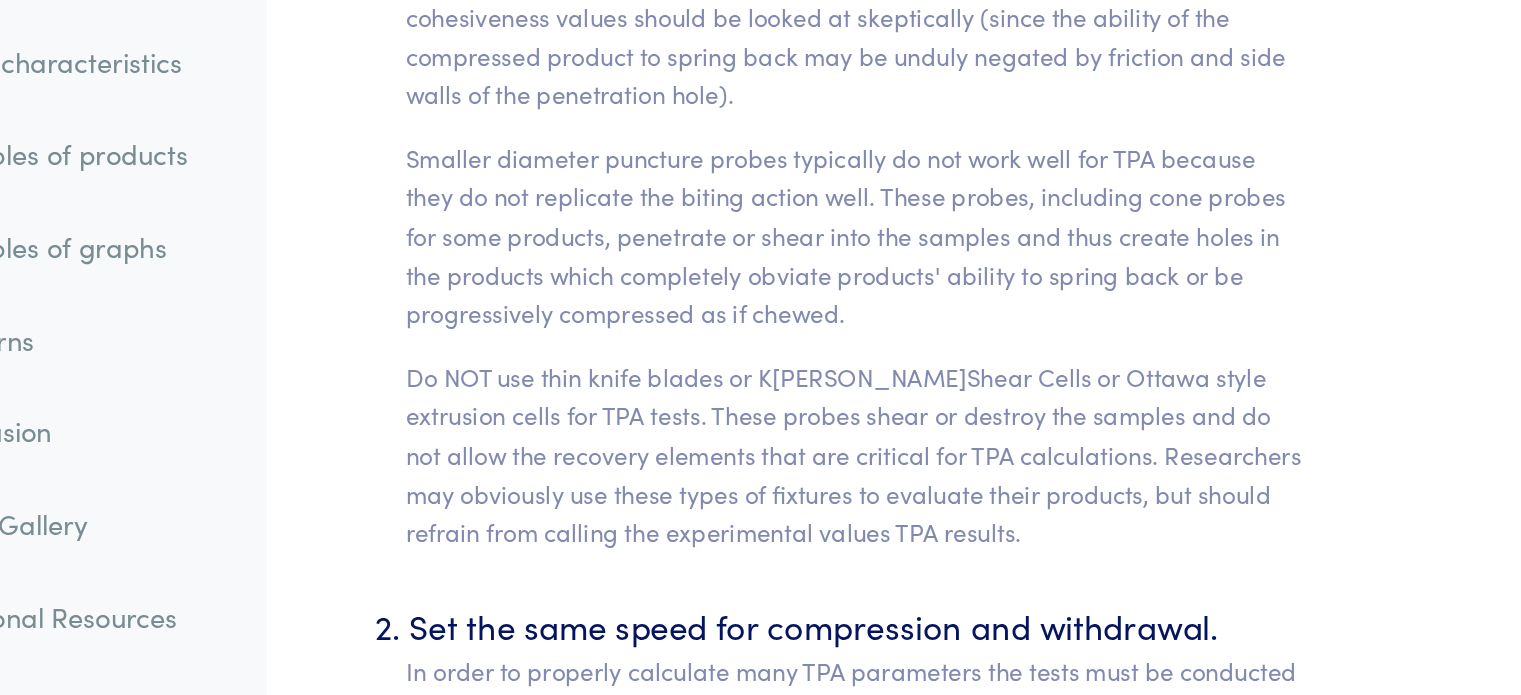 drag, startPoint x: 867, startPoint y: 652, endPoint x: 731, endPoint y: 544, distance: 173.66635 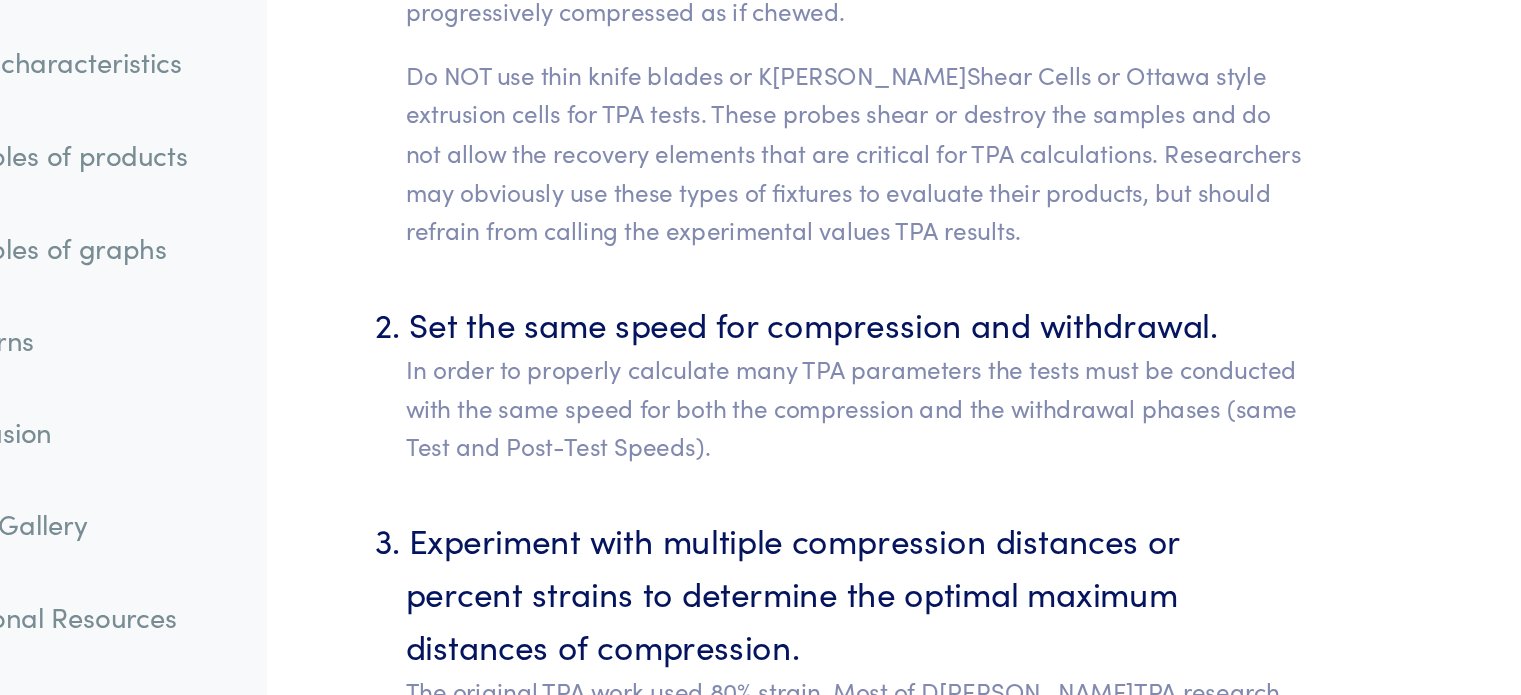 scroll, scrollTop: 8691, scrollLeft: 0, axis: vertical 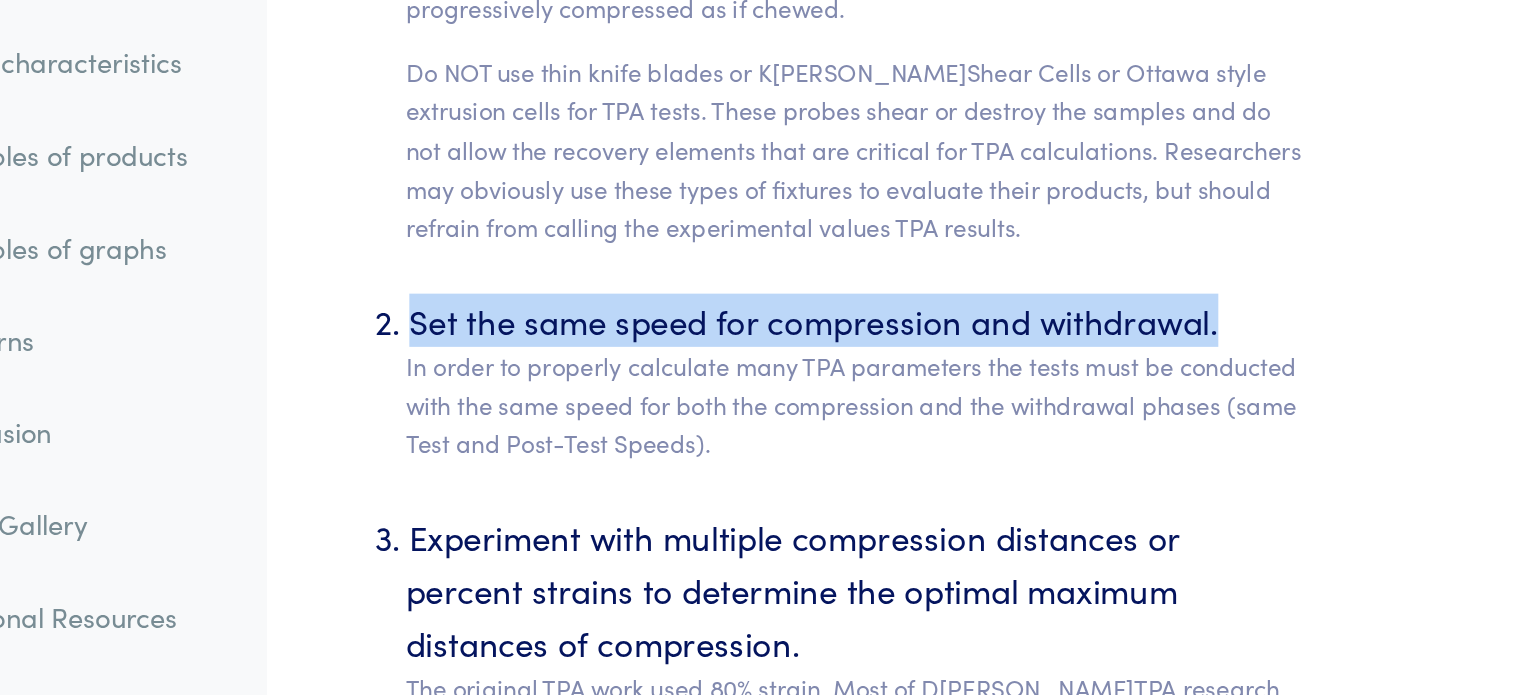 drag, startPoint x: 526, startPoint y: 419, endPoint x: 1077, endPoint y: 433, distance: 551.17786 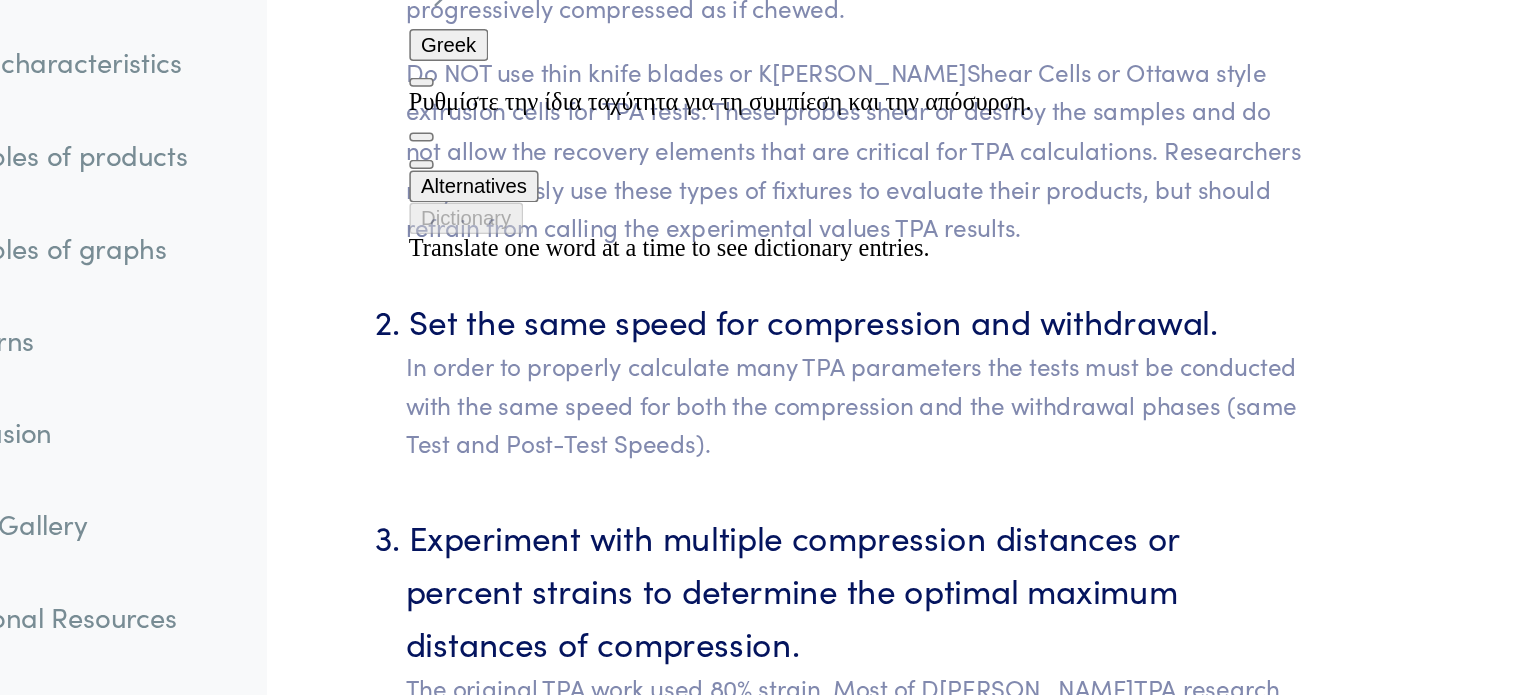 click on "In order to properly calculate many TPA parameters the tests must be conducted with the same speed for both the compression and the withdrawal phases (same Test and Post-Test Speeds)." at bounding box center [818, 504] 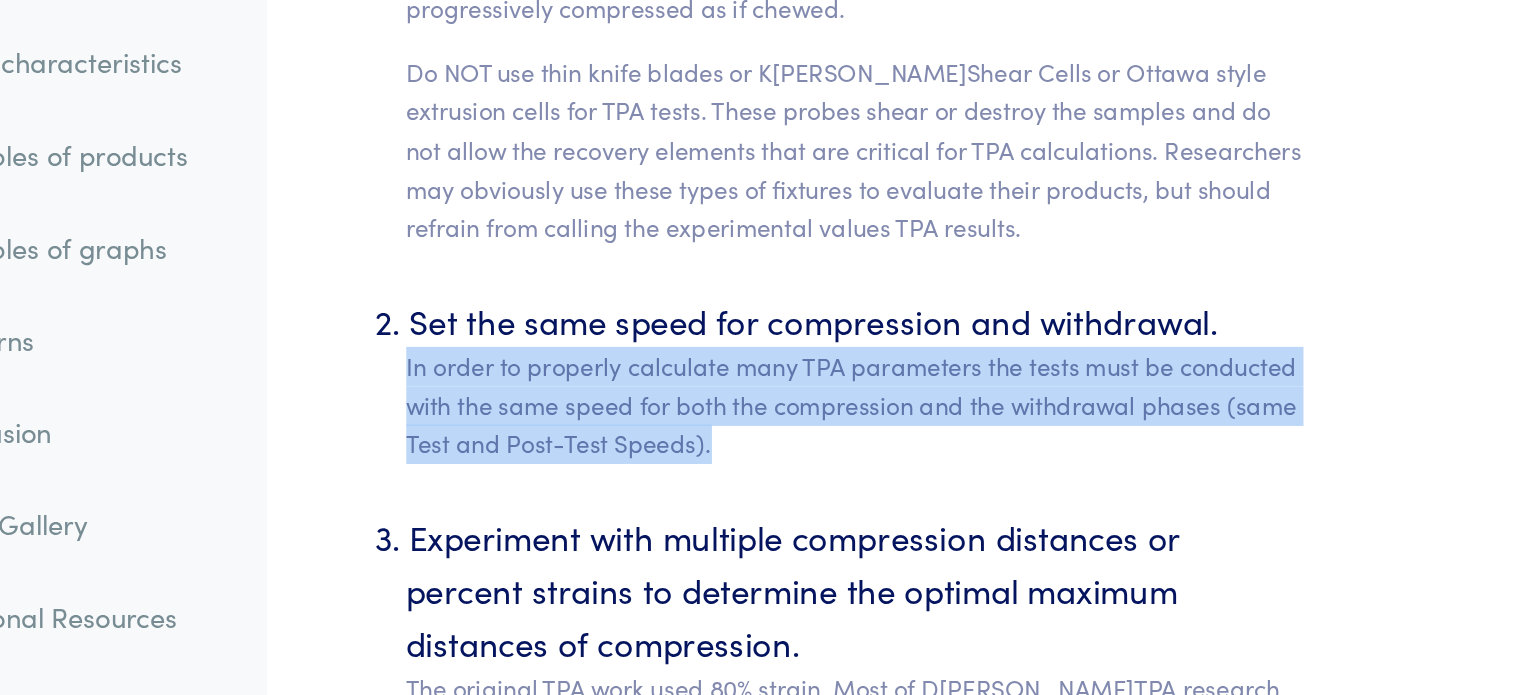 drag, startPoint x: 720, startPoint y: 505, endPoint x: 491, endPoint y: 450, distance: 235.5122 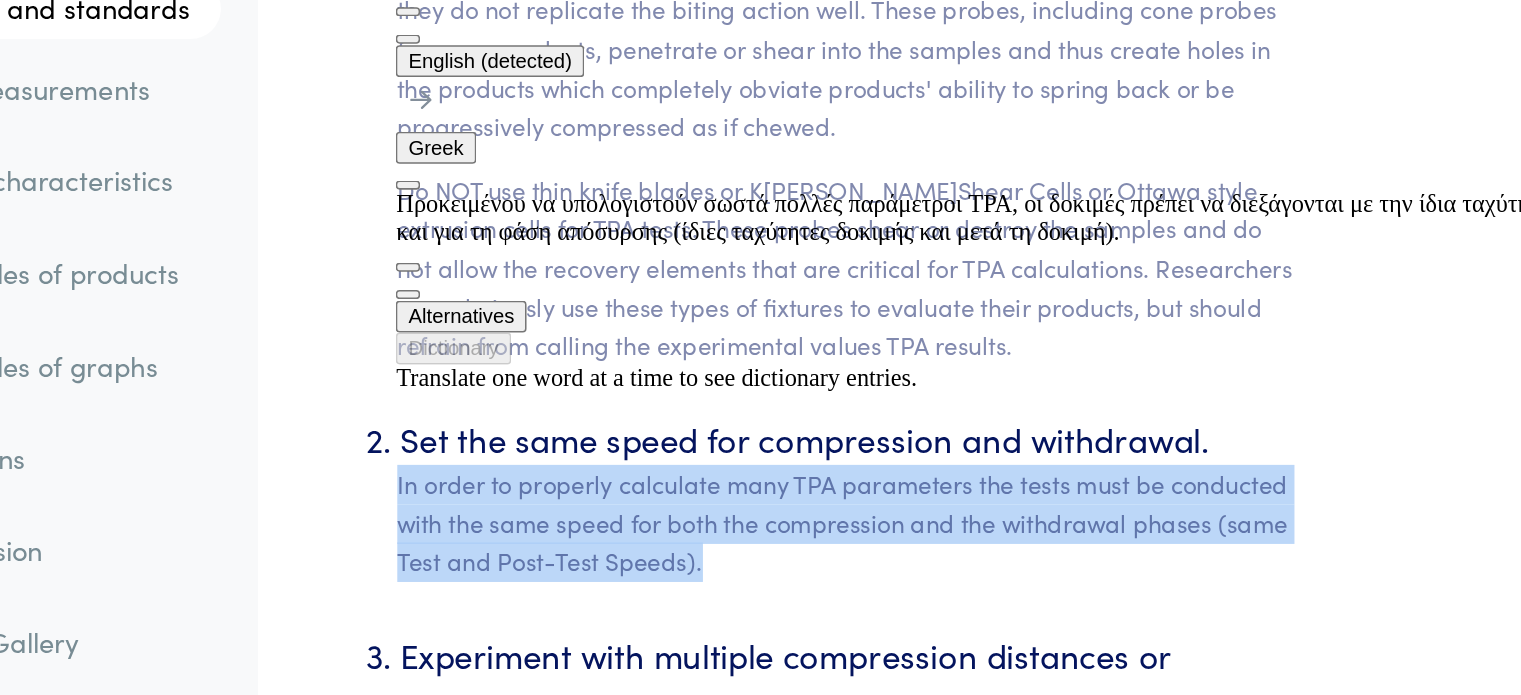 scroll, scrollTop: 8692, scrollLeft: 0, axis: vertical 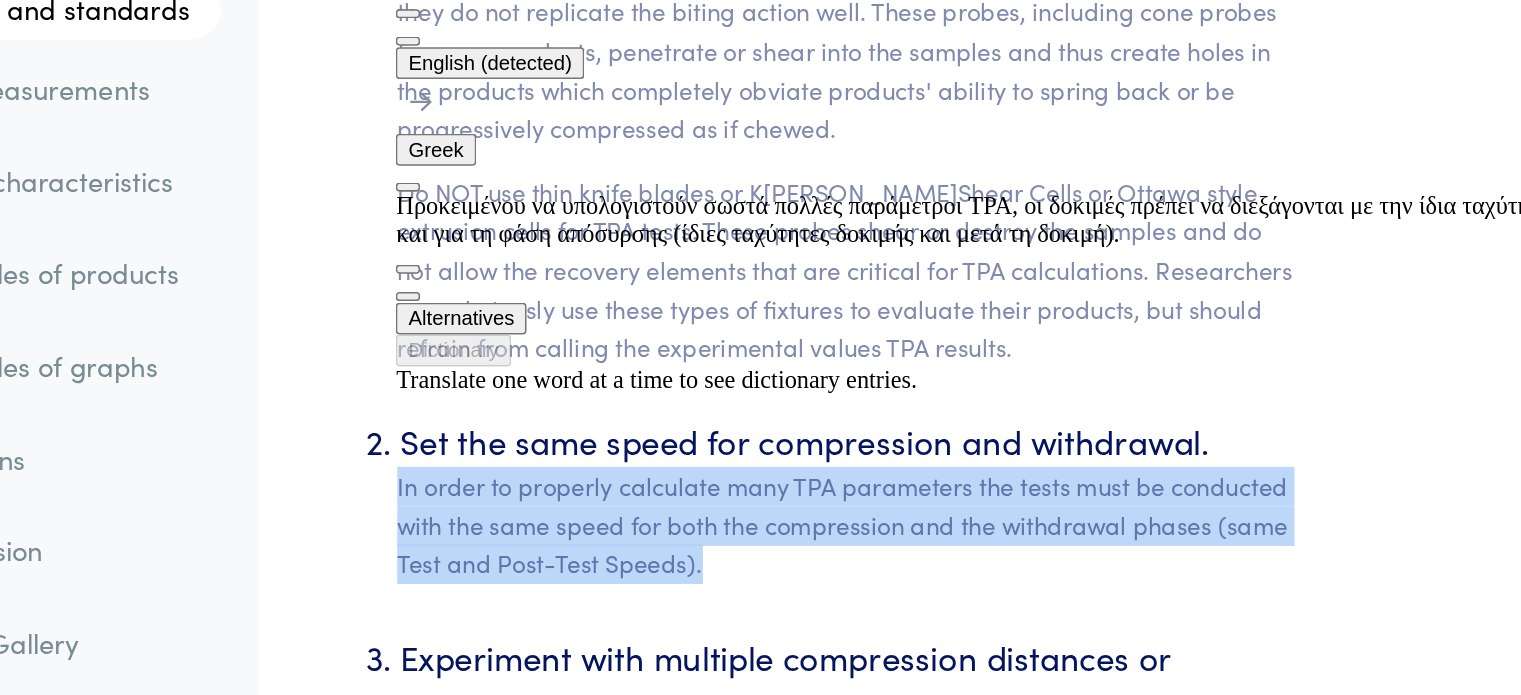 click on "In order to properly calculate many TPA parameters the tests must be conducted with the same speed for both the compression and the withdrawal phases (same Test and Post-Test Speeds)." at bounding box center (818, 504) 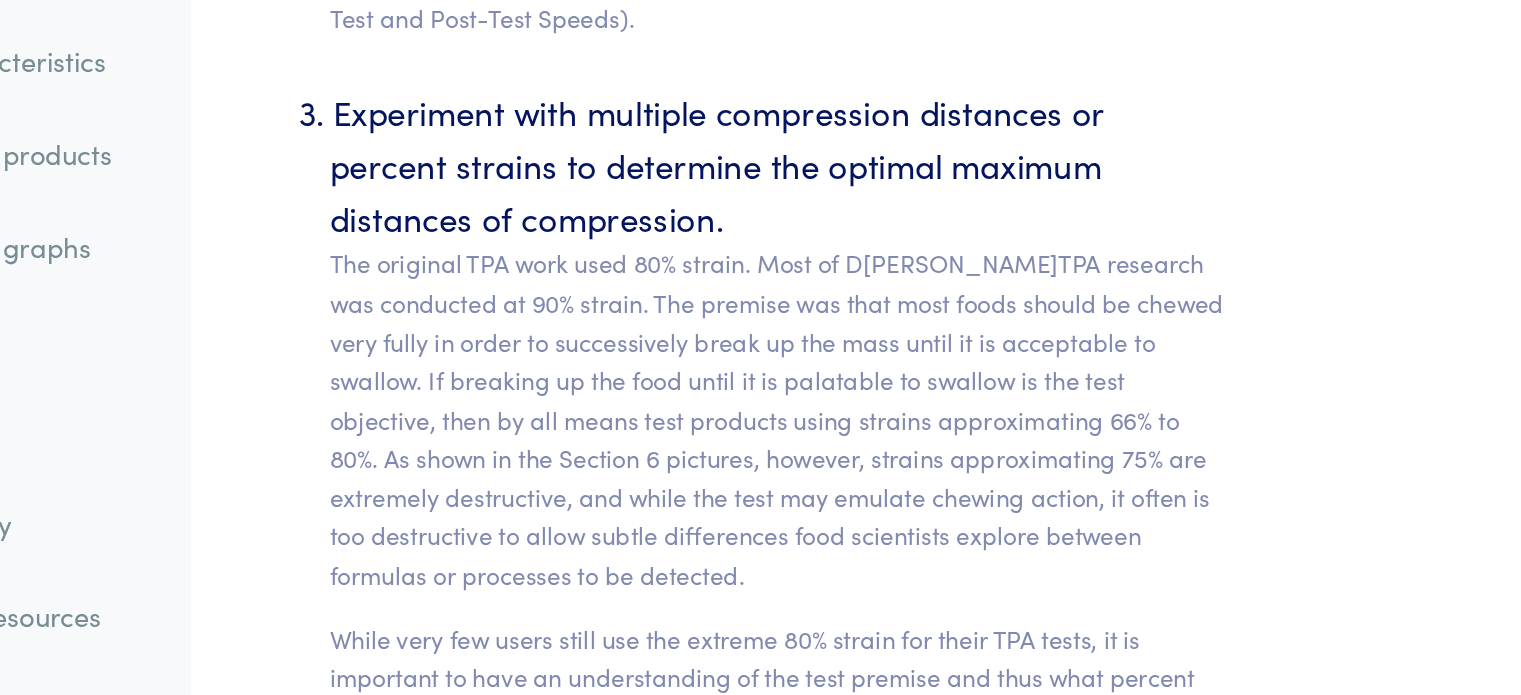 scroll, scrollTop: 8973, scrollLeft: 0, axis: vertical 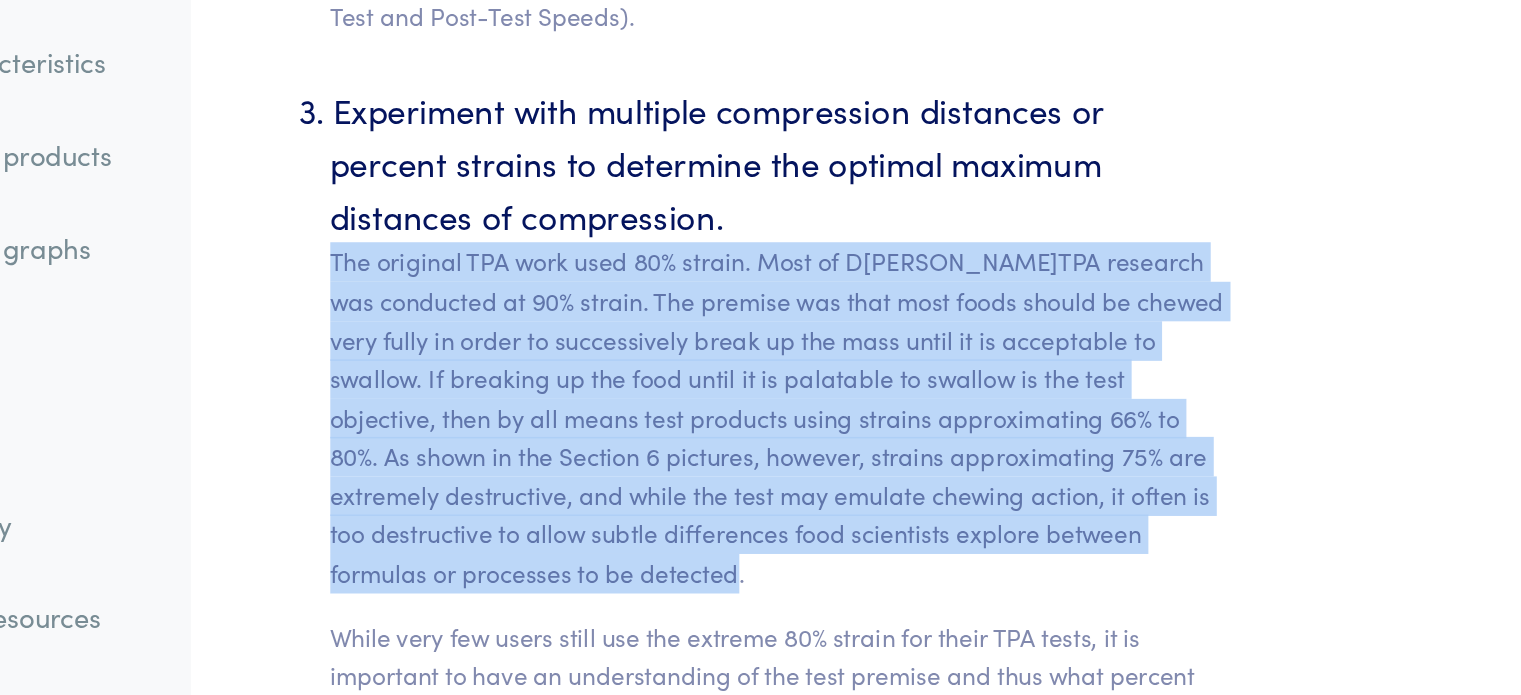 drag, startPoint x: 808, startPoint y: 587, endPoint x: 523, endPoint y: 384, distance: 349.9057 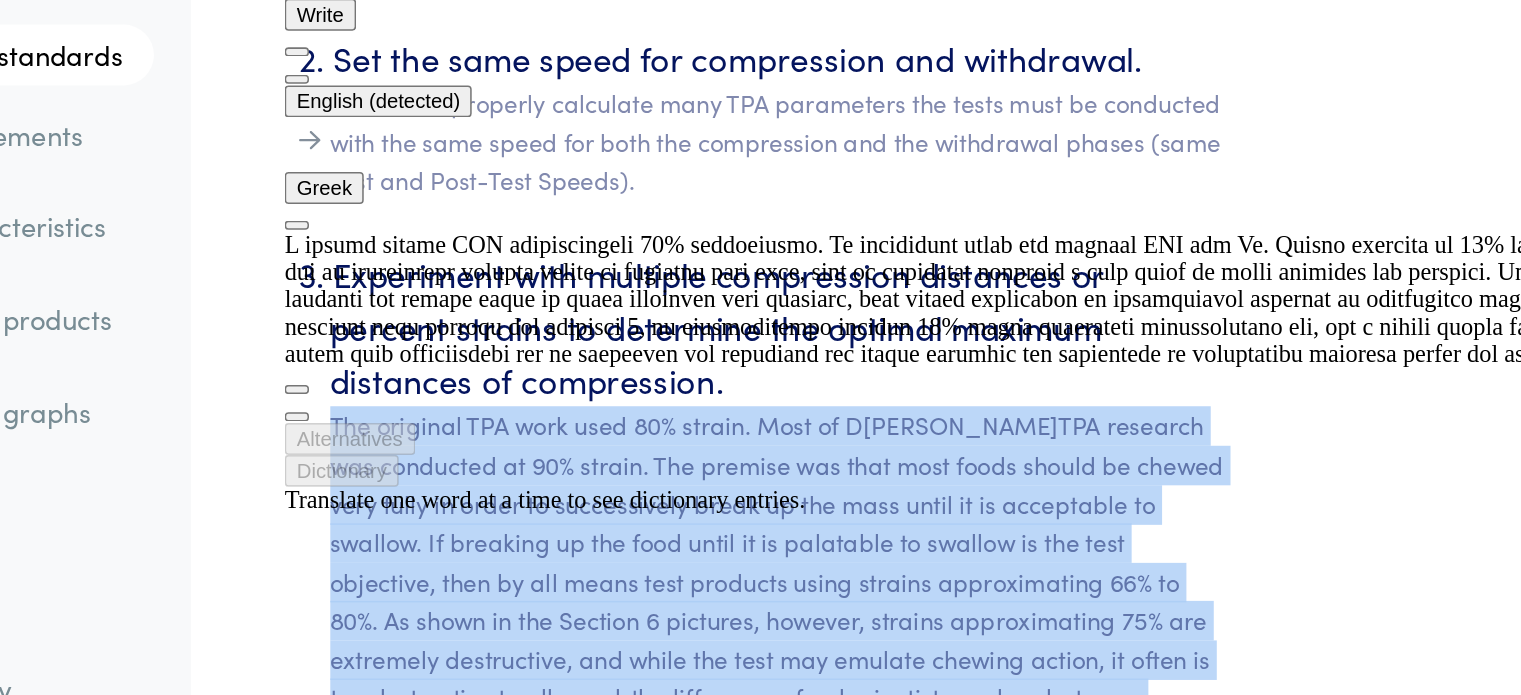 scroll, scrollTop: 8973, scrollLeft: 0, axis: vertical 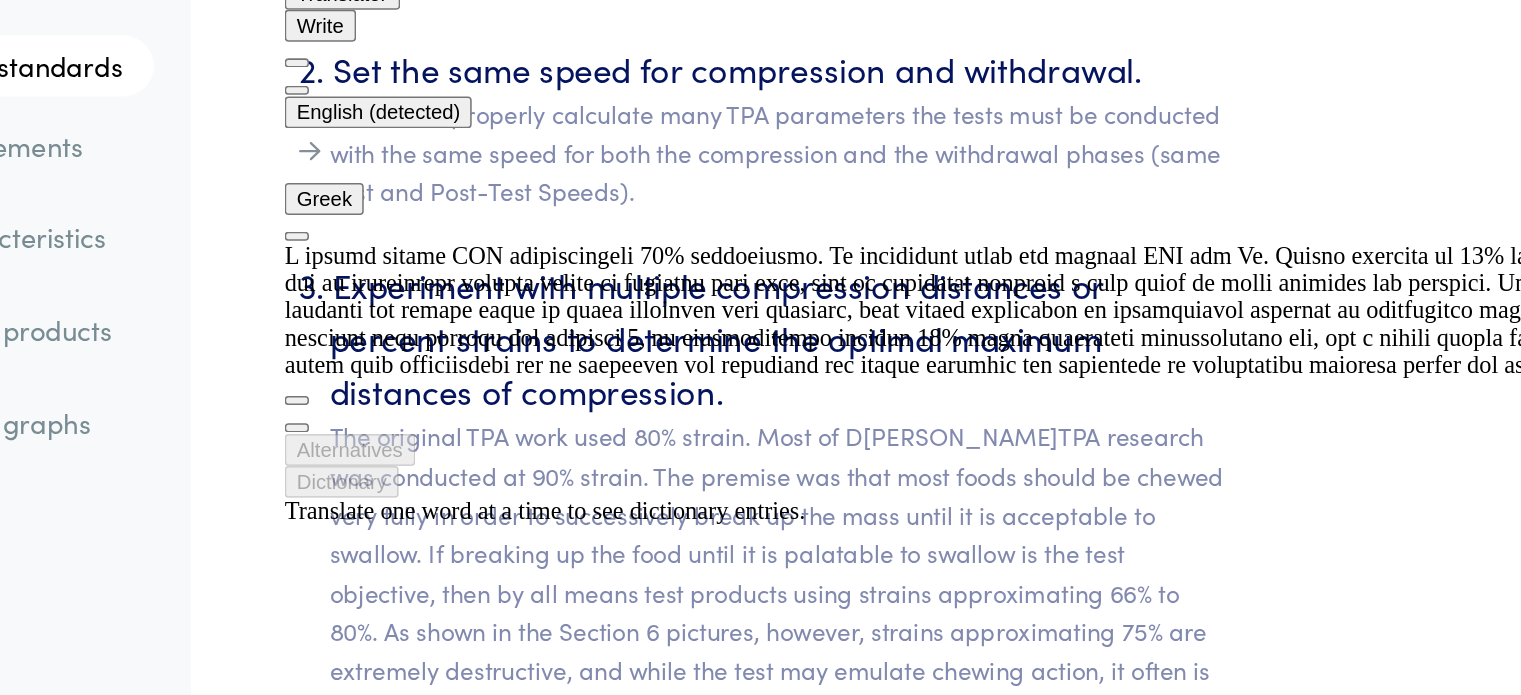 click on "Experiment with multiple compression distances or percent strains to determine the optimal maximum distances of compression. The original TPA work used 80% strain. Most of D[PERSON_NAME]TPA research was conducted at 90% strain. The premise was that most foods should be chewed very fully in order to successively break up the mass until it is acceptable to swallow. If breaking up the food until it is palatable to swallow is the test objective, then by all means test products using strains approximating 66% to 80%. As shown in the Section 6 pictures, however, strains approximating 75% are extremely destructive, and while the test may emulate chewing action, it often is too destructive to allow subtle differences food scientists explore between formulas or processes to be detected." at bounding box center (818, 570) 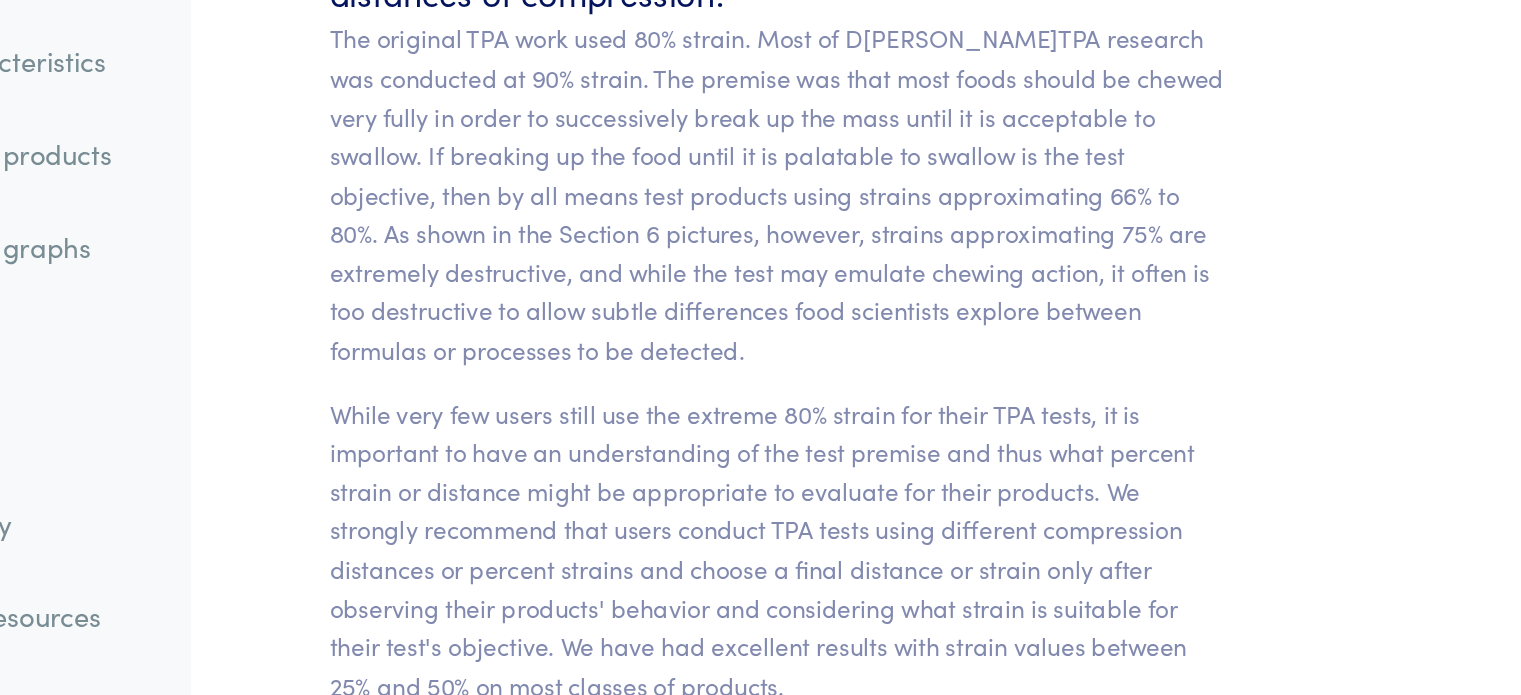 scroll, scrollTop: 9121, scrollLeft: 0, axis: vertical 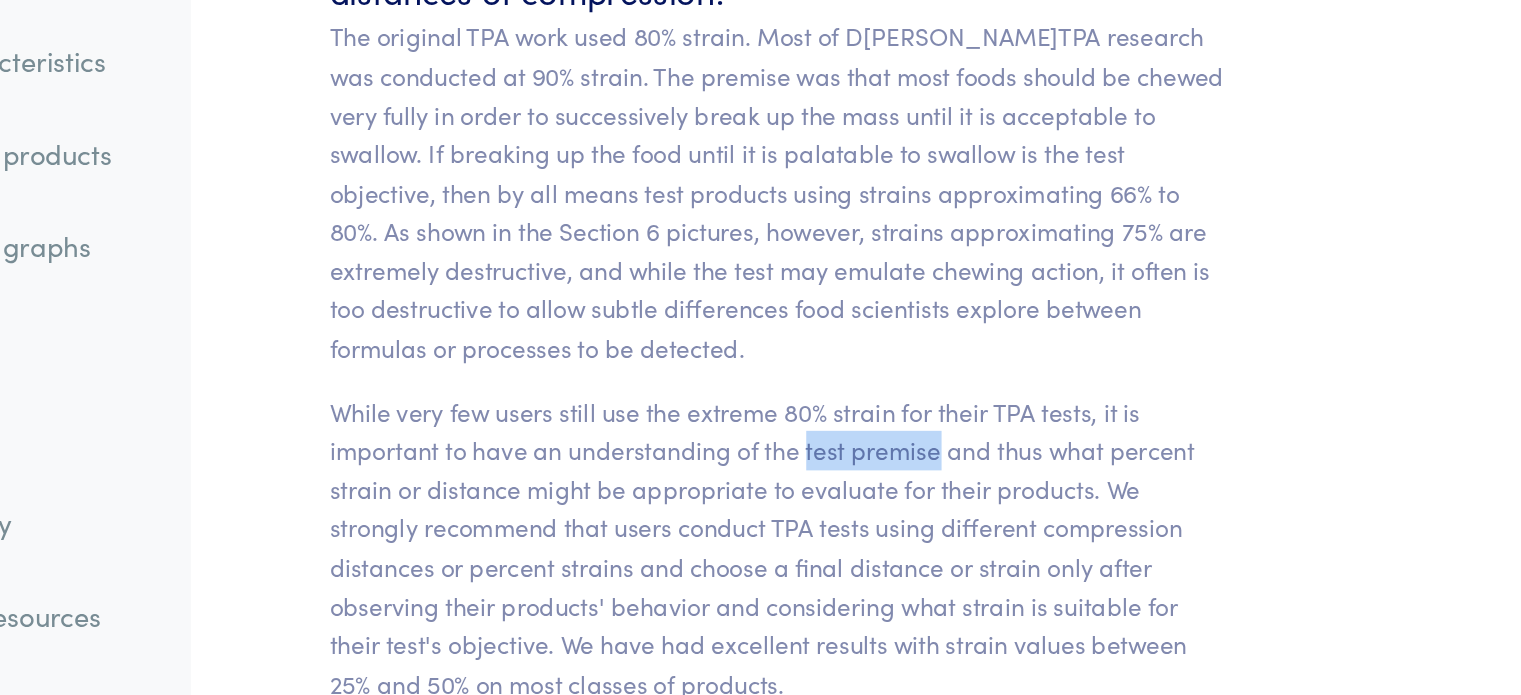 drag, startPoint x: 837, startPoint y: 507, endPoint x: 923, endPoint y: 507, distance: 86 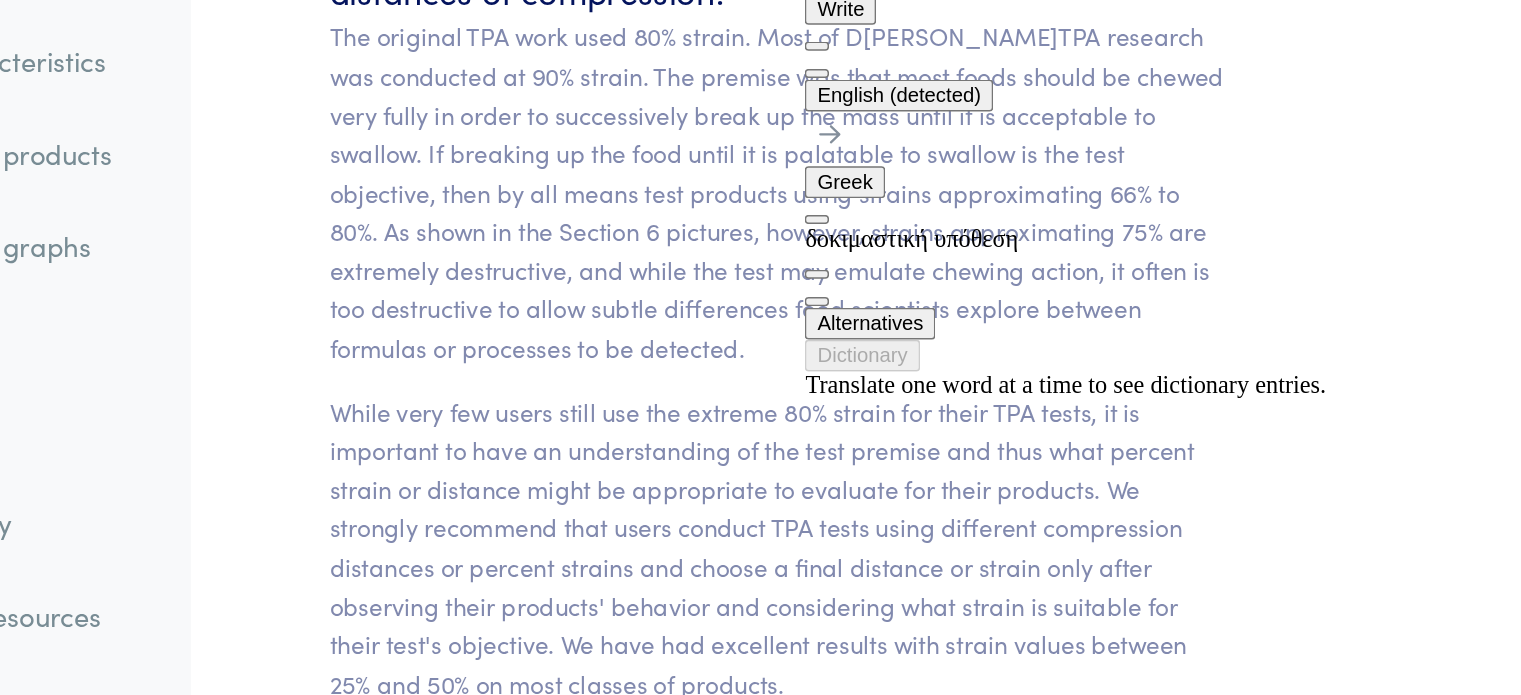 click on "While very few users still use the extreme 80% strain for their TPA tests, it is important to have an understanding of the test premise and thus what percent strain or distance might be appropriate to evaluate for their products. We strongly recommend that users conduct TPA tests using different compression distances or percent strains and choose a final distance or strain only after observing their products' behavior and considering what strain is suitable for their test's objective. We have had excellent results with strain values between 25% and 50% on most classes of products." at bounding box center (818, 598) 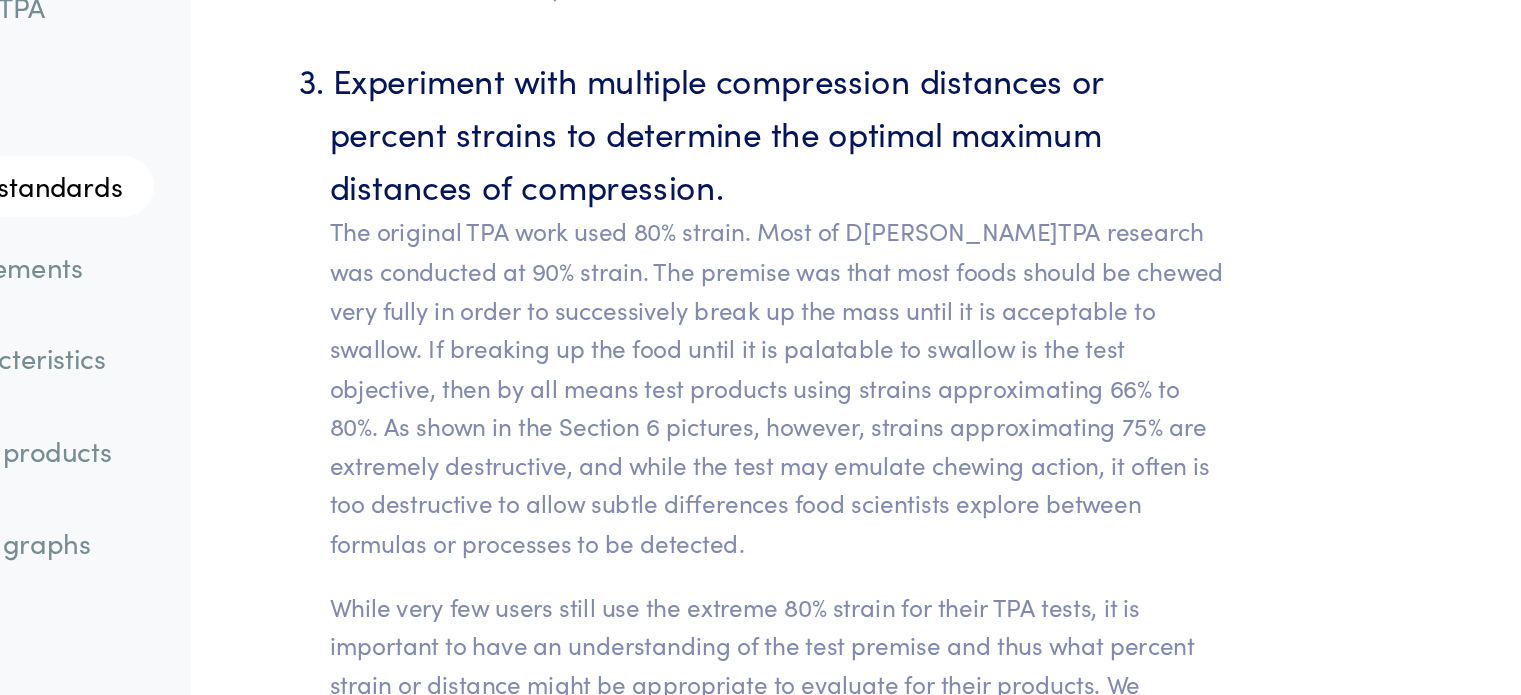 scroll, scrollTop: 9187, scrollLeft: 0, axis: vertical 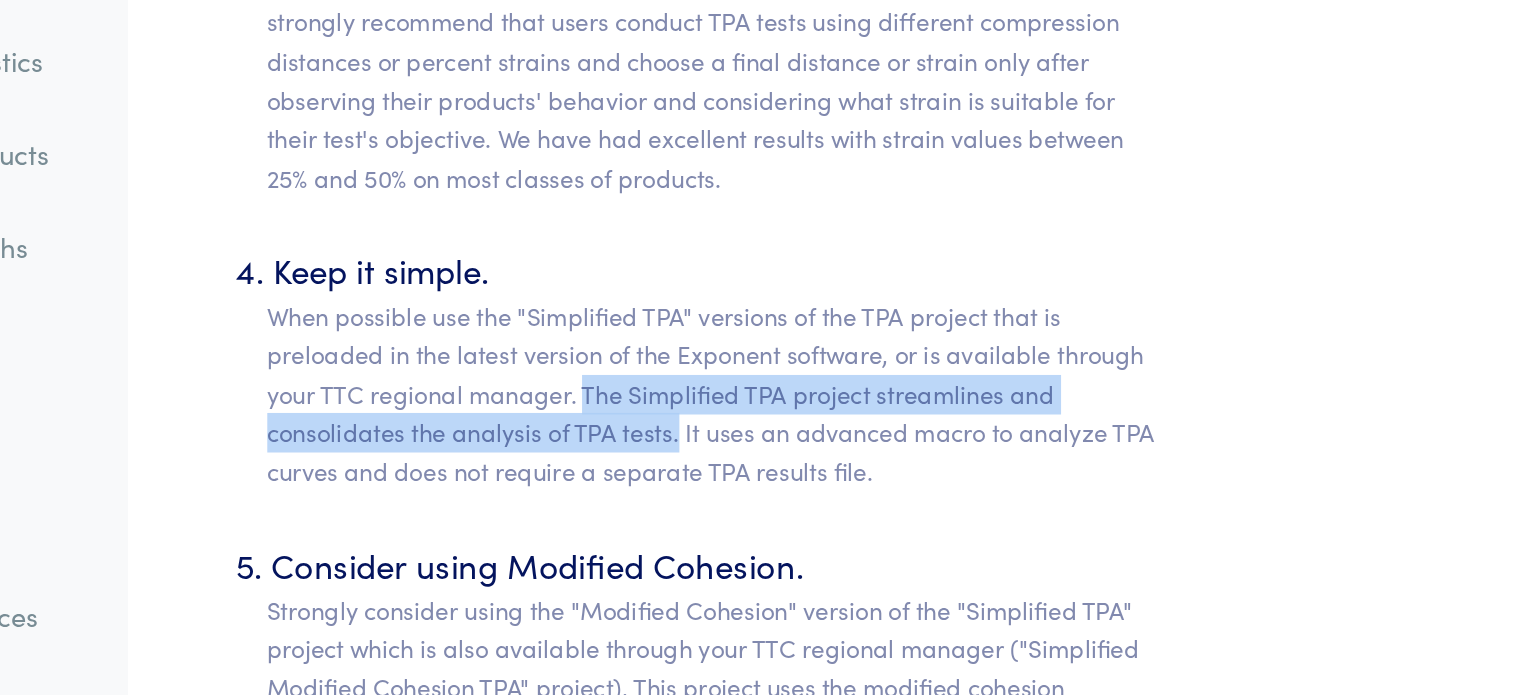 drag, startPoint x: 731, startPoint y: 470, endPoint x: 793, endPoint y: 497, distance: 67.62396 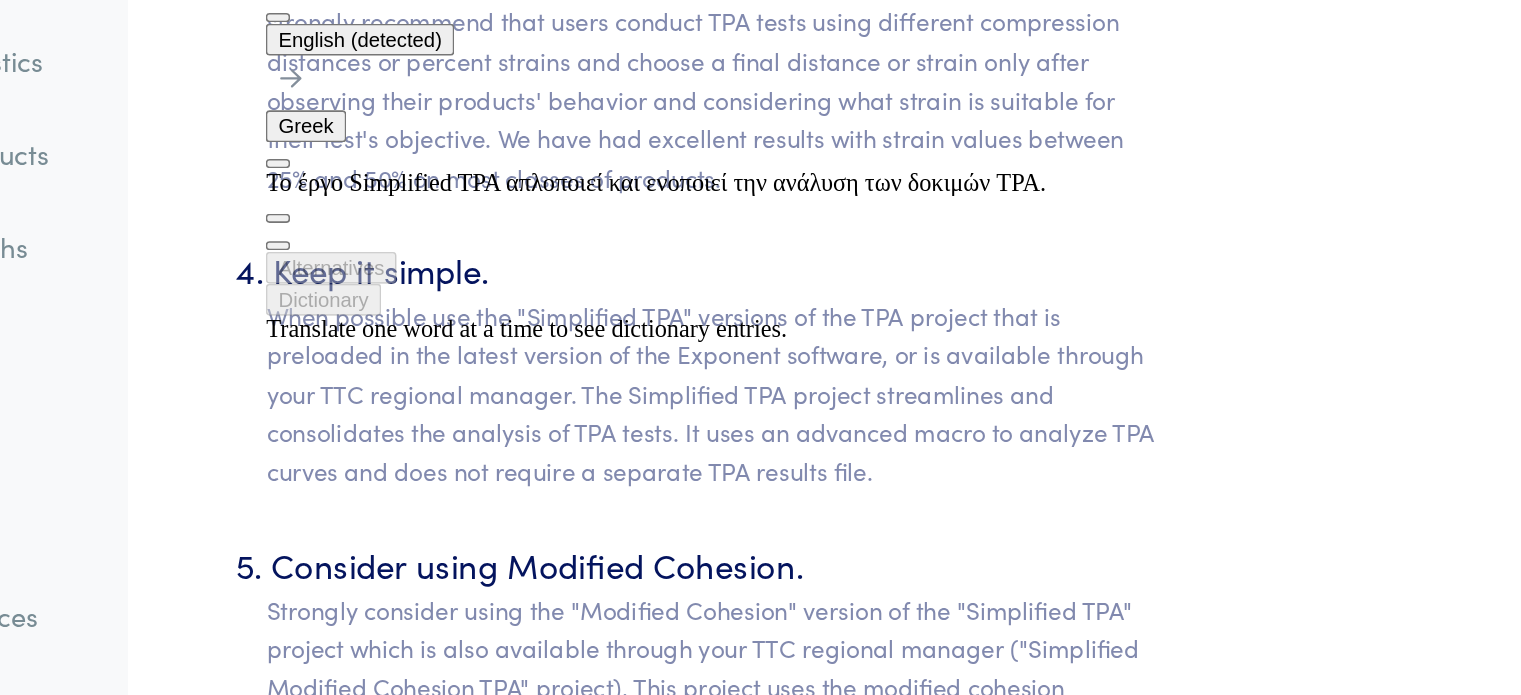 click on "When possible use the "Simplified TPA" versions of the TPA project that is preloaded in the latest version of the Exponent software, or is available through your TTC regional manager. The Simplified TPA project streamlines and consolidates the analysis of TPA tests. It uses an advanced macro to analyze TPA curves and does not require a separate TPA results file." at bounding box center [818, 497] 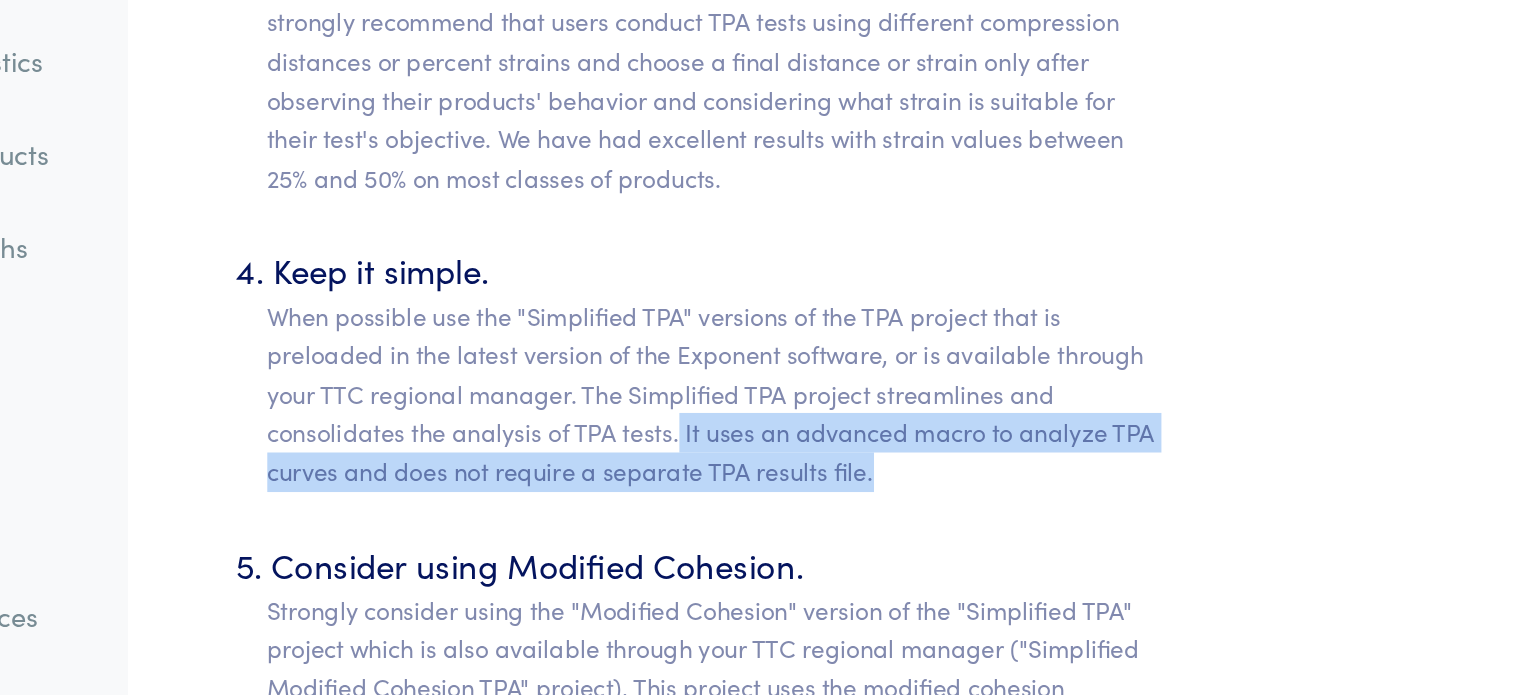 drag, startPoint x: 793, startPoint y: 495, endPoint x: 937, endPoint y: 521, distance: 146.3284 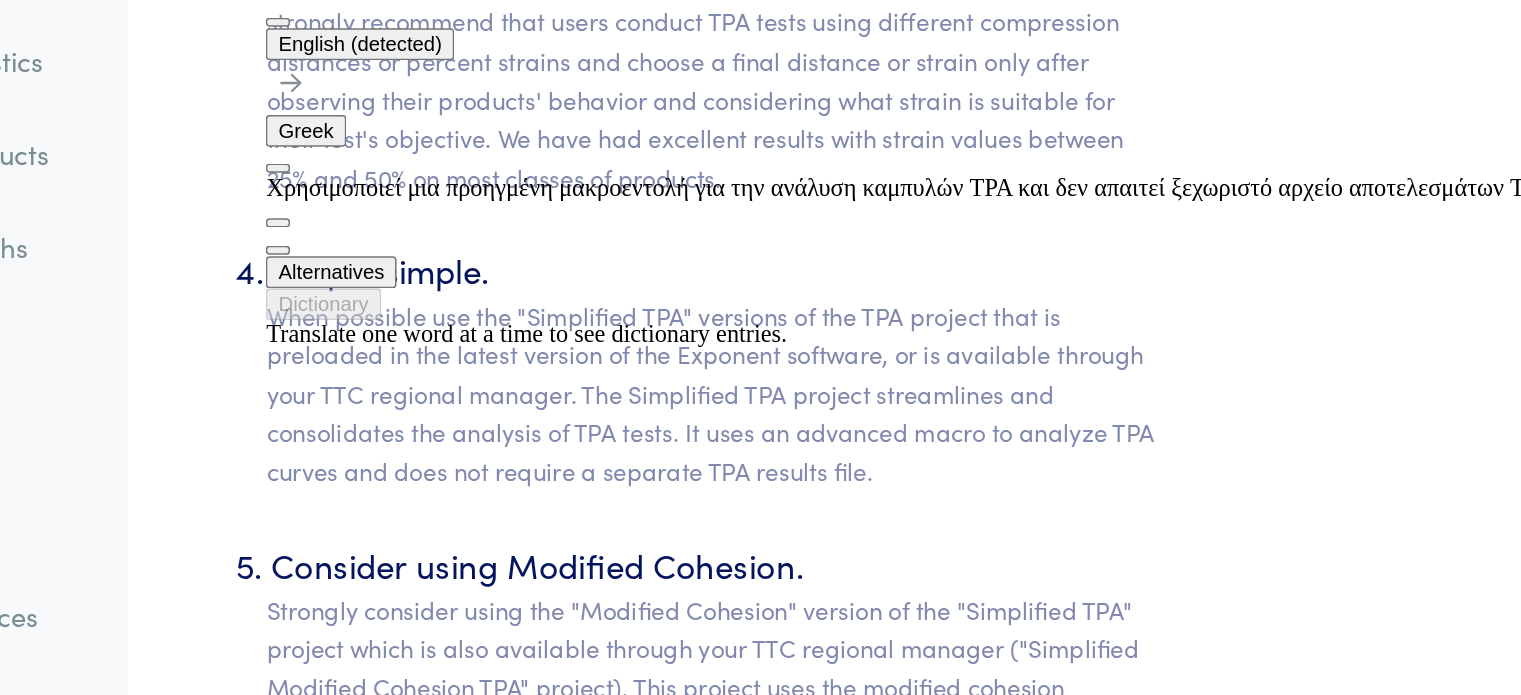 click on "Select an appropriate probe. Ideally users should use flat probes or compression plates which are larger than the samples' diameter so that the product can barrel out and still be fully contacted and properly compressed. Note that a probe which is adequate for low strains may no longer be suitable under higher strains because of how the product behaves during compression (see the Section 6 photos below of Hot Dog & Jello at 75% strain). Since there is little drawback for using larger diameter probes, consider erring on the larger size for TPA probe selection. Occasionally it is acceptable to test products which are larger than the probe, such as sheet cakes, muffins, breads, with the understanding that if the probe breaks through and penetrates into the product then the resilience, springiness and even cohesiveness values should be looked at skeptically (since the ability of the compressed product to spring back may be unduly negated by friction and side walls of the penetration hole).  and" at bounding box center (802, 885) 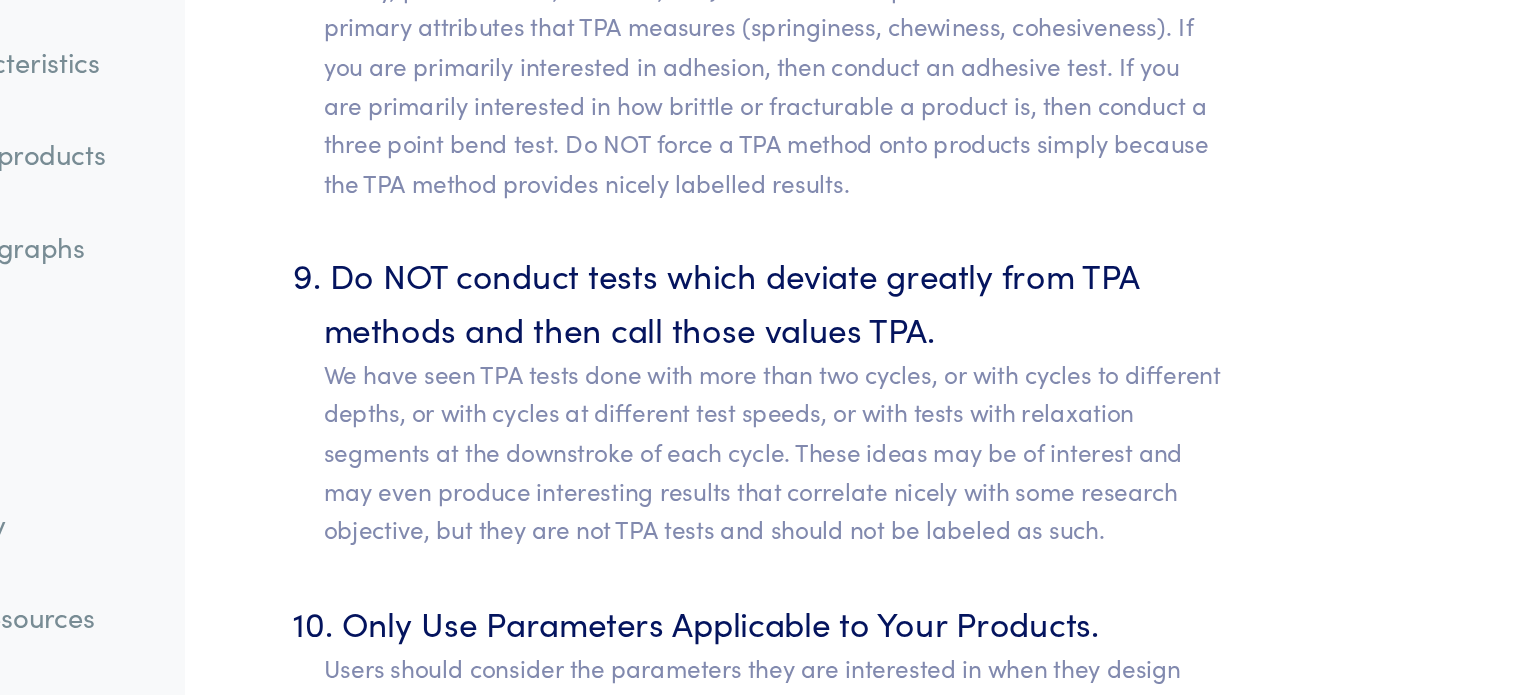 scroll, scrollTop: 10581, scrollLeft: 0, axis: vertical 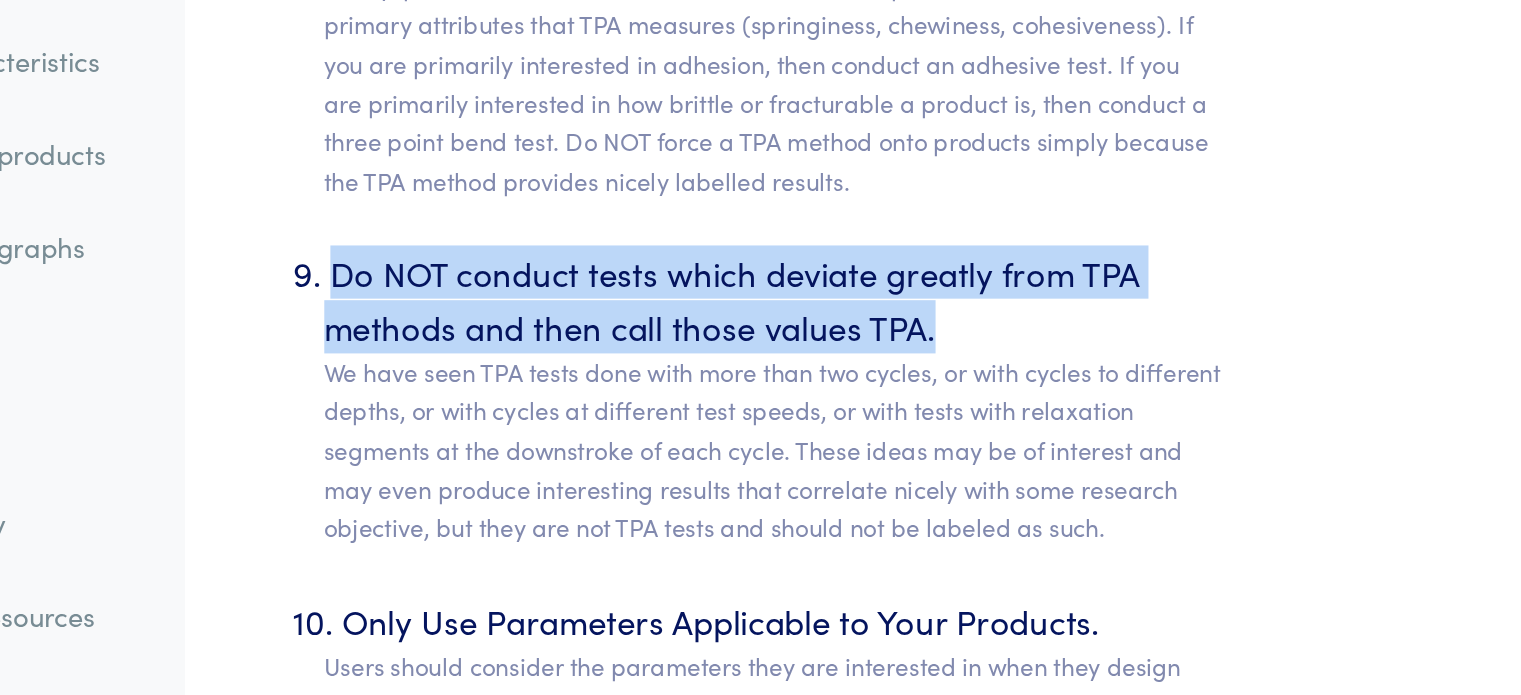 drag, startPoint x: 527, startPoint y: 390, endPoint x: 965, endPoint y: 426, distance: 439.47696 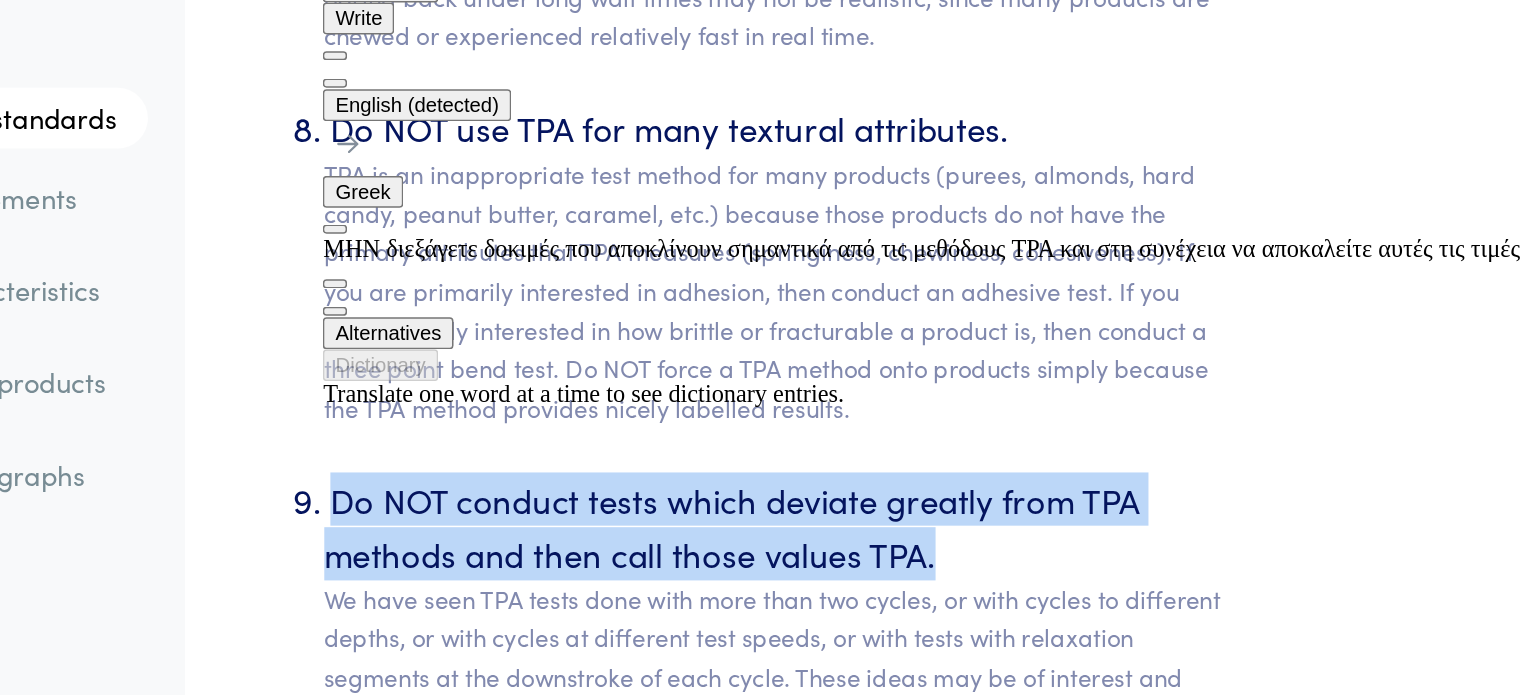 scroll, scrollTop: 10581, scrollLeft: 0, axis: vertical 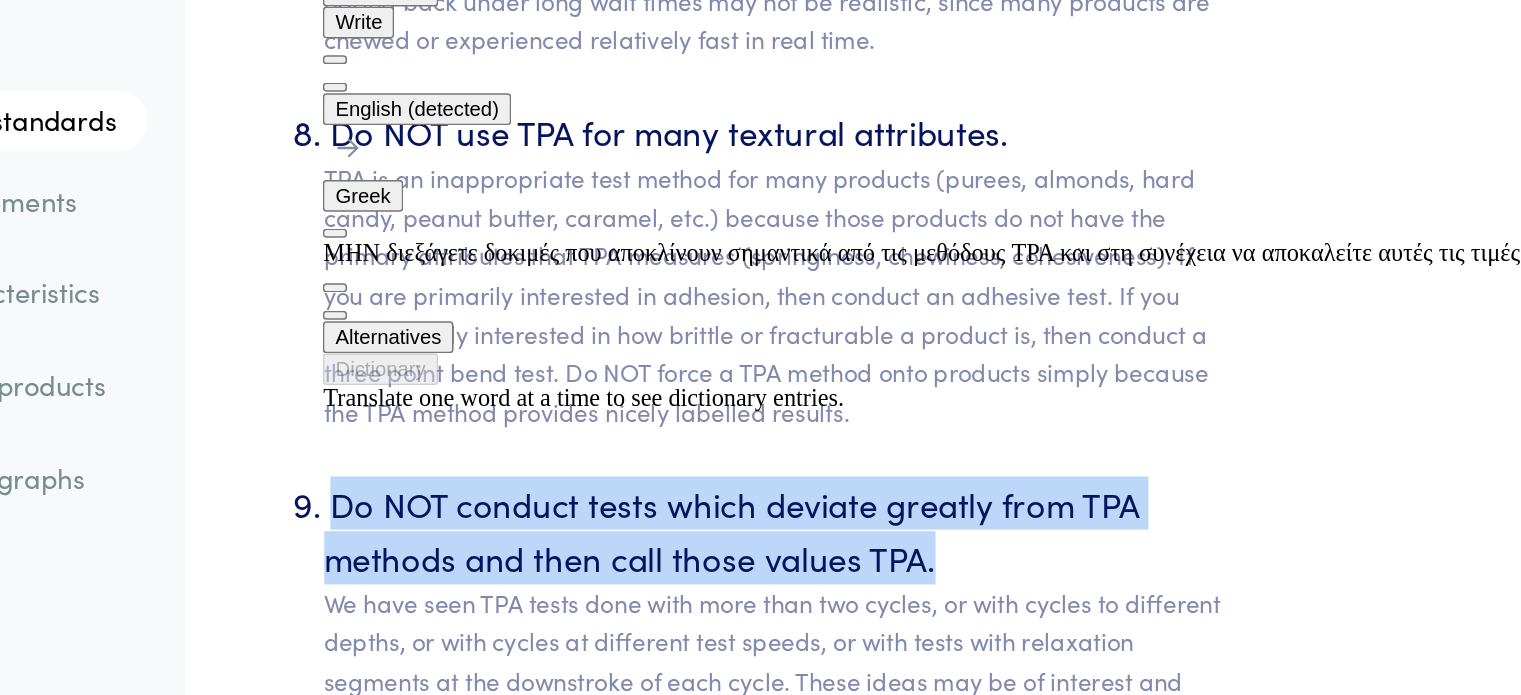 click on "Do NOT conduct tests which deviate greatly from TPA methods and then call those values TPA. We have seen TPA tests done with more than two cycles, or with cycles to different depths, or with cycles at different test speeds, or with tests with relaxation segments at the downstroke of each cycle. These ideas may be of interest and may even produce interesting results that correlate nicely with some research objective, but they are not TPA tests and should not be labeled as such." at bounding box center (818, 498) 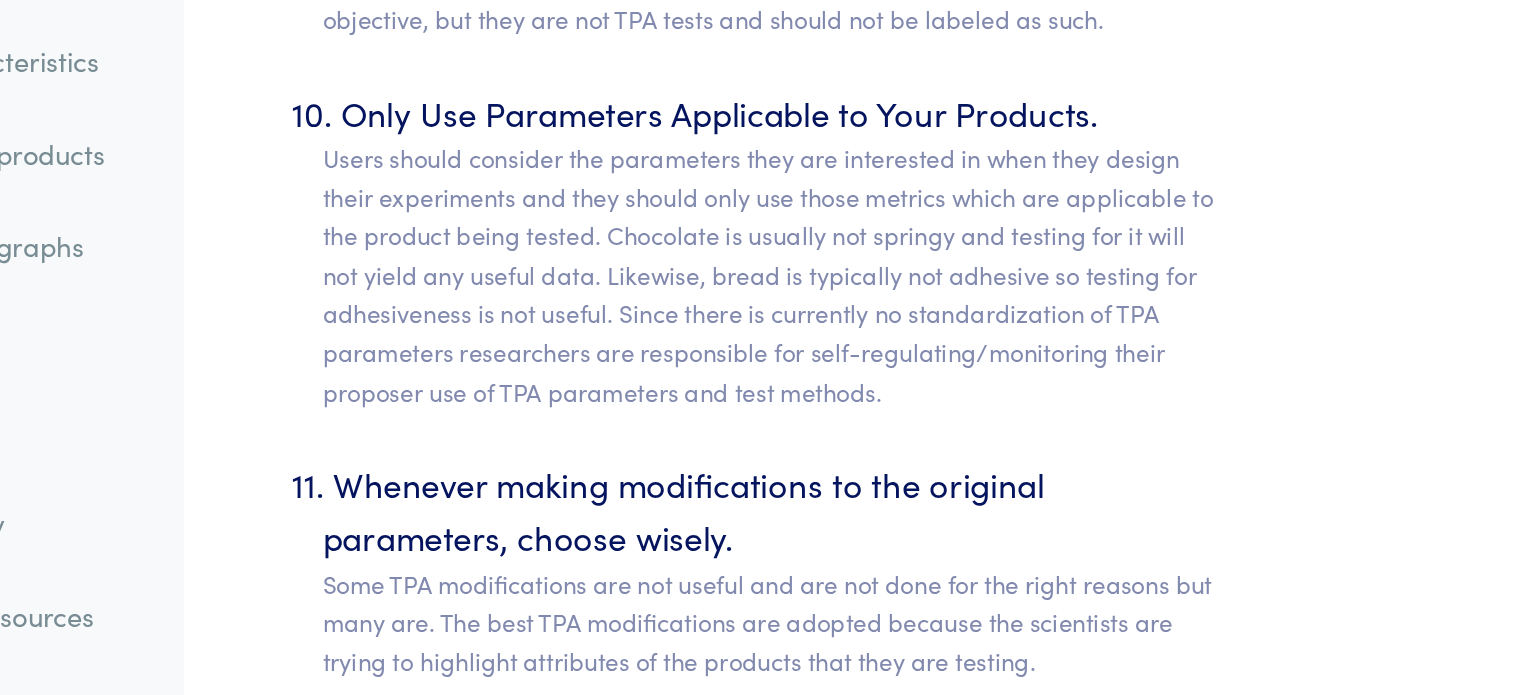 scroll, scrollTop: 10917, scrollLeft: 0, axis: vertical 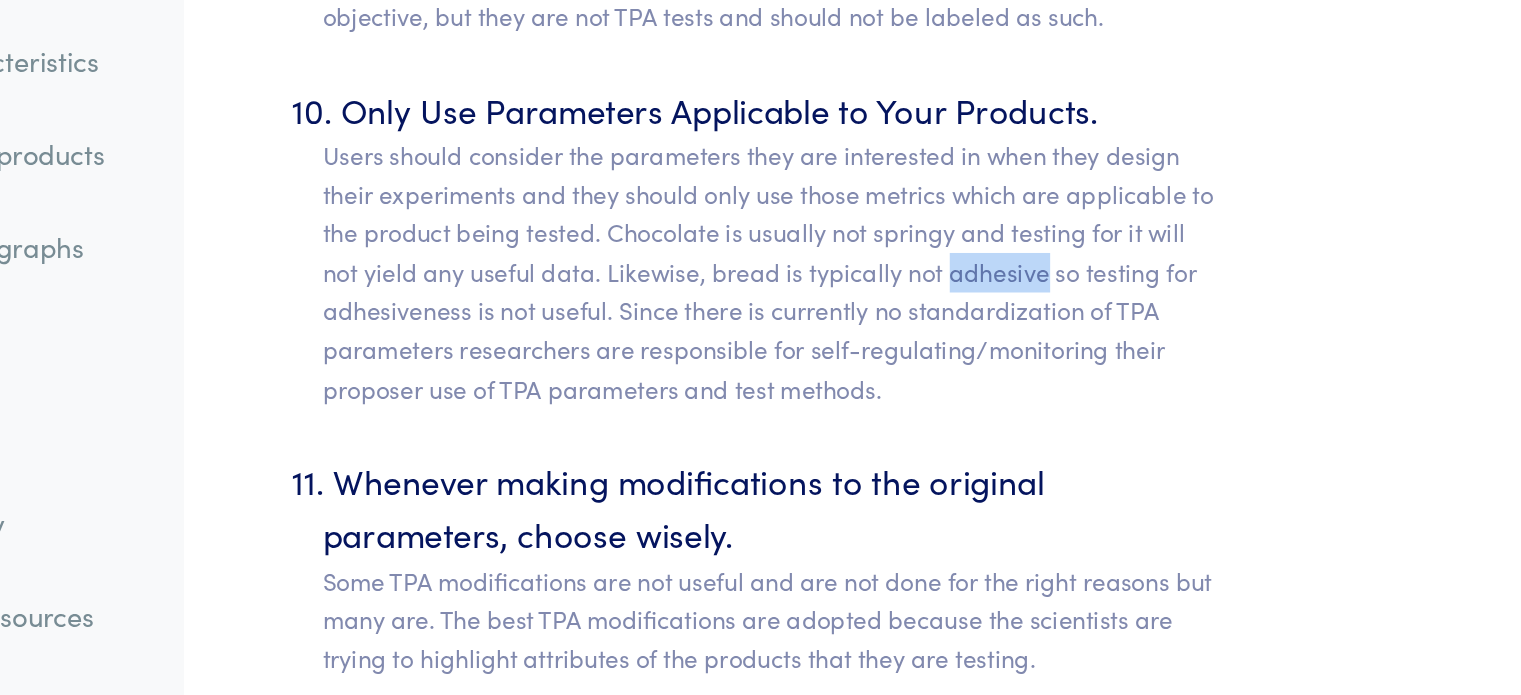 drag, startPoint x: 934, startPoint y: 391, endPoint x: 996, endPoint y: 397, distance: 62.289646 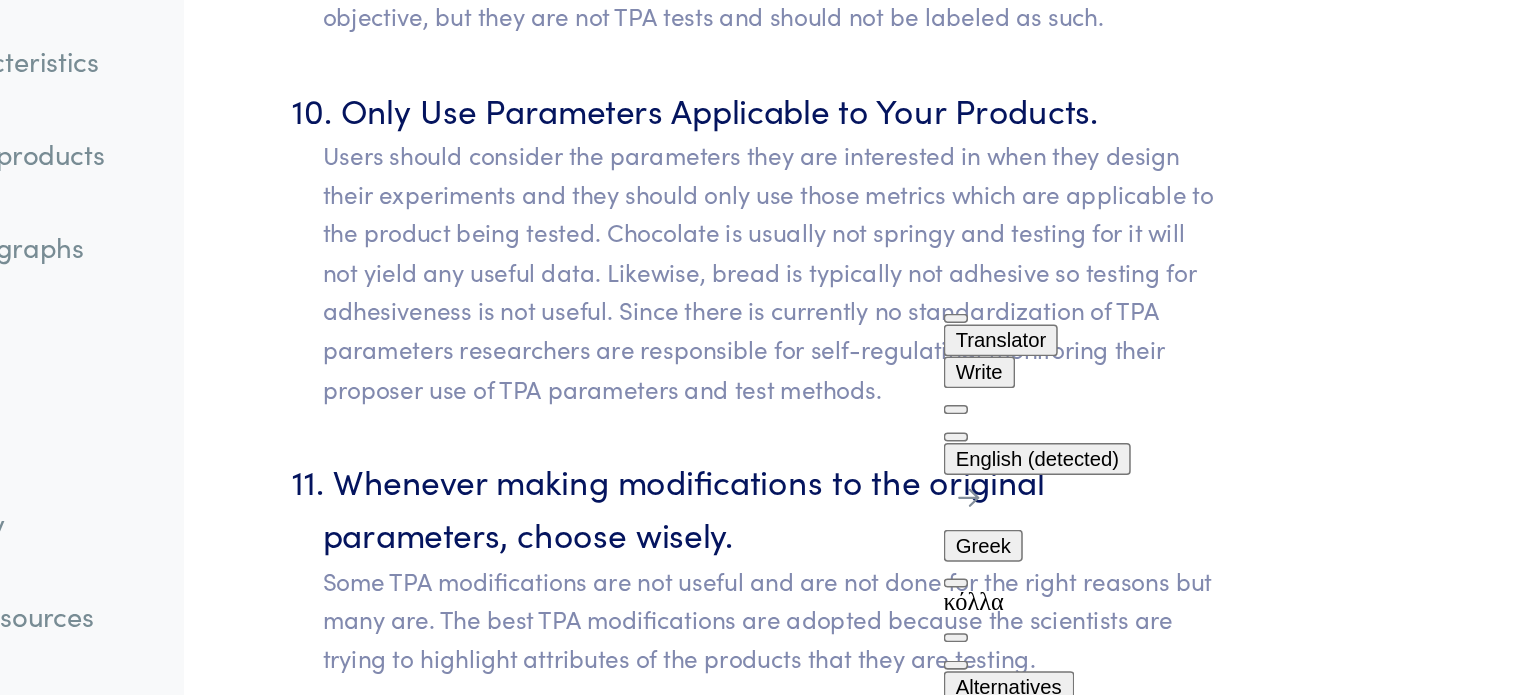 click on "Users should consider the parameters they are interested in when they design their experiments and they should only use those metrics which are applicable to the product being tested. Chocolate is usually not springy and testing for it will not yield any useful data. Likewise, bread is typically not adhesive so testing for adhesiveness is not useful. Since there is currently no standardization of TPA parameters researchers are responsible for self-regulating/monitoring their proposer use of TPA parameters and test methods." at bounding box center [818, 416] 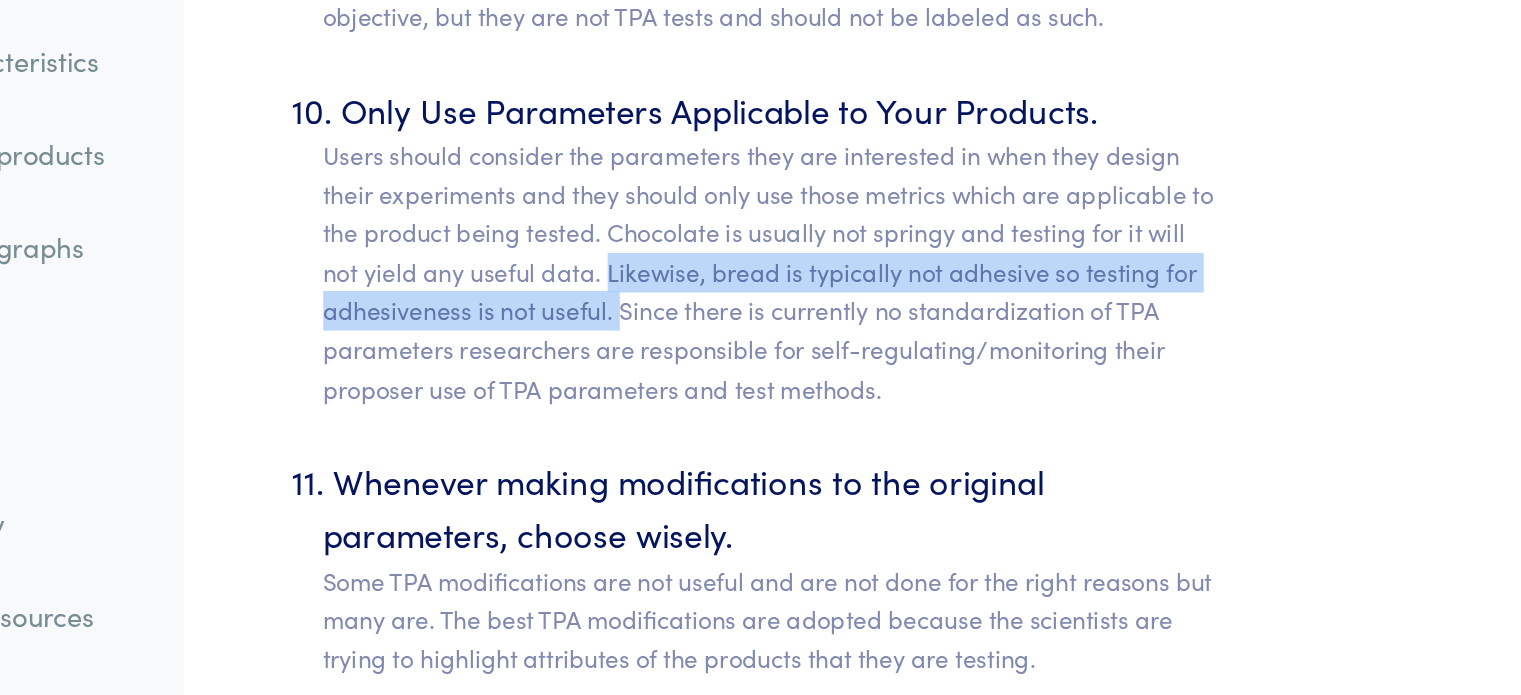drag, startPoint x: 708, startPoint y: 388, endPoint x: 721, endPoint y: 425, distance: 39.217342 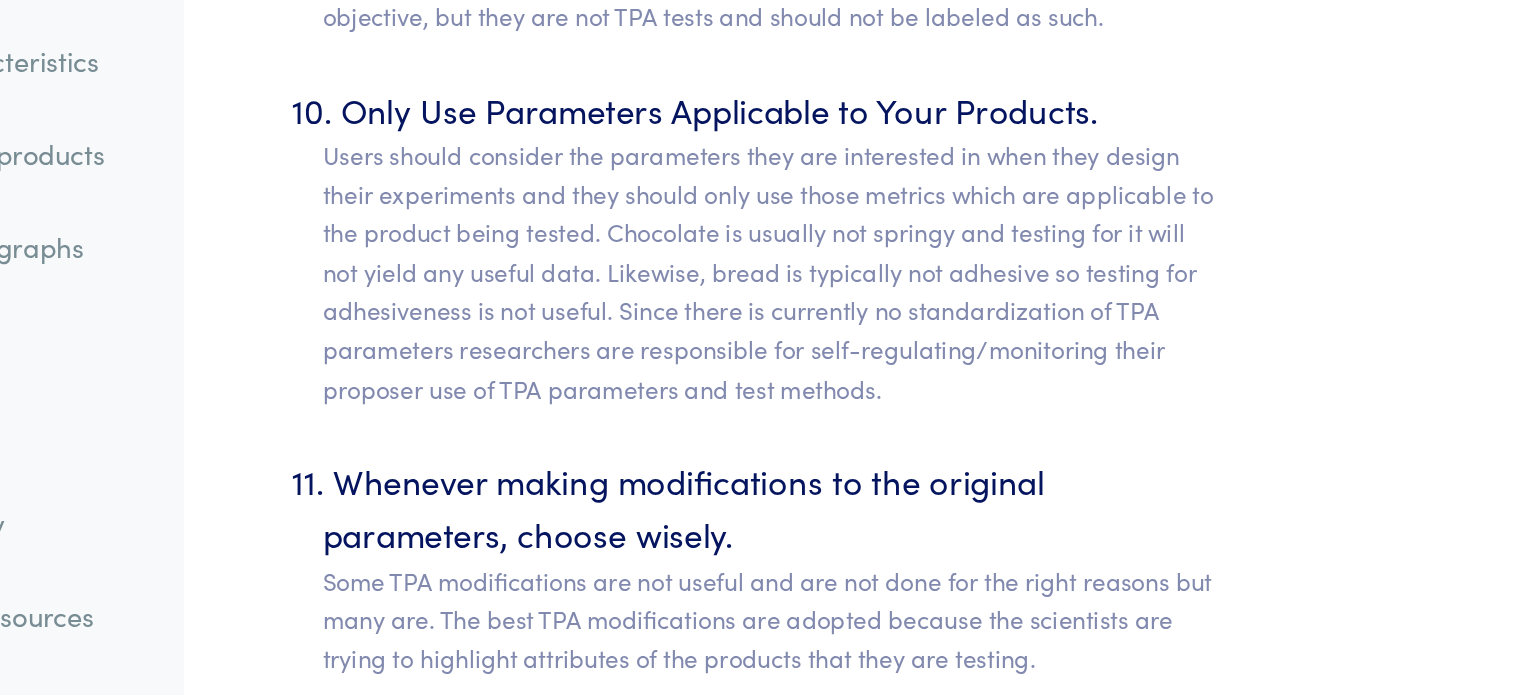 click on "Users should consider the parameters they are interested in when they design their experiments and they should only use those metrics which are applicable to the product being tested. Chocolate is usually not springy and testing for it will not yield any useful data. Likewise, bread is typically not adhesive so testing for adhesiveness is not useful. Since there is currently no standardization of TPA parameters researchers are responsible for self-regulating/monitoring their proposer use of TPA parameters and test methods." at bounding box center [818, 416] 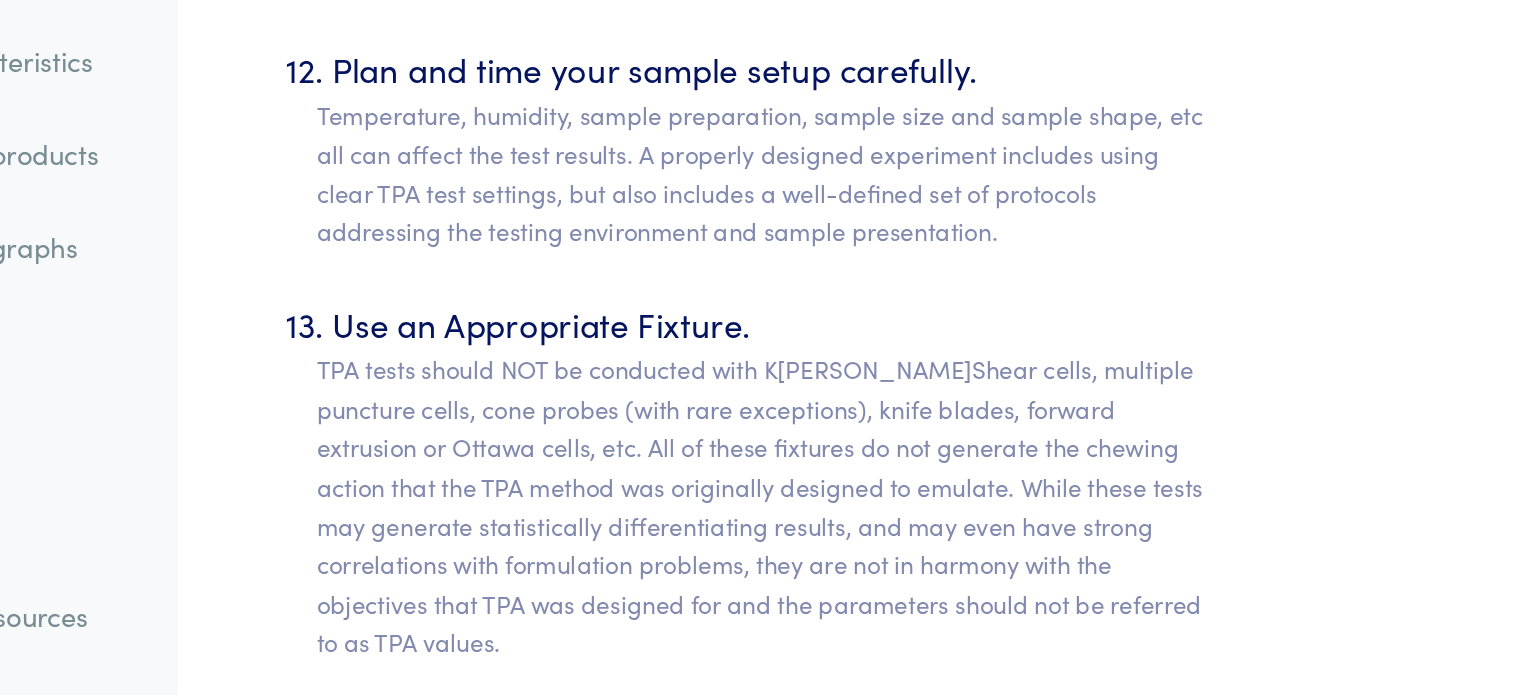 scroll, scrollTop: 11382, scrollLeft: 0, axis: vertical 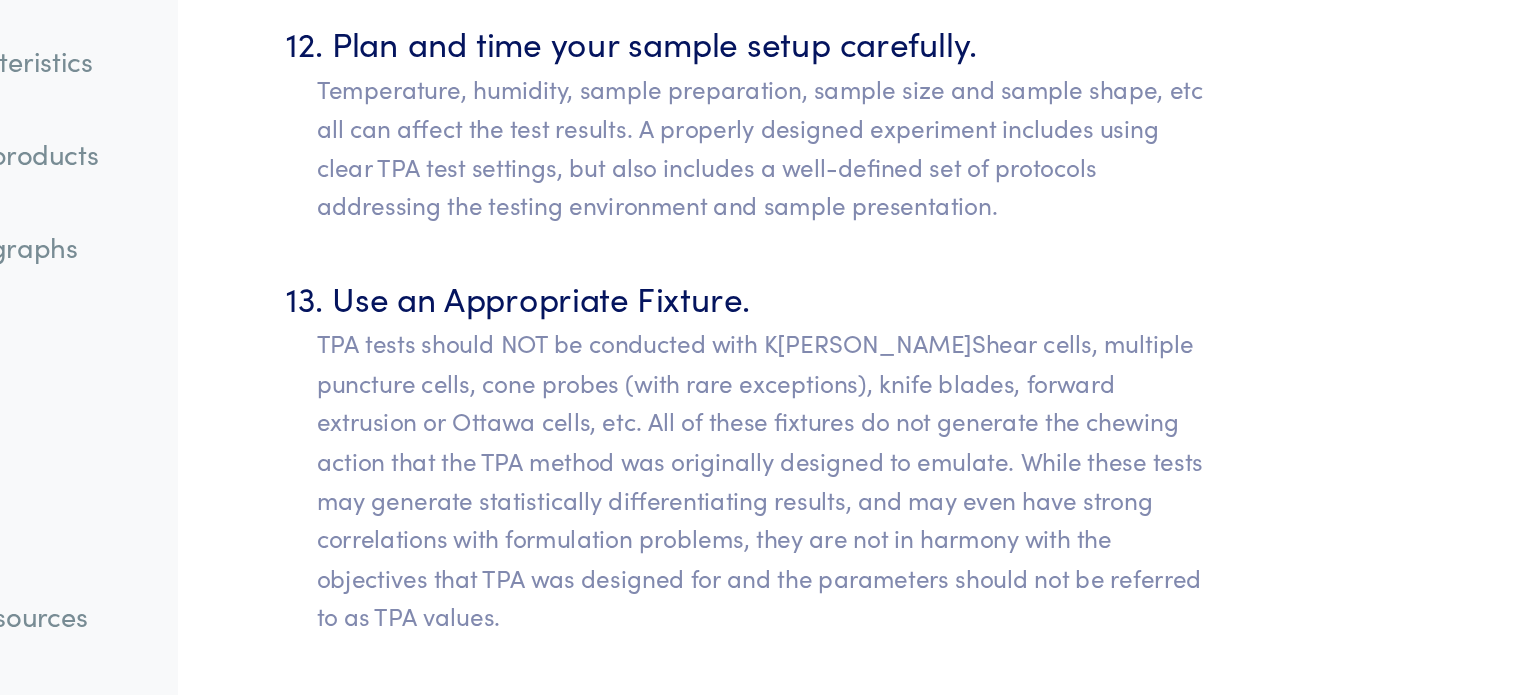drag, startPoint x: 729, startPoint y: 406, endPoint x: 836, endPoint y: 418, distance: 107.67079 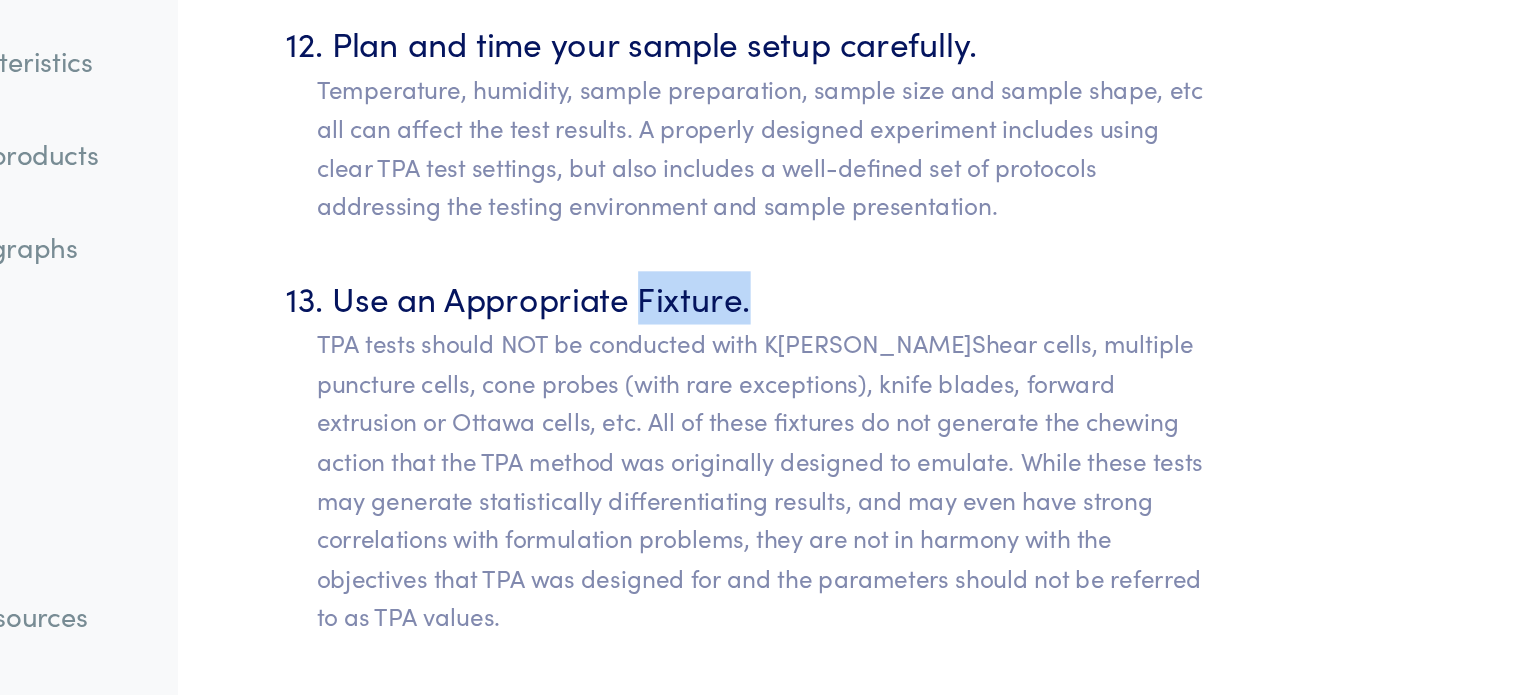 drag, startPoint x: 731, startPoint y: 410, endPoint x: 835, endPoint y: 407, distance: 104.04326 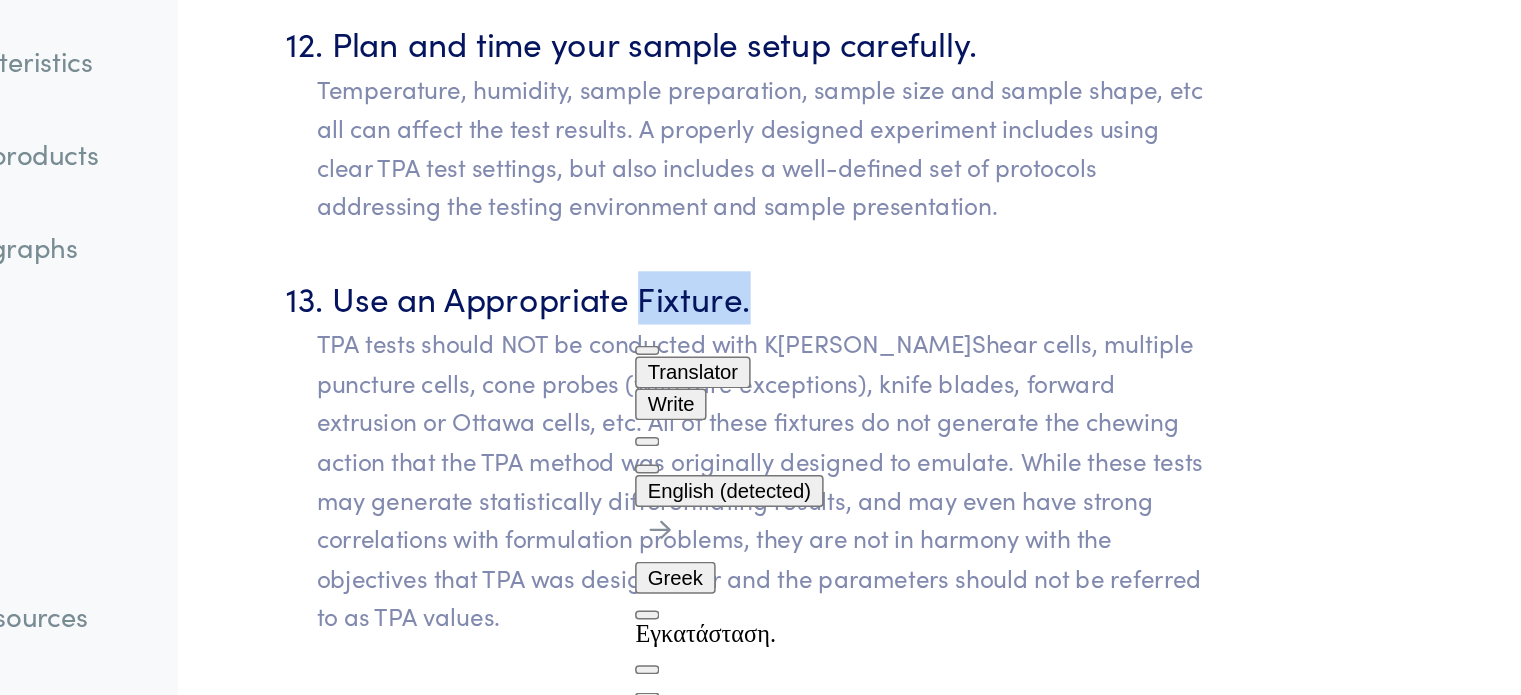 click on "Use an Appropriate Fixture. TPA tests should NOT be conducted with K[PERSON_NAME]Shear cells, multiple puncture cells, cone probes (with rare exceptions), knife blades, forward extrusion or Ottawa cells, etc. All of these fixtures do not generate the chewing action that the TPA method was originally designed to emulate. While these tests may generate statistically differentiating results, and may even have strong correlations with formulation problems, they are not in harmony with the objectives that TPA was designed for and the parameters should not be referred to as TPA values." at bounding box center [818, 536] 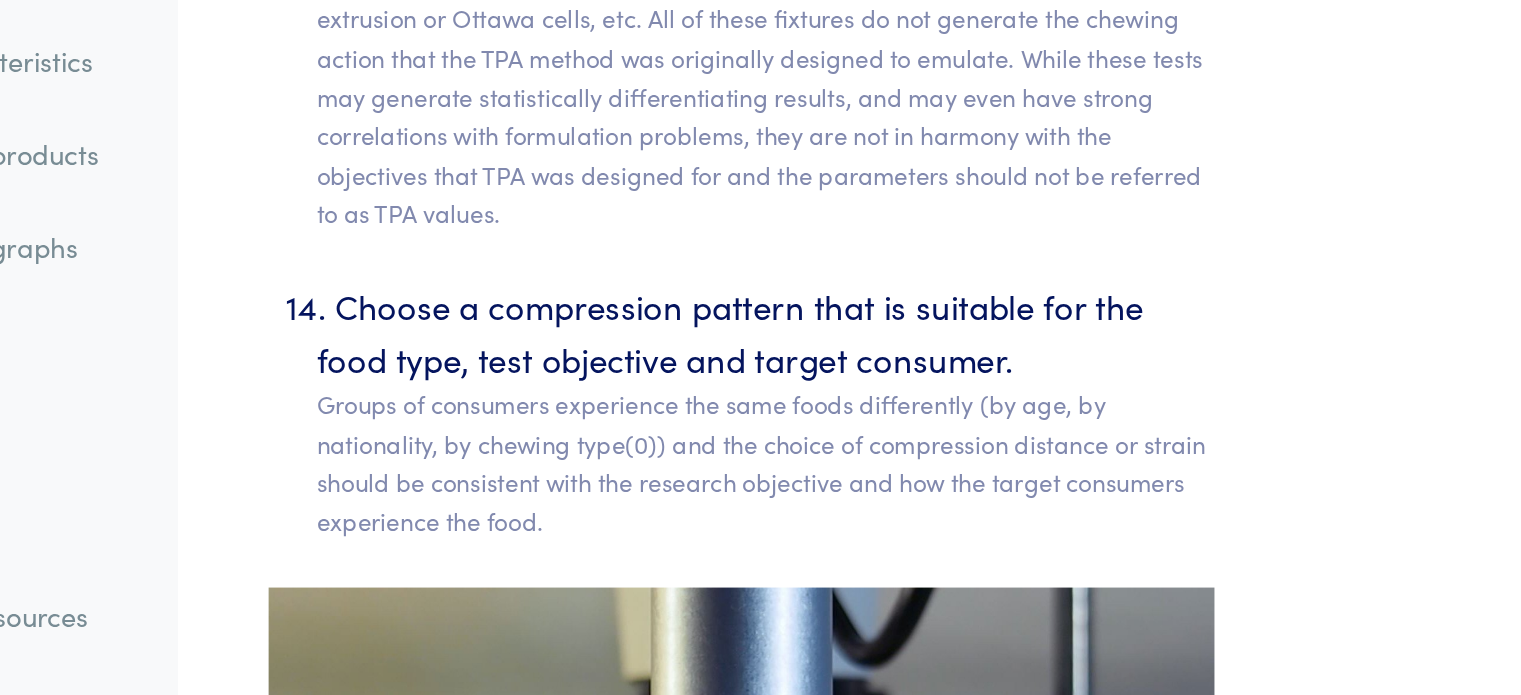 scroll, scrollTop: 11712, scrollLeft: 0, axis: vertical 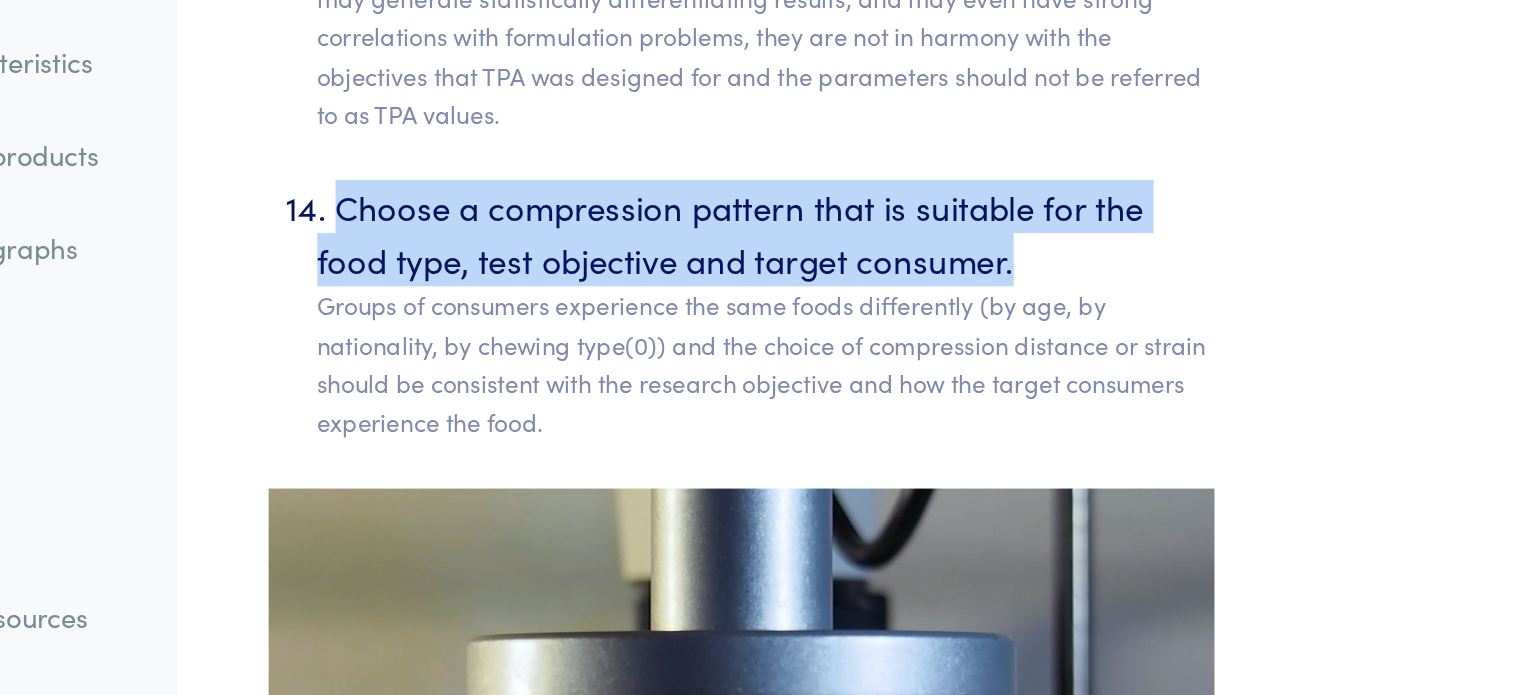 drag, startPoint x: 936, startPoint y: 359, endPoint x: 535, endPoint y: 314, distance: 403.51703 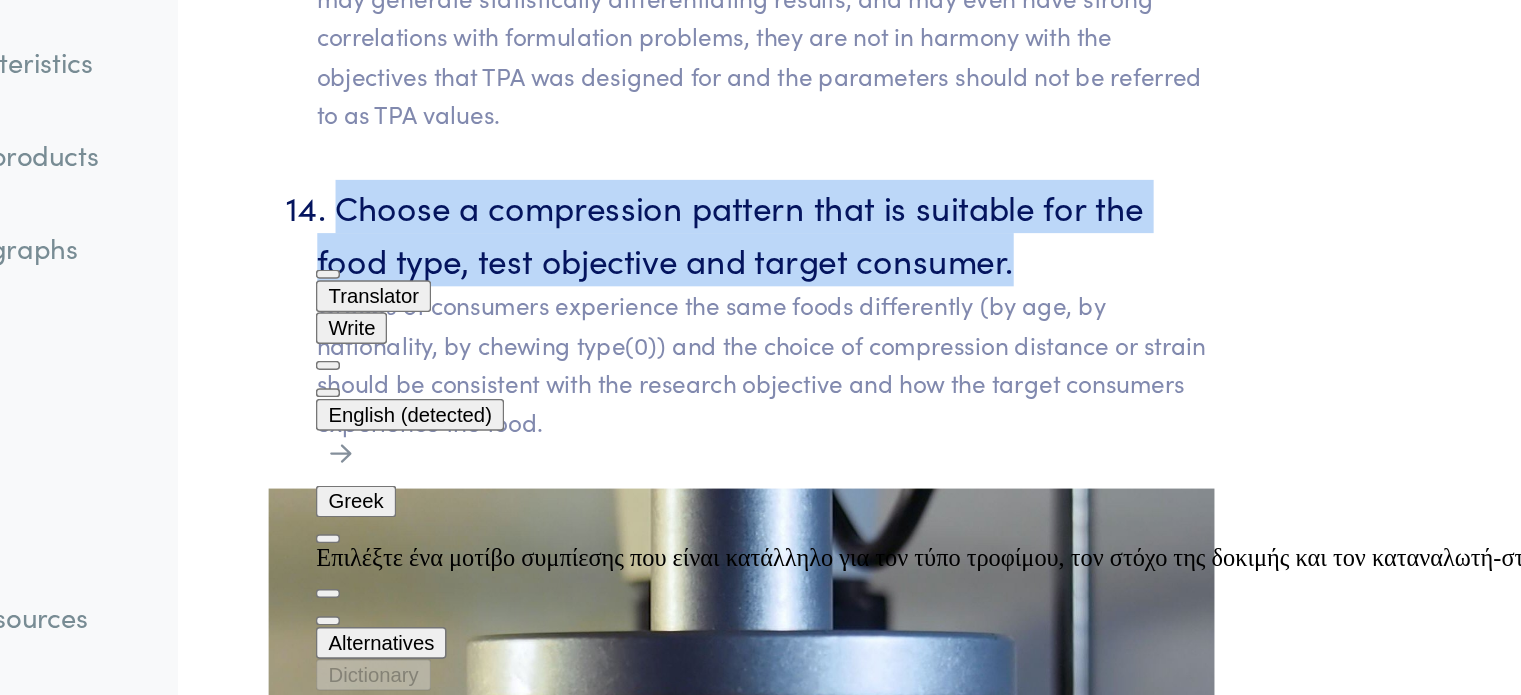 click on "Choose a compression pattern that is suitable for the food type, test objective and target consumer. Groups of consumers experience the same foods differently (by age, by nationality, by chewing type(0)) and the choice of compression distance or strain should be consistent with the research objective and how the target consumers experience the food." at bounding box center (818, 442) 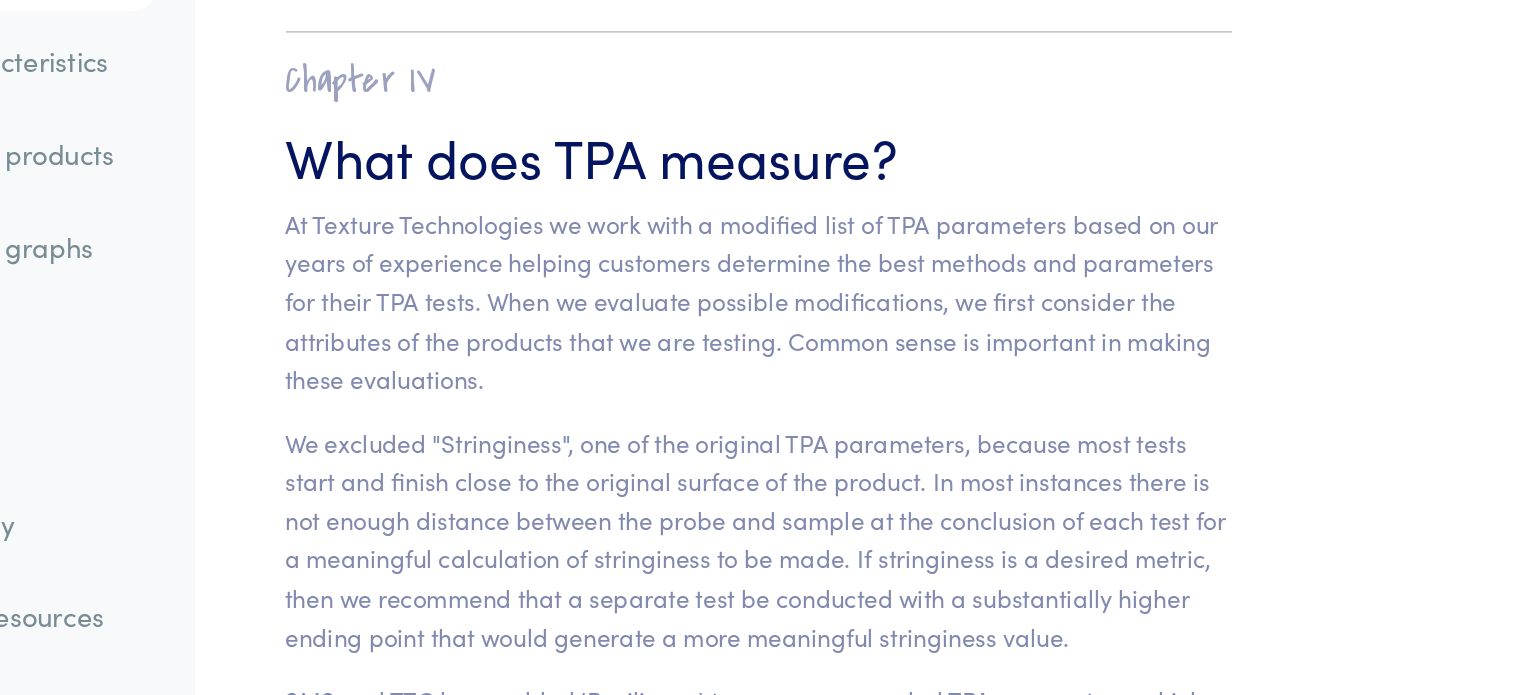 scroll, scrollTop: 12403, scrollLeft: 0, axis: vertical 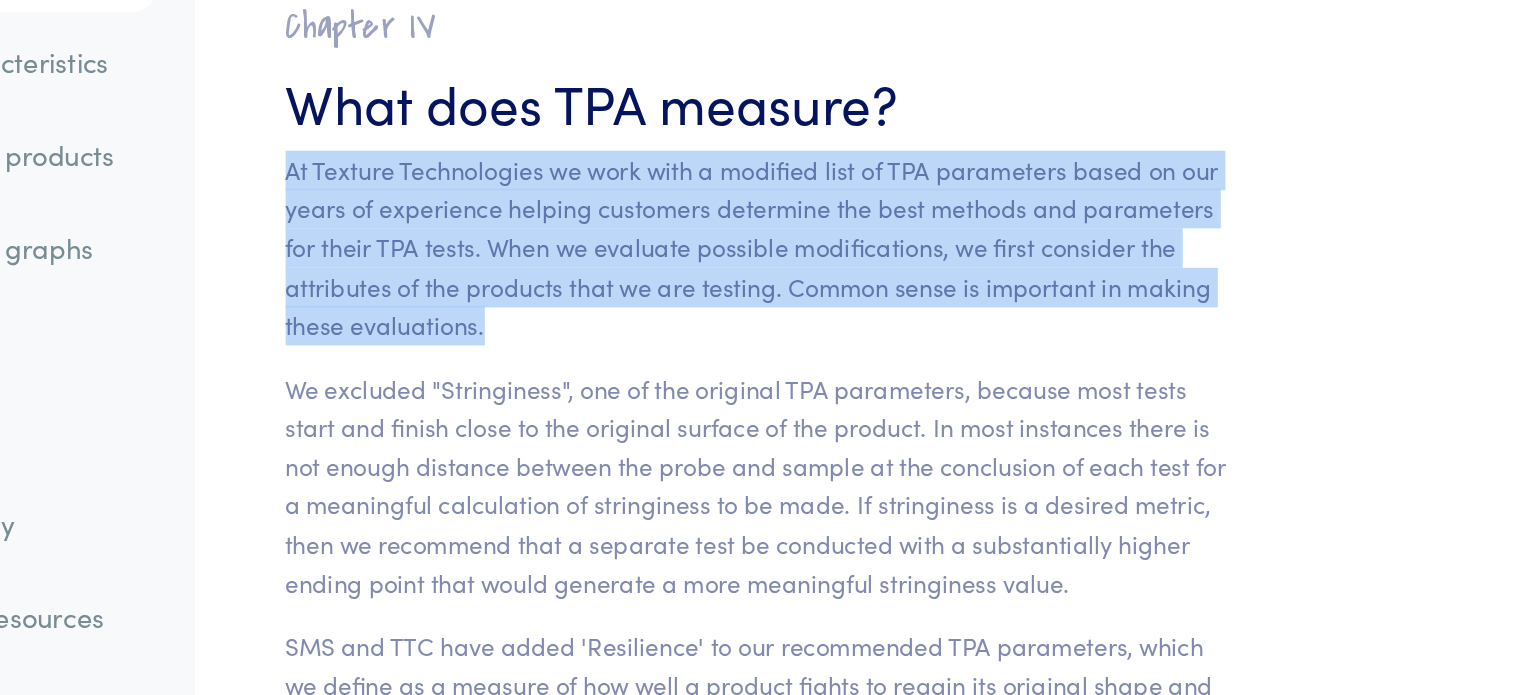 drag, startPoint x: 621, startPoint y: 408, endPoint x: 489, endPoint y: 294, distance: 174.4133 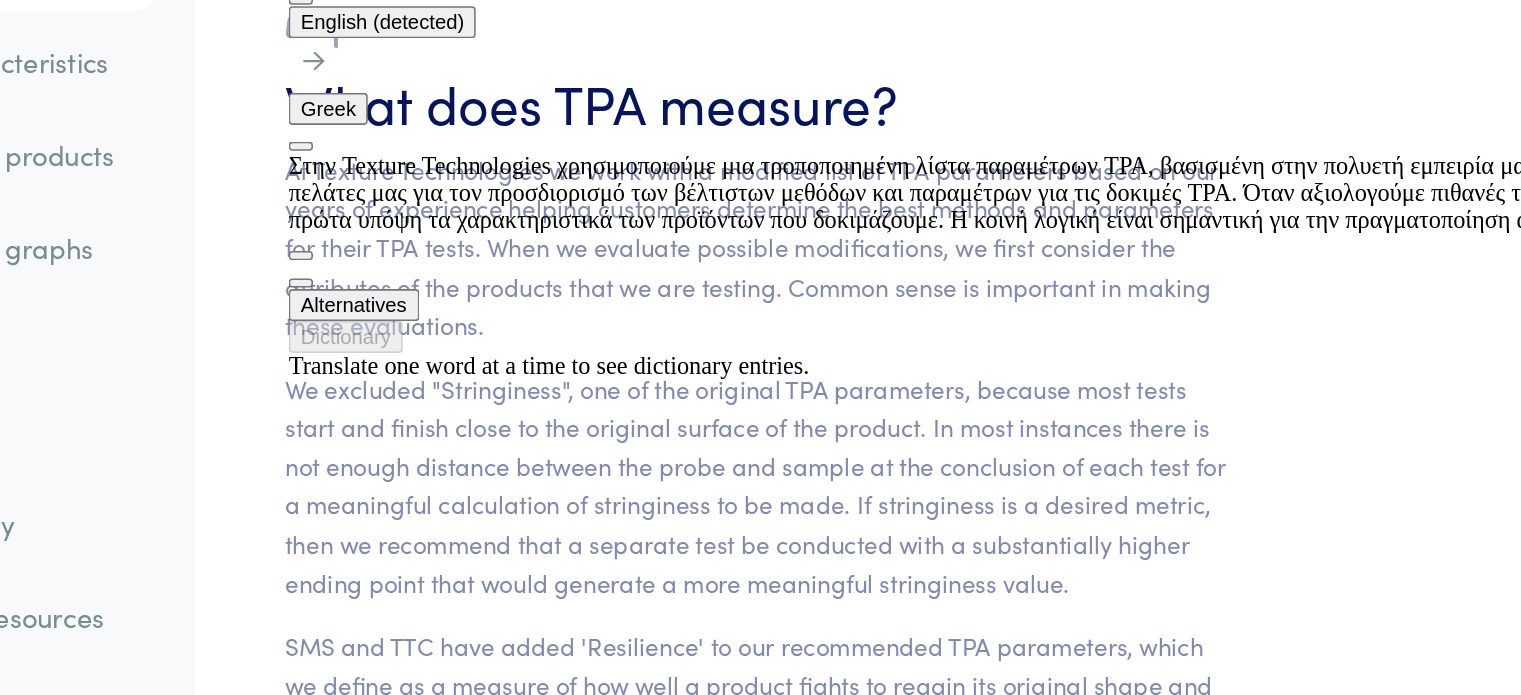 click on "Chapter IV
What does TPA measure?
At Texture Technologies we work with a modified list of TPA parameters based on our years of experience helping customers determine the best methods and parameters for their TPA tests. When we evaluate possible modifications, we first consider the attributes of the products that we are testing. Common sense is important in making these evaluations.
We excluded "Stringiness", one of the original TPA parameters, because most tests start and finish close to the original surface of the product. In most instances there is not enough distance between the probe and sample at the conclusion of each test for a meaningful calculation of stringiness to be made. If stringiness is a desired metric, then we recommend that a separate test be conducted with a substantially higher ending point that would generate a more meaningful stringiness value." at bounding box center [802, 509] 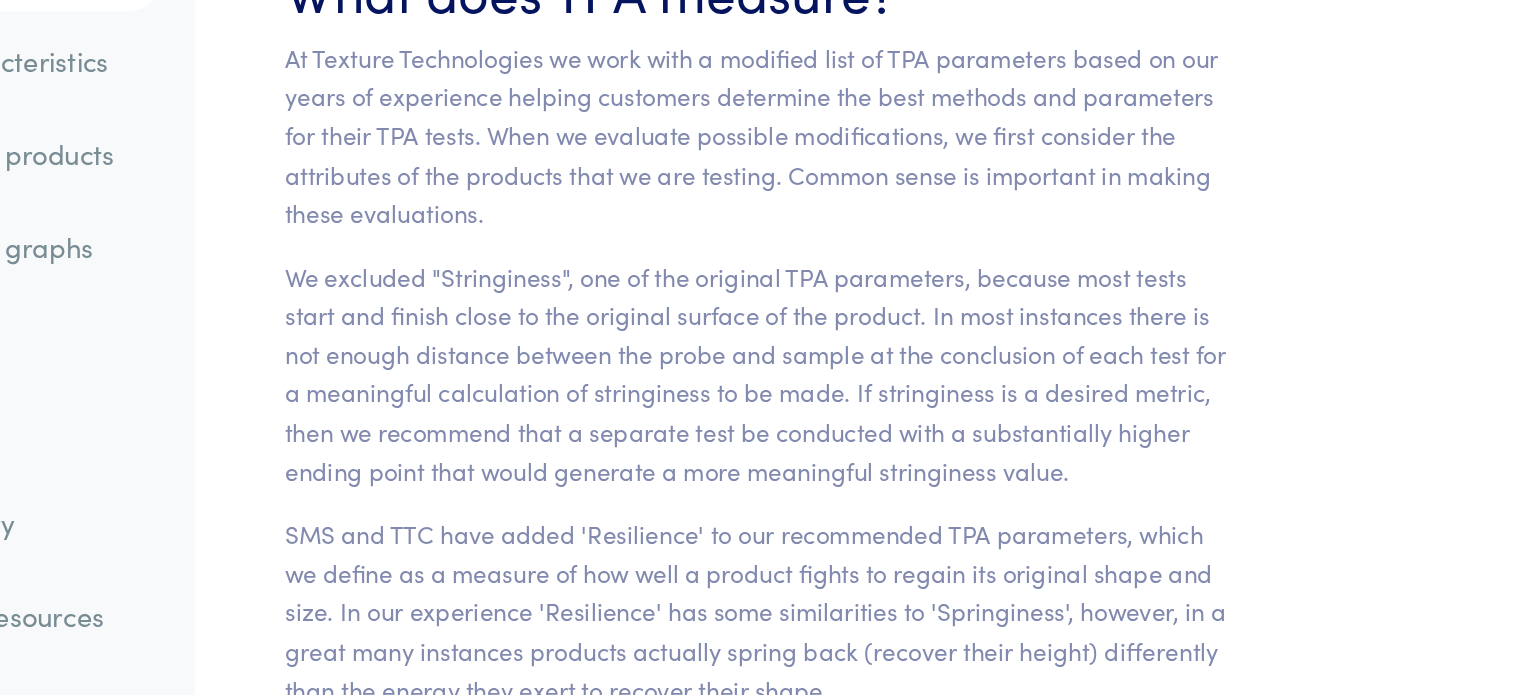 scroll, scrollTop: 12478, scrollLeft: 0, axis: vertical 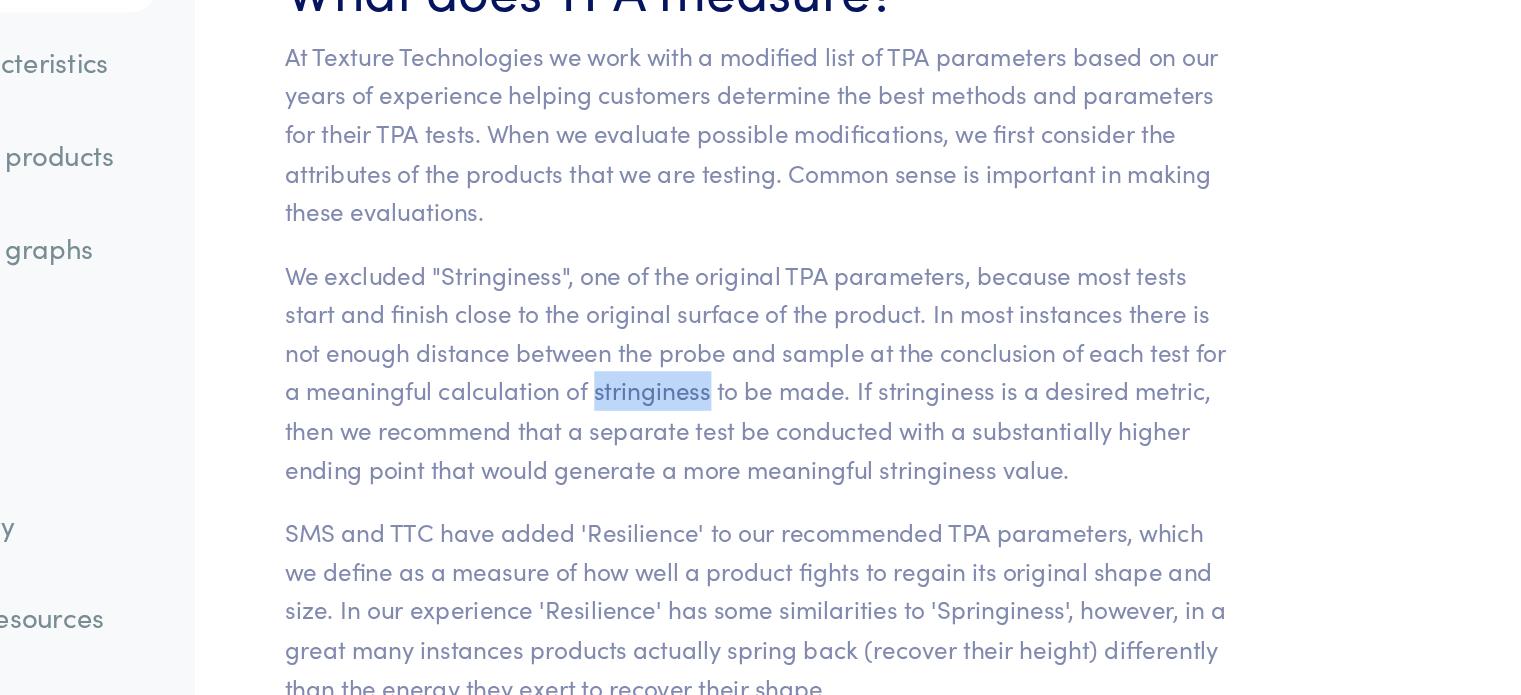 drag, startPoint x: 695, startPoint y: 446, endPoint x: 769, endPoint y: 451, distance: 74.168724 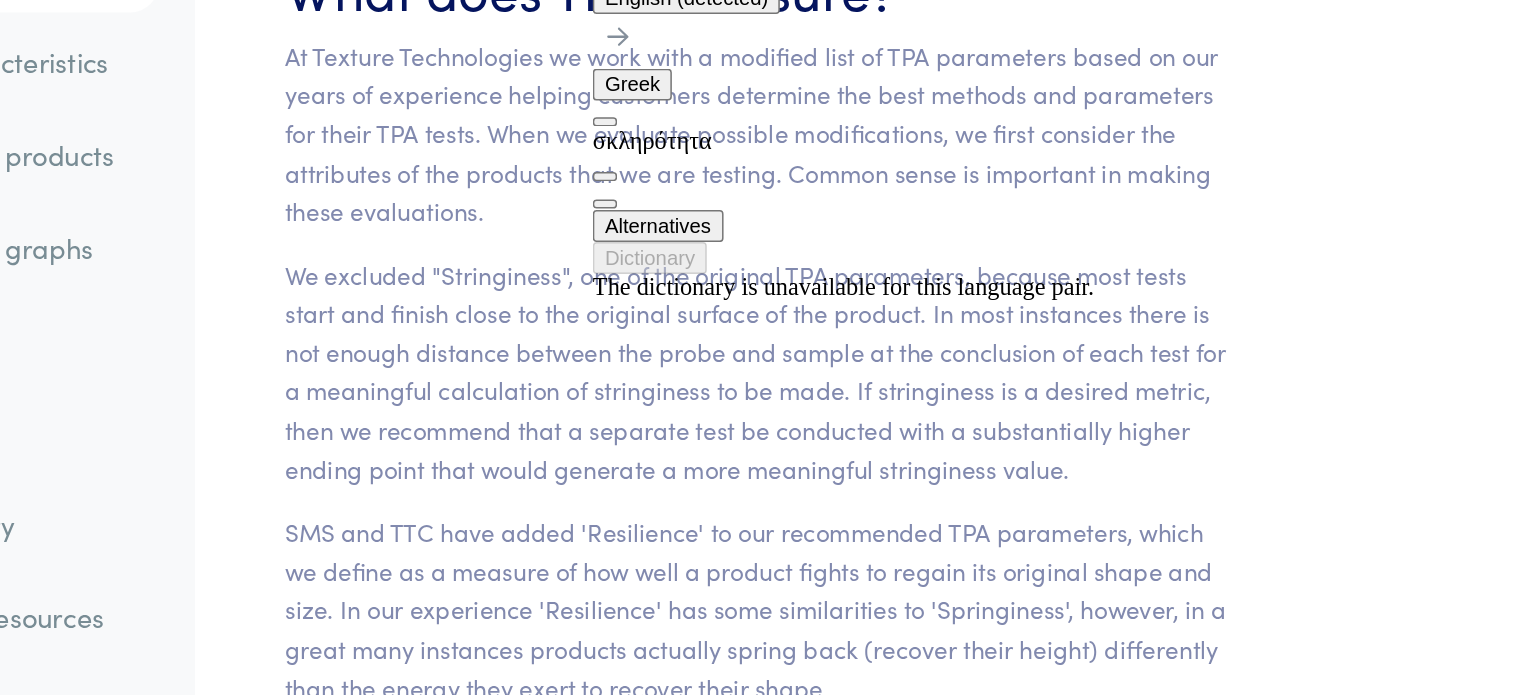 click on "We excluded "Stringiness", one of the original TPA parameters, because most tests start and finish close to the original surface of the product. In most instances there is not enough distance between the probe and sample at the conclusion of each test for a meaningful calculation of stringiness to be made. If stringiness is a desired metric, then we recommend that a separate test be conducted with a substantially higher ending point that would generate a more meaningful stringiness value." at bounding box center [802, 483] 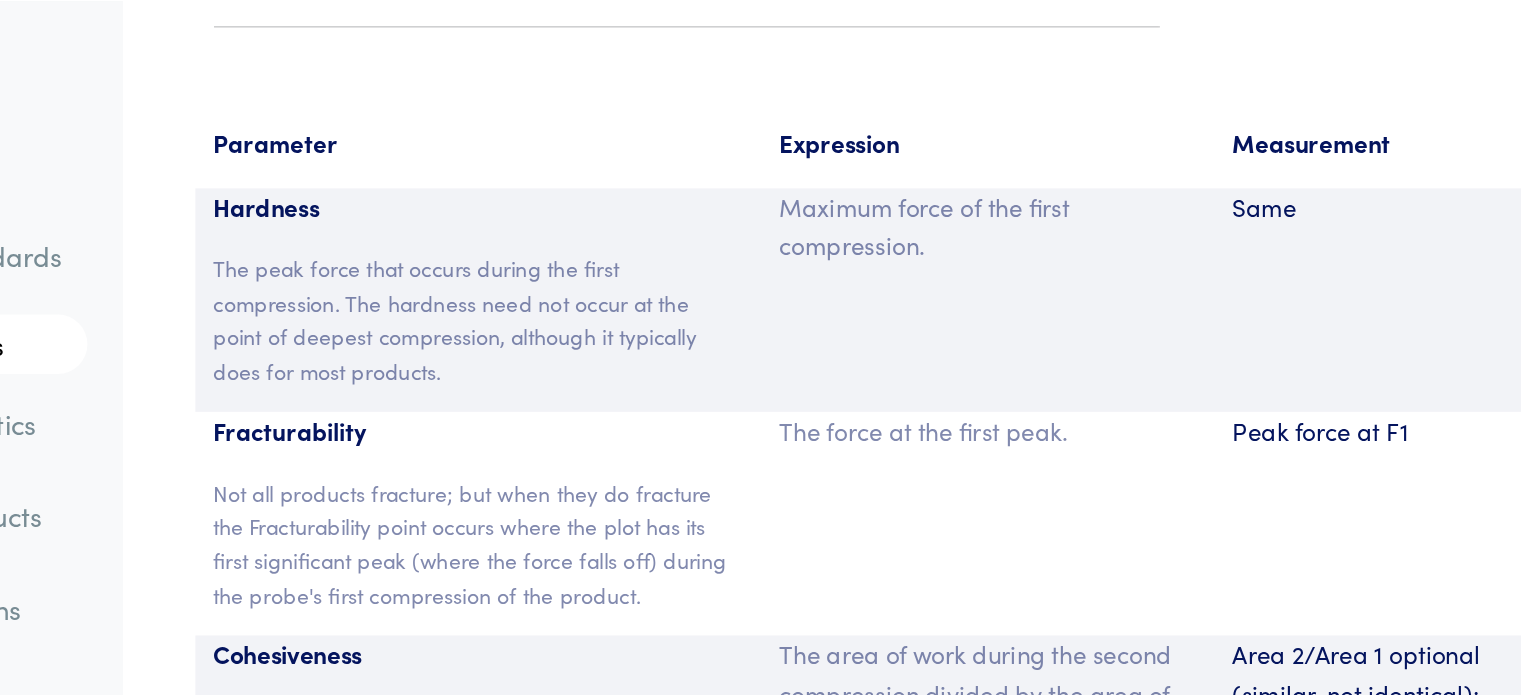 scroll, scrollTop: 13175, scrollLeft: 0, axis: vertical 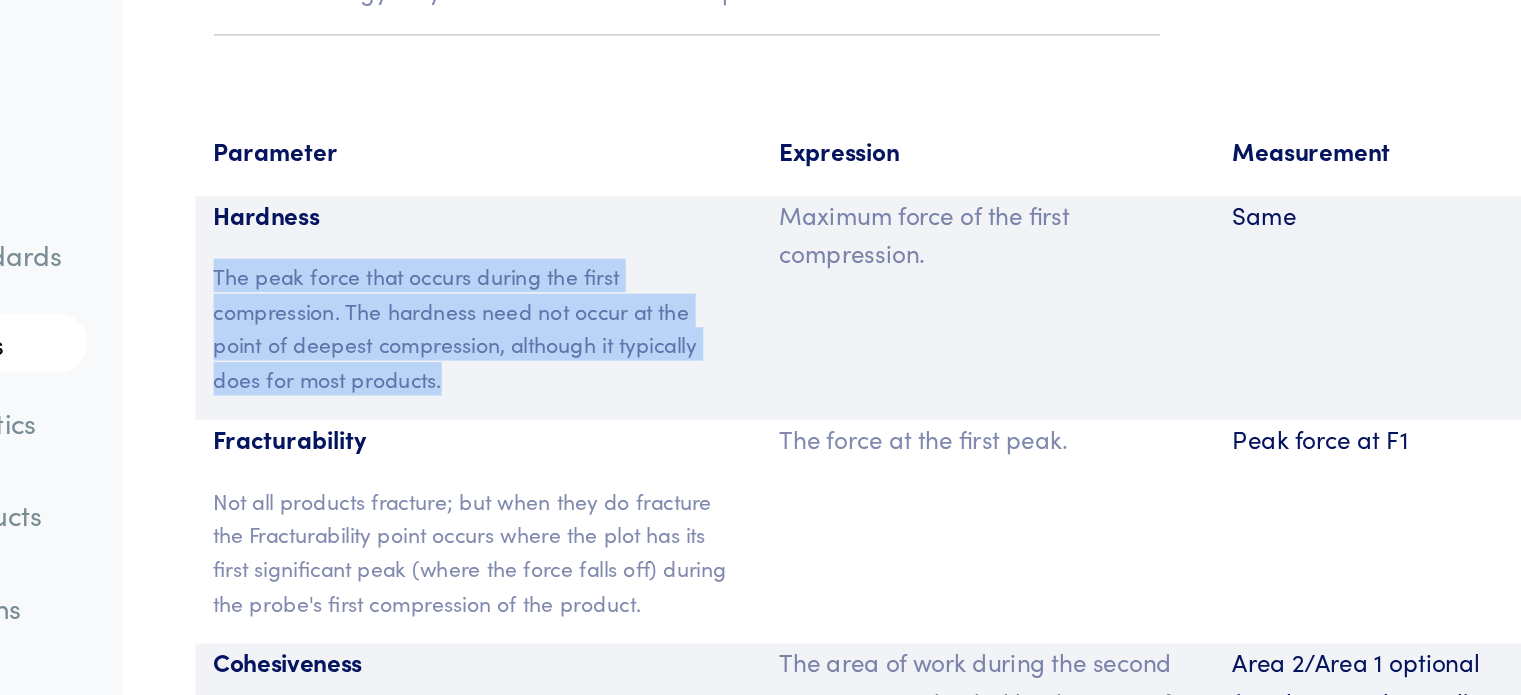 drag, startPoint x: 490, startPoint y: 127, endPoint x: 600, endPoint y: 195, distance: 129.3213 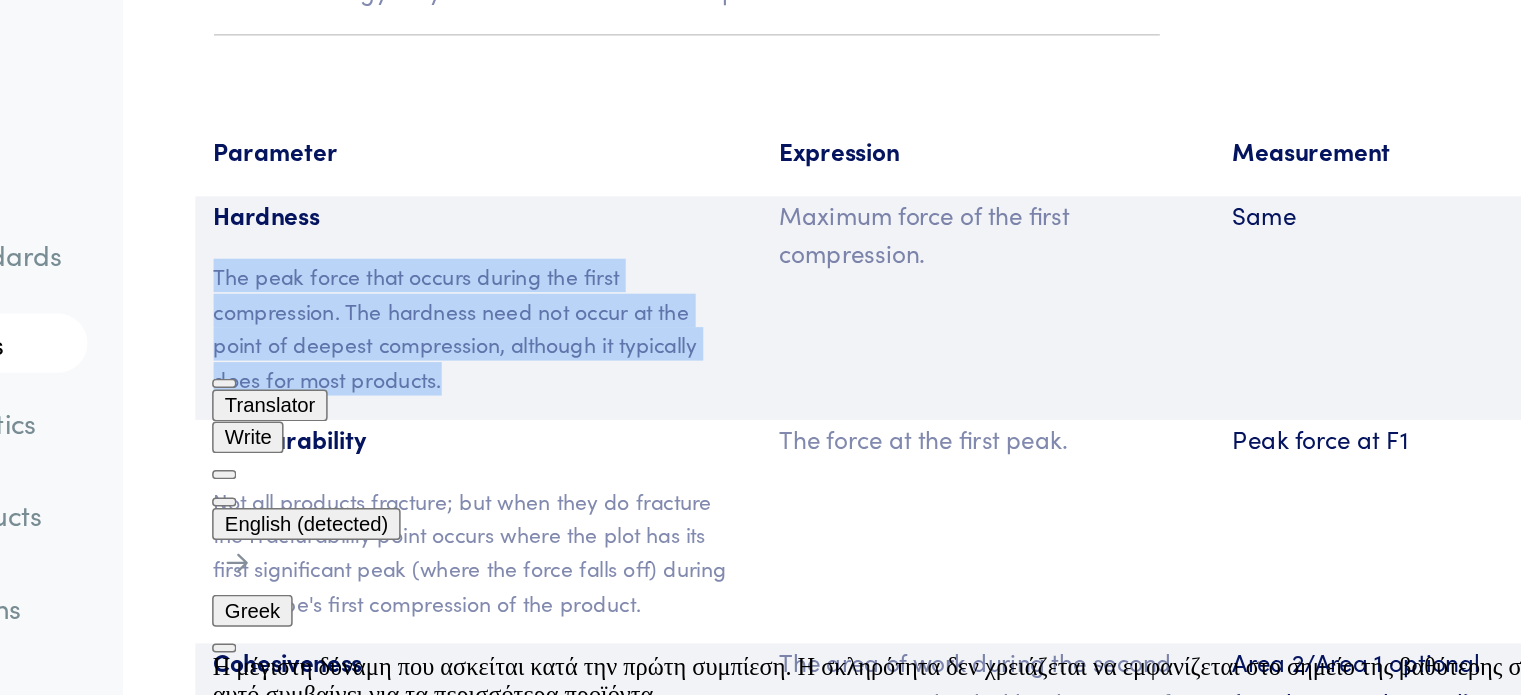 copy on "The peak force that occurs during the first compression. The hardness need not occur at the point of deepest compression, although it typically does for most products." 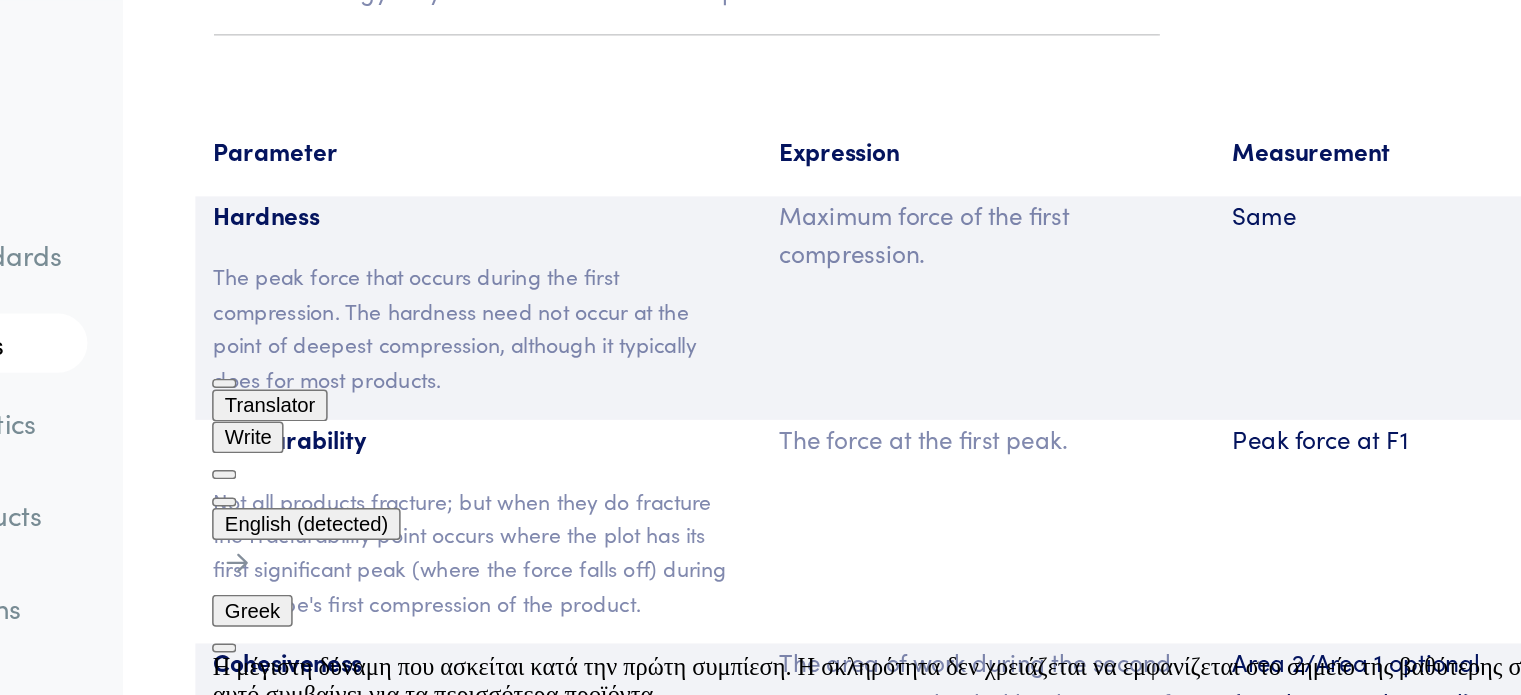 click on "Maximum force of the first compression." at bounding box center [1000, 202] 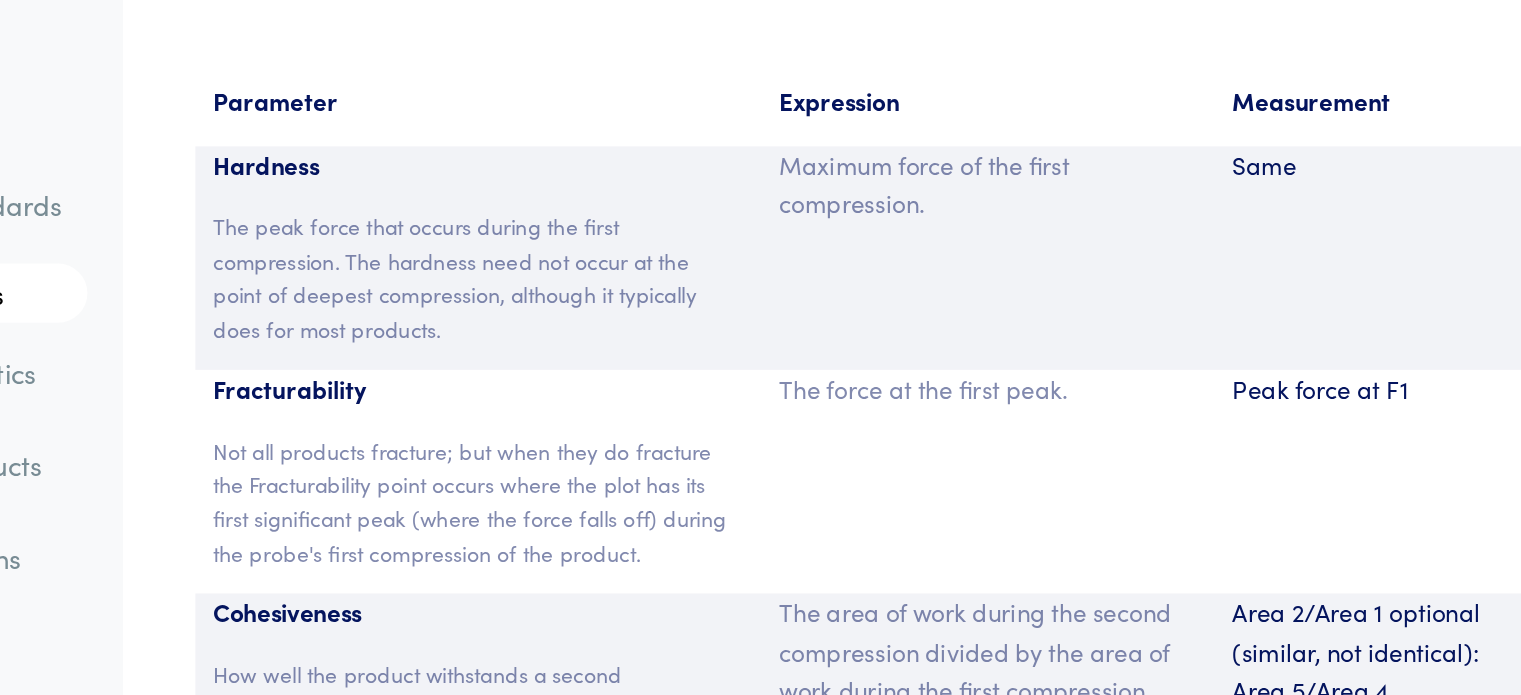 scroll, scrollTop: 13175, scrollLeft: 0, axis: vertical 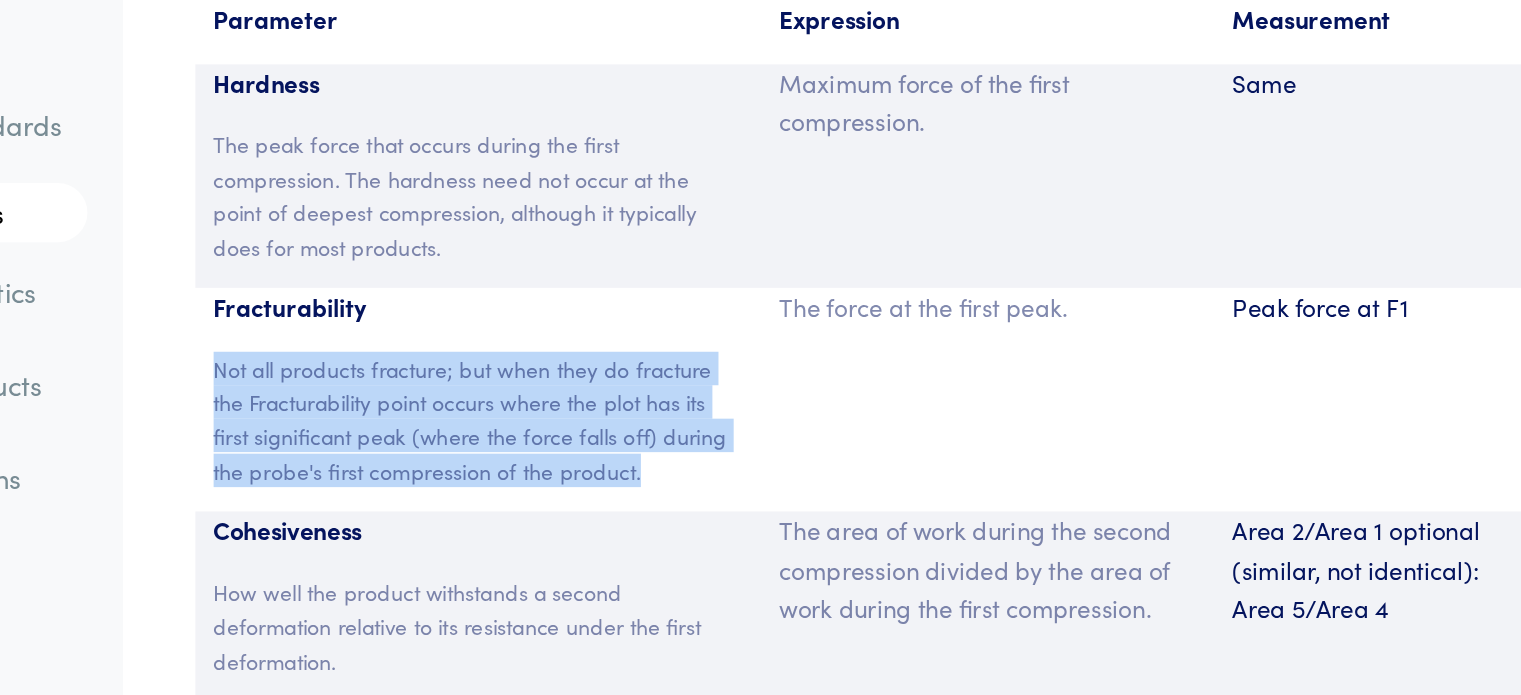 drag, startPoint x: 490, startPoint y: 274, endPoint x: 778, endPoint y: 343, distance: 296.1503 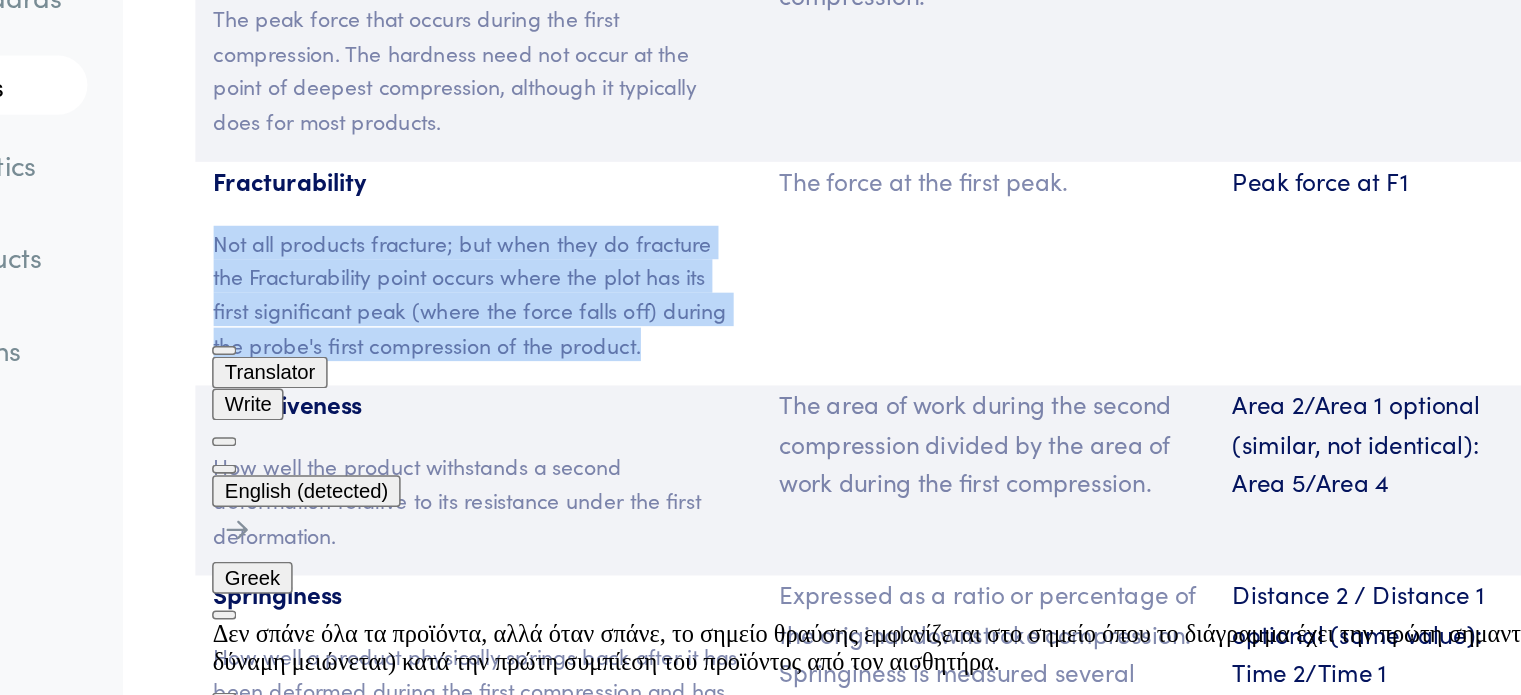 scroll, scrollTop: 13175, scrollLeft: 0, axis: vertical 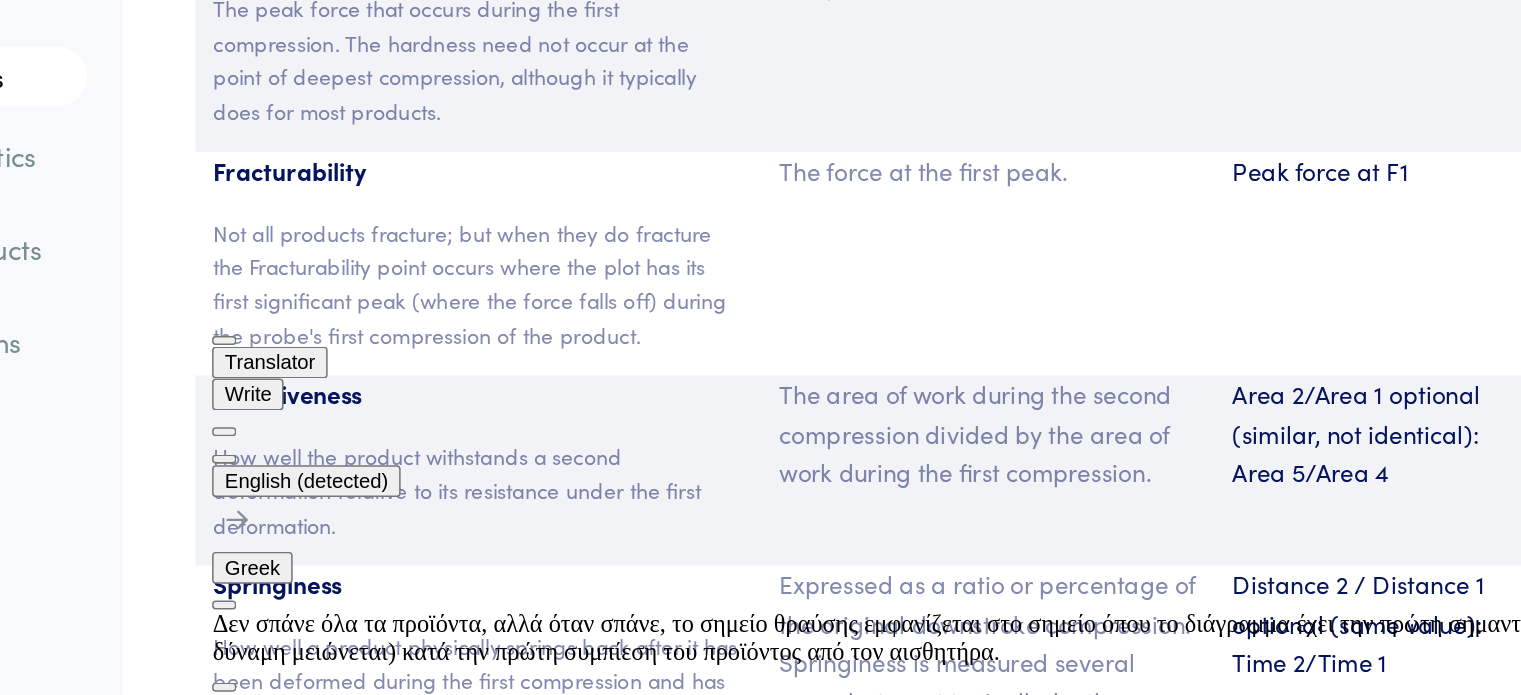 click on "The force at the first peak." at bounding box center [1000, 349] 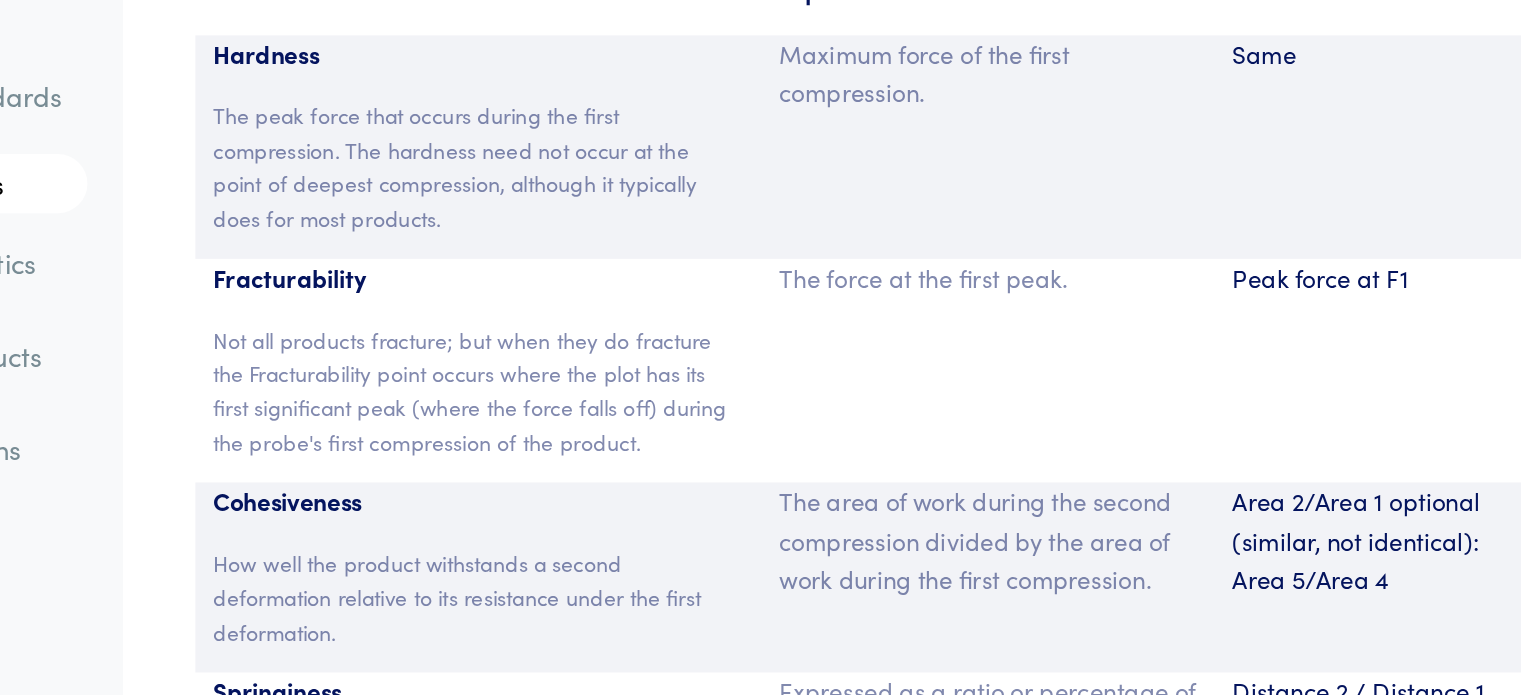 scroll, scrollTop: 13175, scrollLeft: 0, axis: vertical 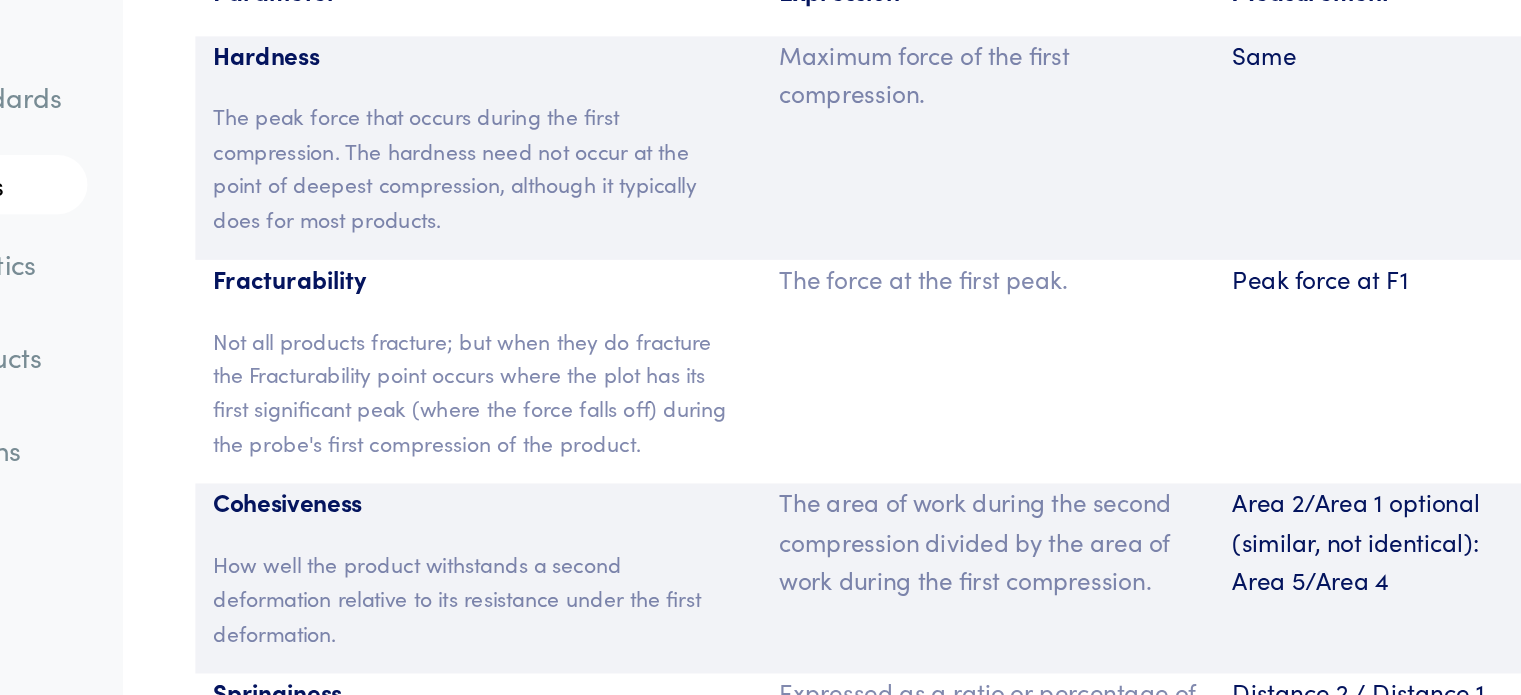 click on "Fracturability" at bounding box center [665, 289] 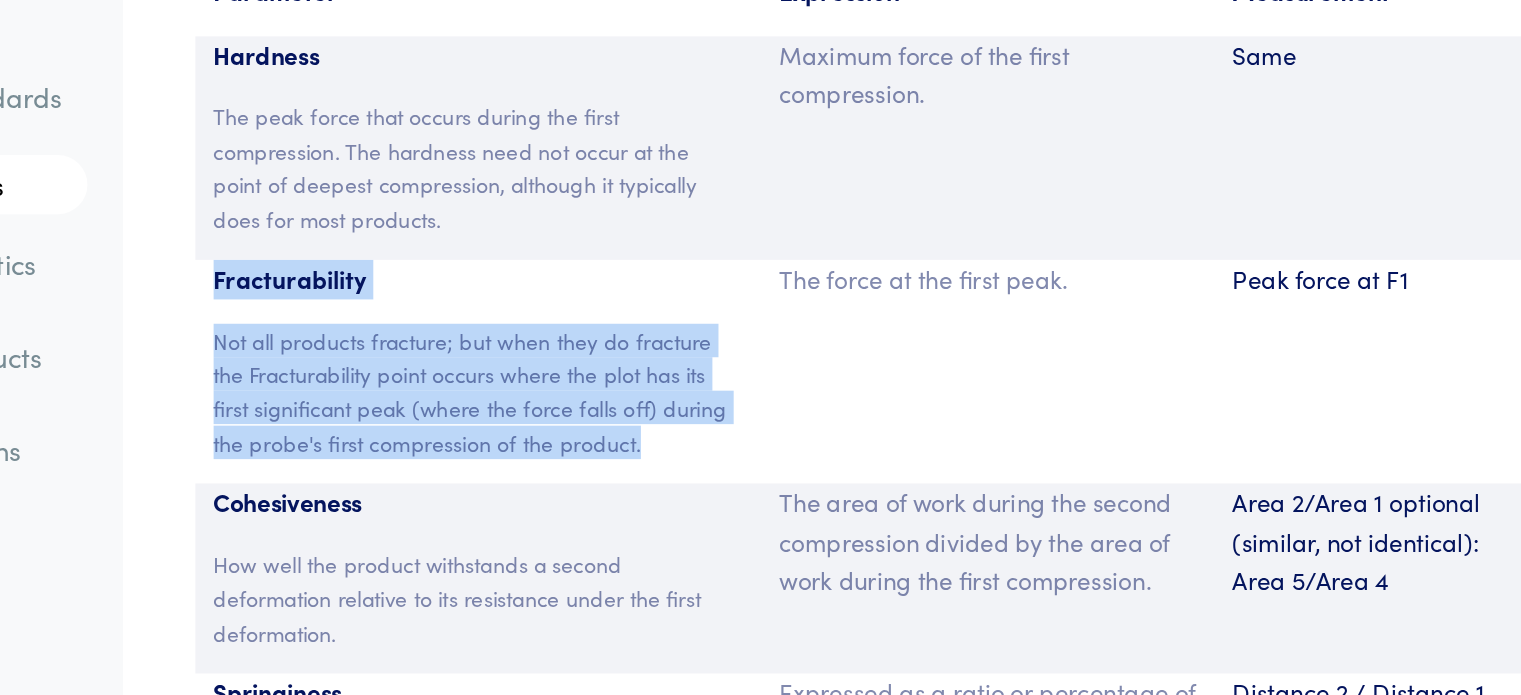 drag, startPoint x: 490, startPoint y: 238, endPoint x: 787, endPoint y: 339, distance: 313.70367 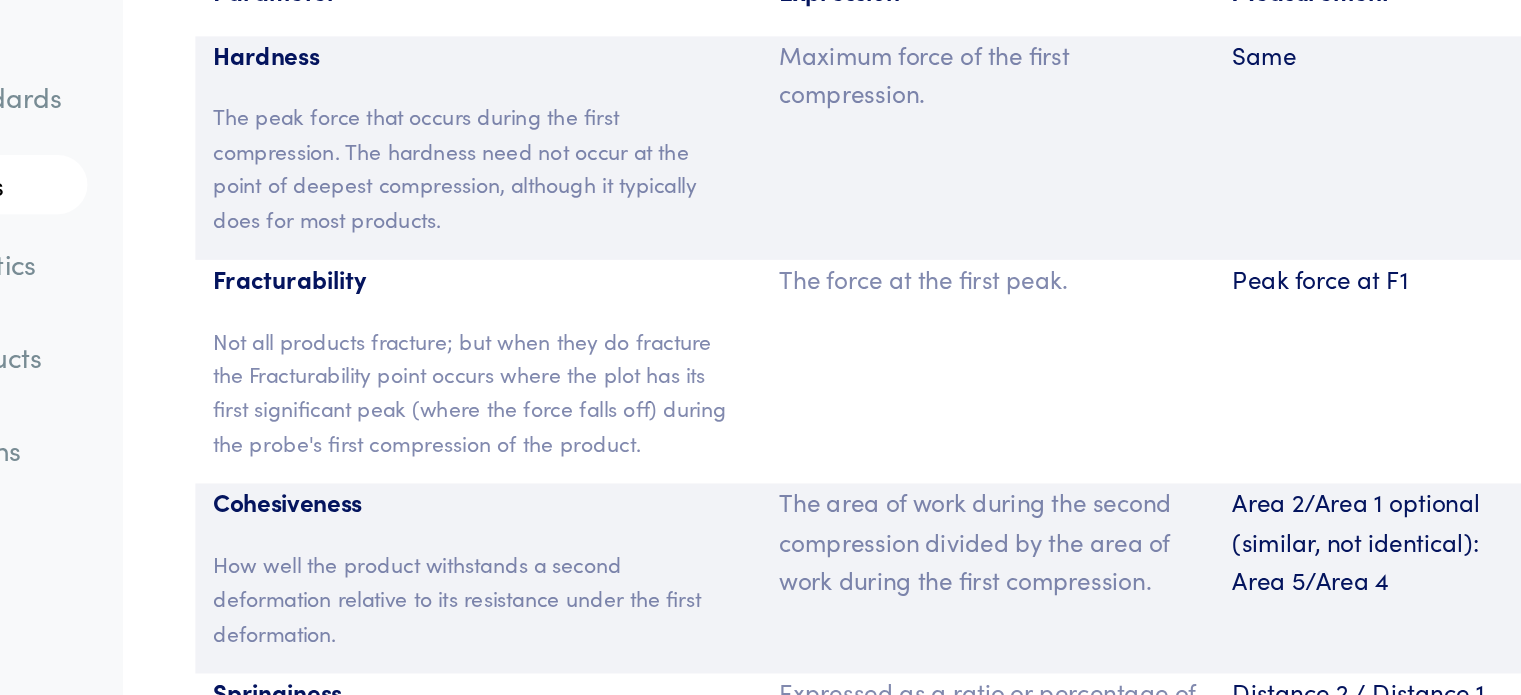 click on "The area of work during the second compression divided by the area of work during the first compression." at bounding box center [1000, 461] 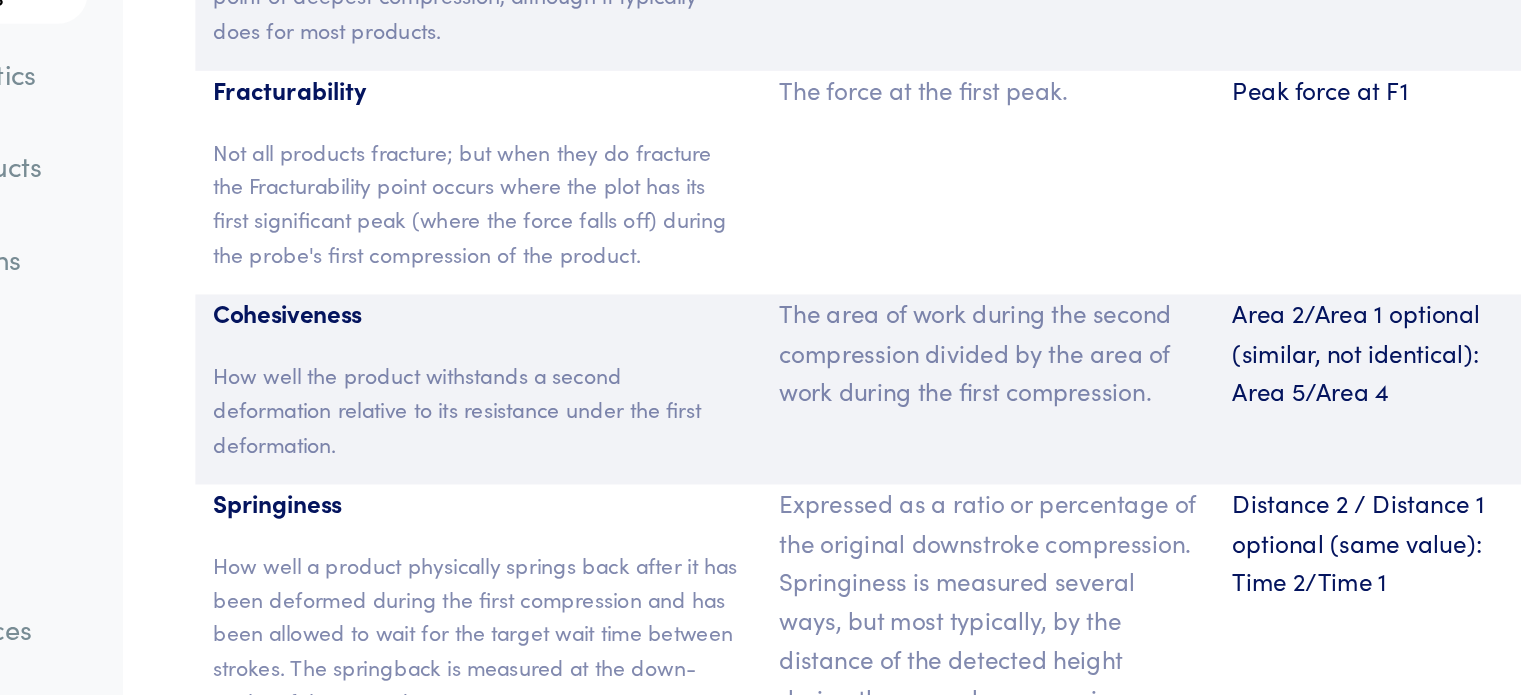 scroll, scrollTop: 13175, scrollLeft: 0, axis: vertical 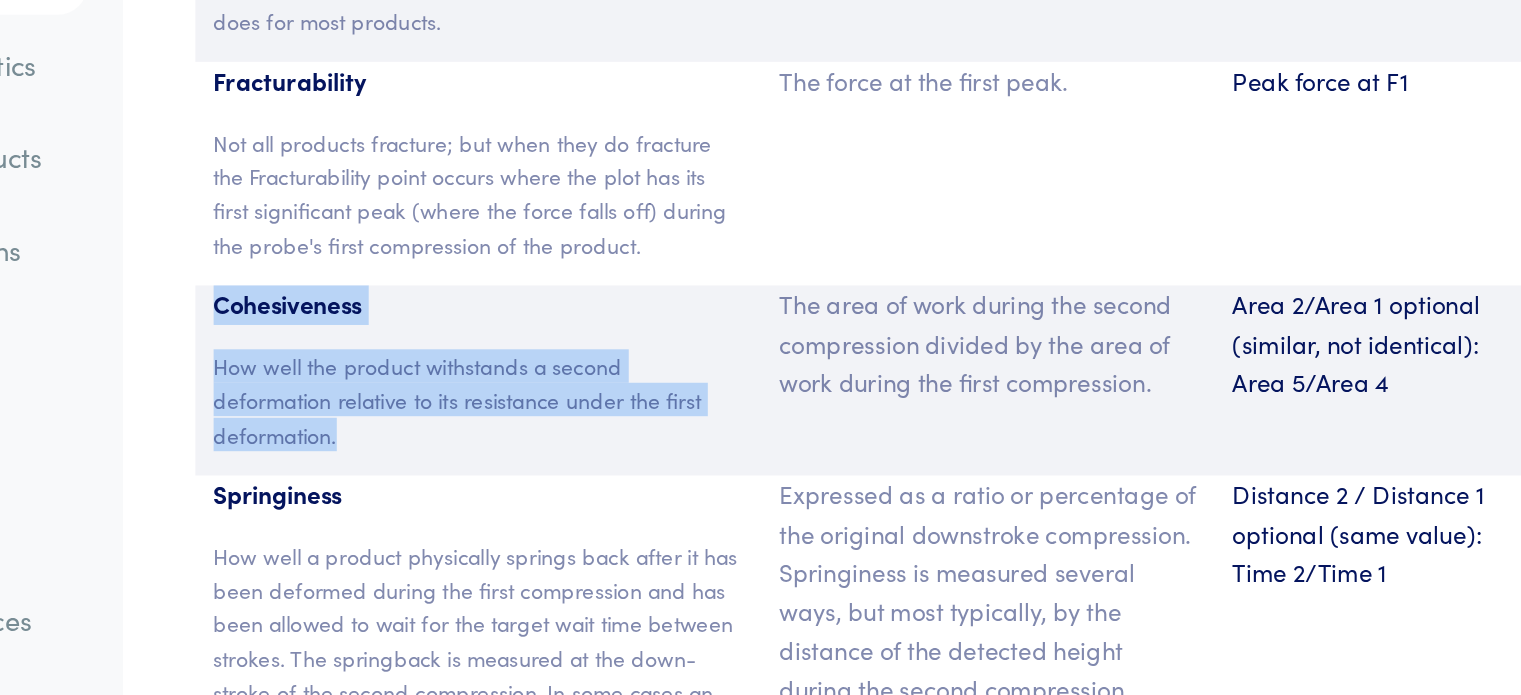 drag, startPoint x: 487, startPoint y: 383, endPoint x: 594, endPoint y: 461, distance: 132.41223 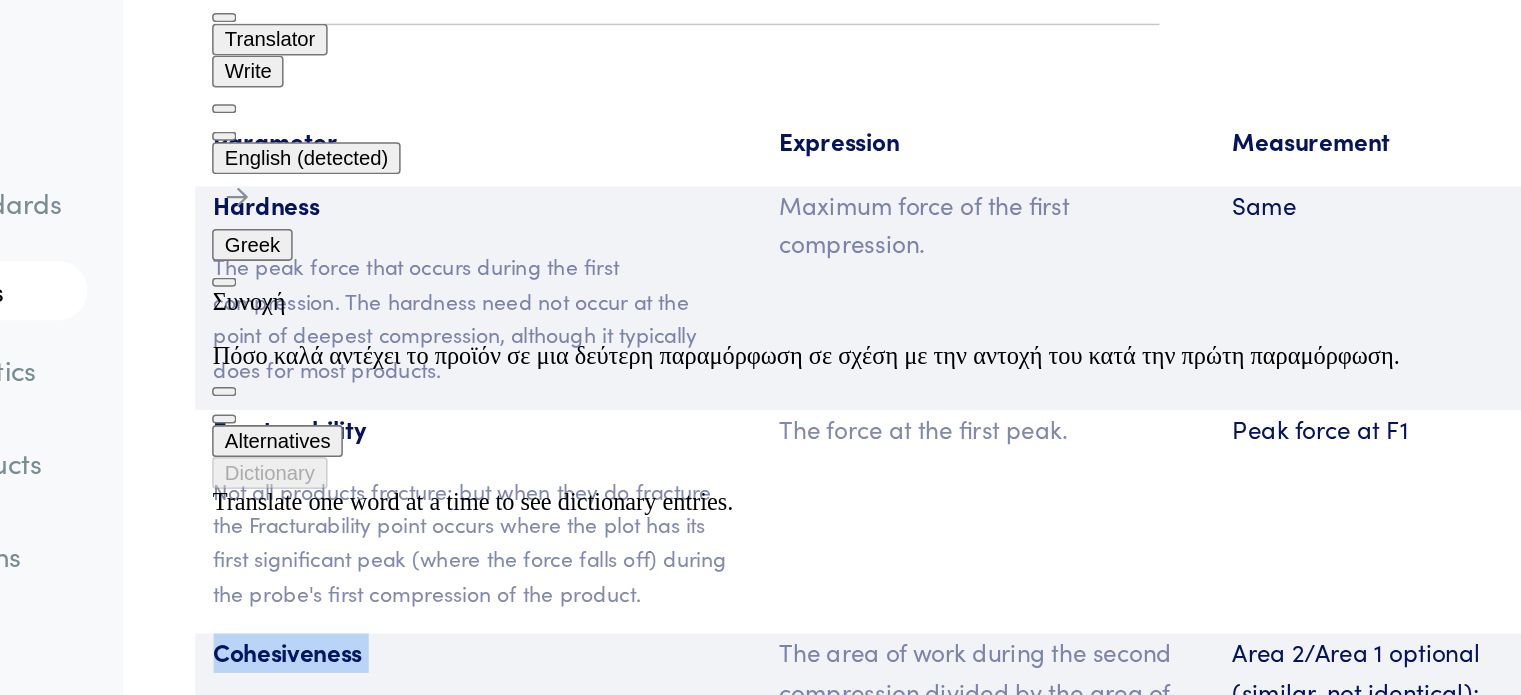 scroll, scrollTop: 13146, scrollLeft: 0, axis: vertical 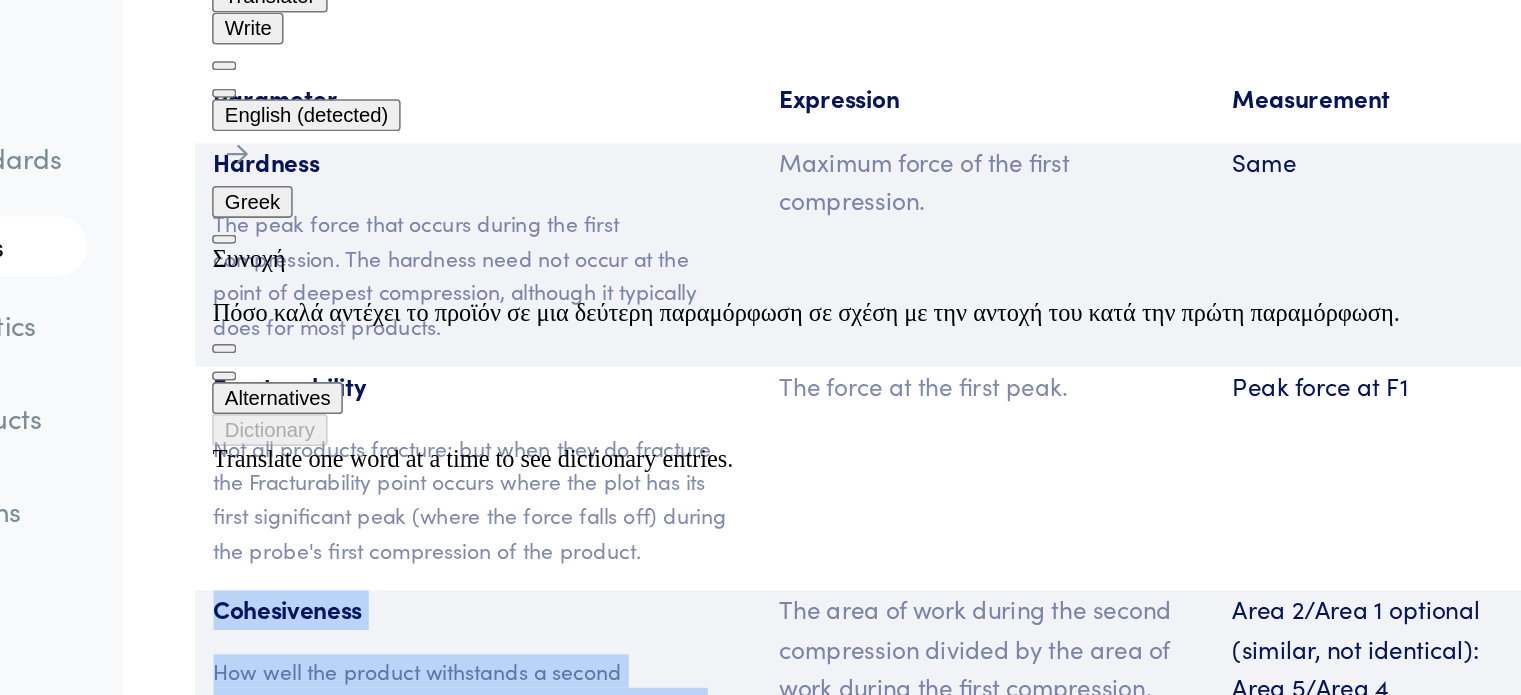 click on "How well the product withstands a second deformation relative to its resistance under the first deformation." at bounding box center [665, 527] 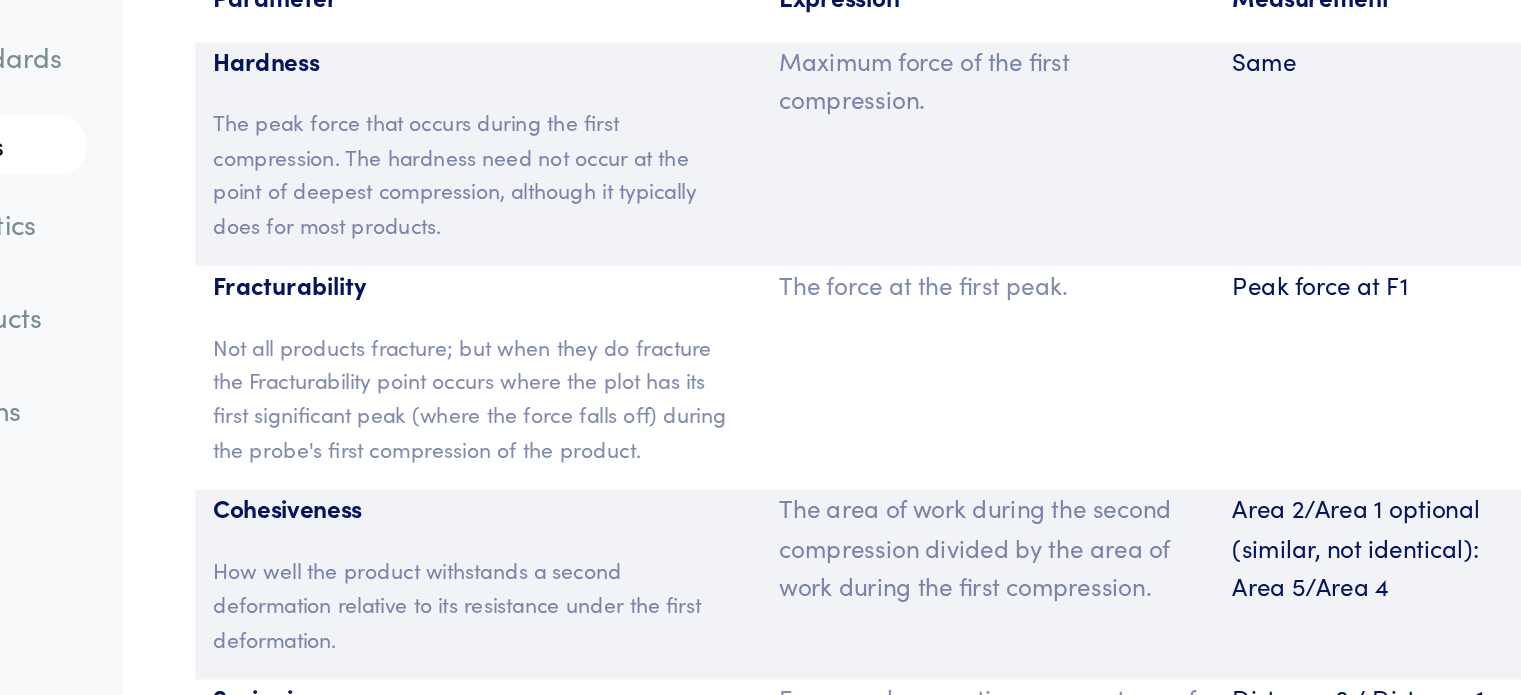scroll, scrollTop: 13146, scrollLeft: 0, axis: vertical 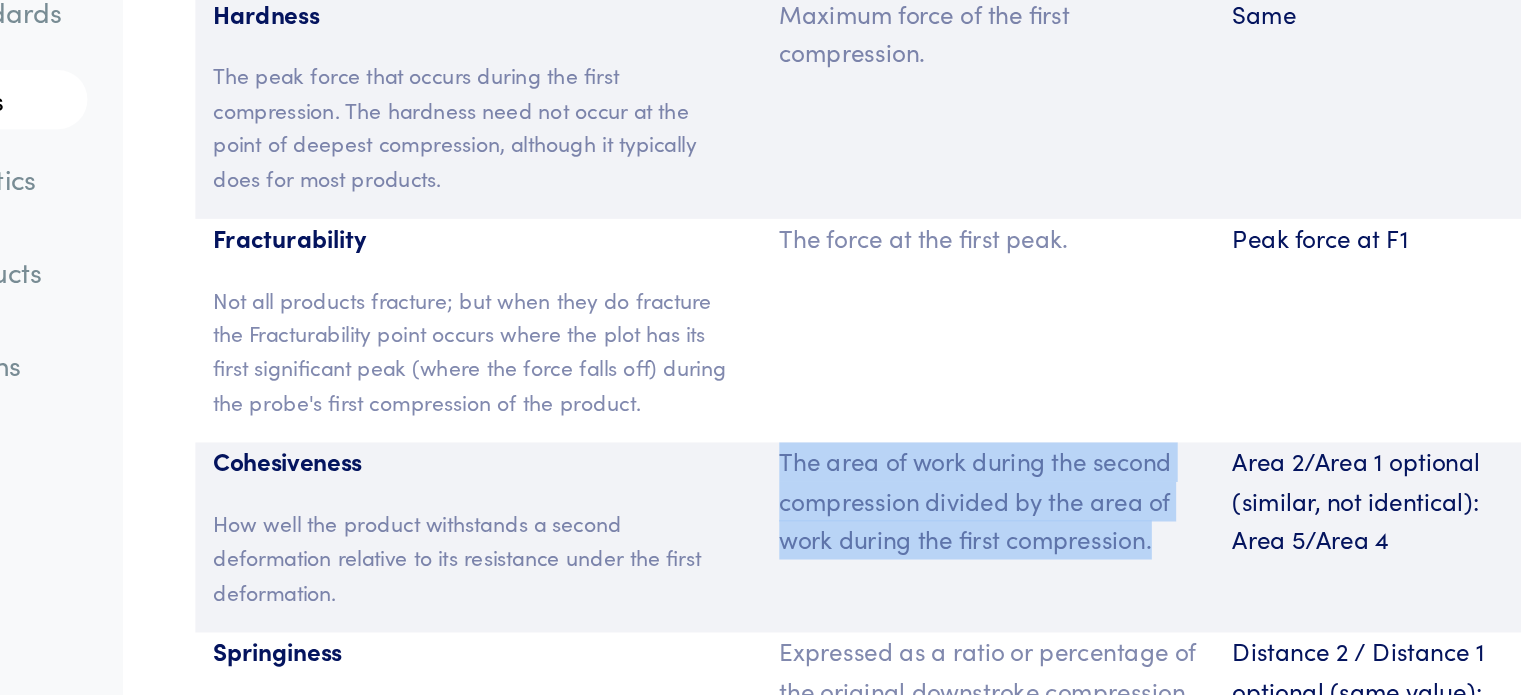 drag, startPoint x: 860, startPoint y: 412, endPoint x: 1112, endPoint y: 470, distance: 258.58847 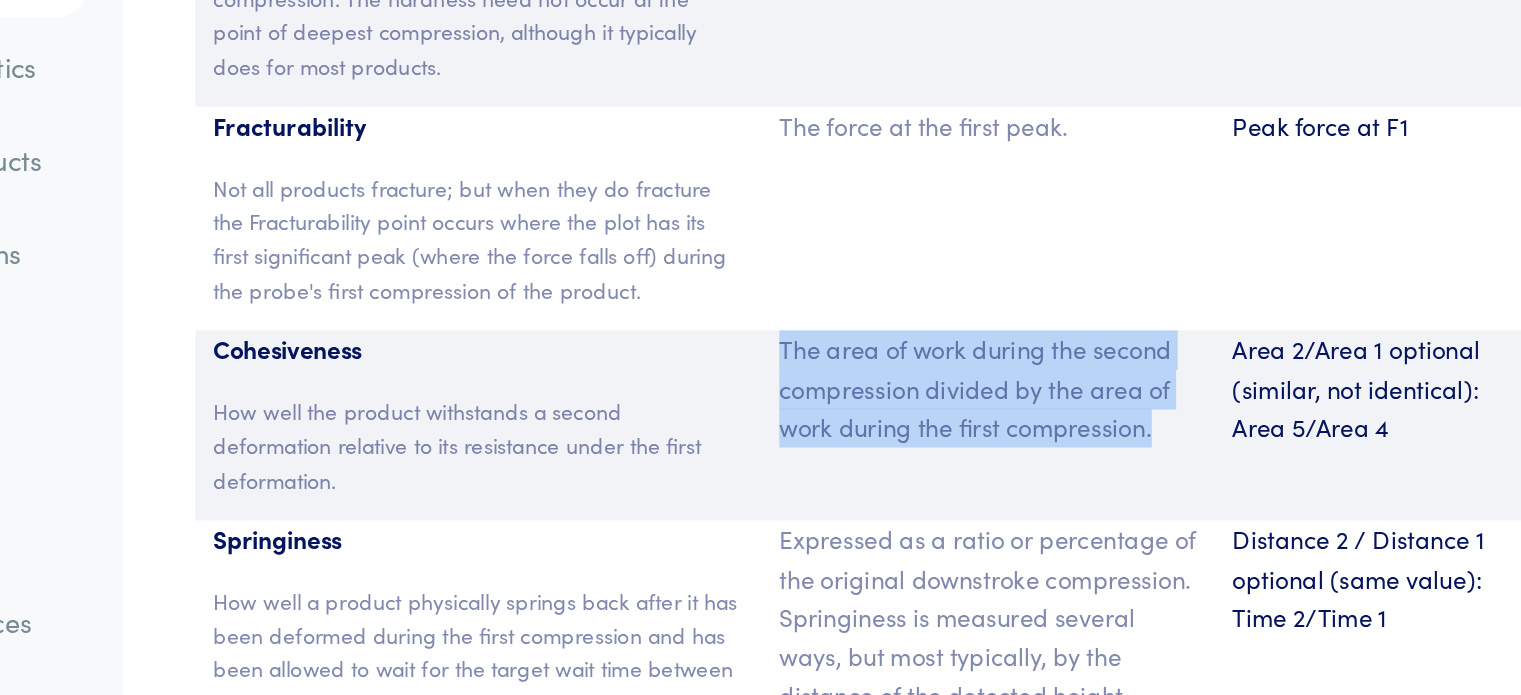 scroll, scrollTop: 13146, scrollLeft: 0, axis: vertical 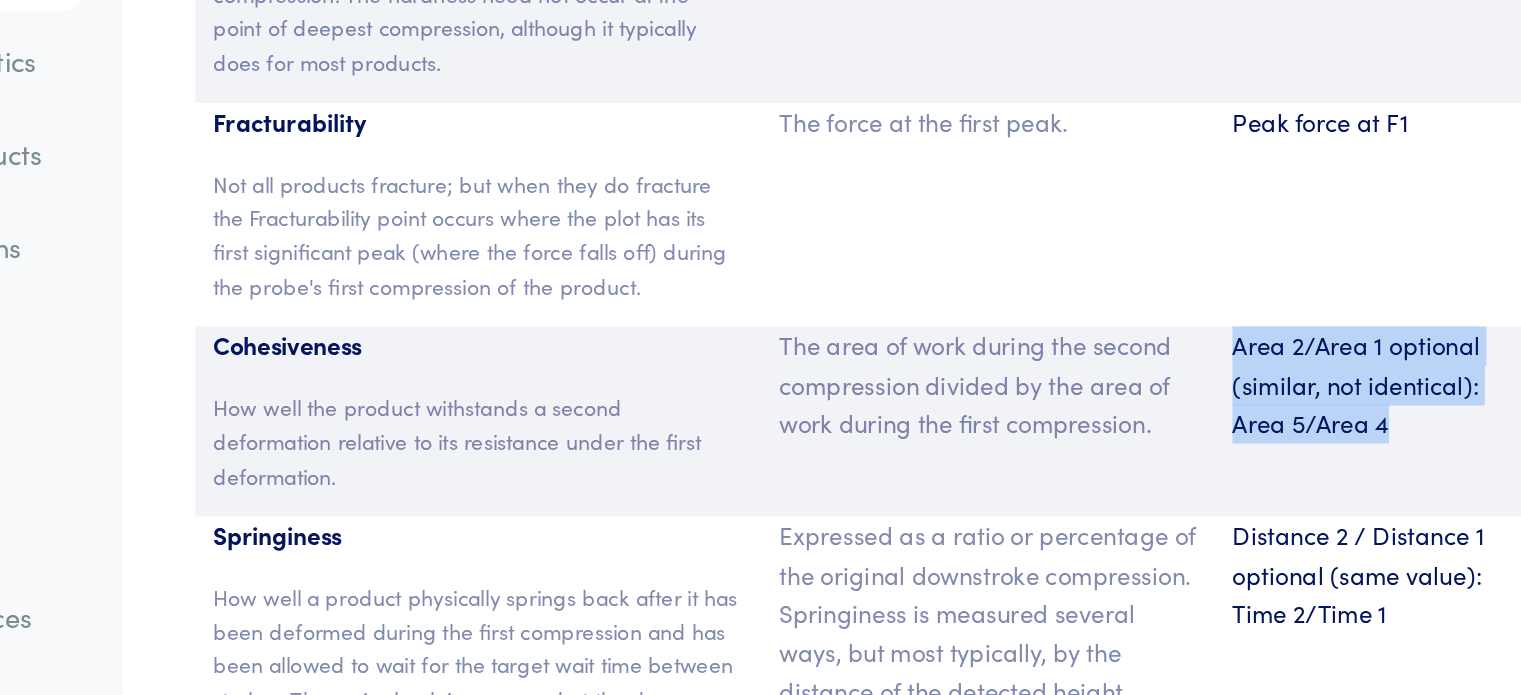 drag, startPoint x: 1255, startPoint y: 473, endPoint x: 1161, endPoint y: 406, distance: 115.43397 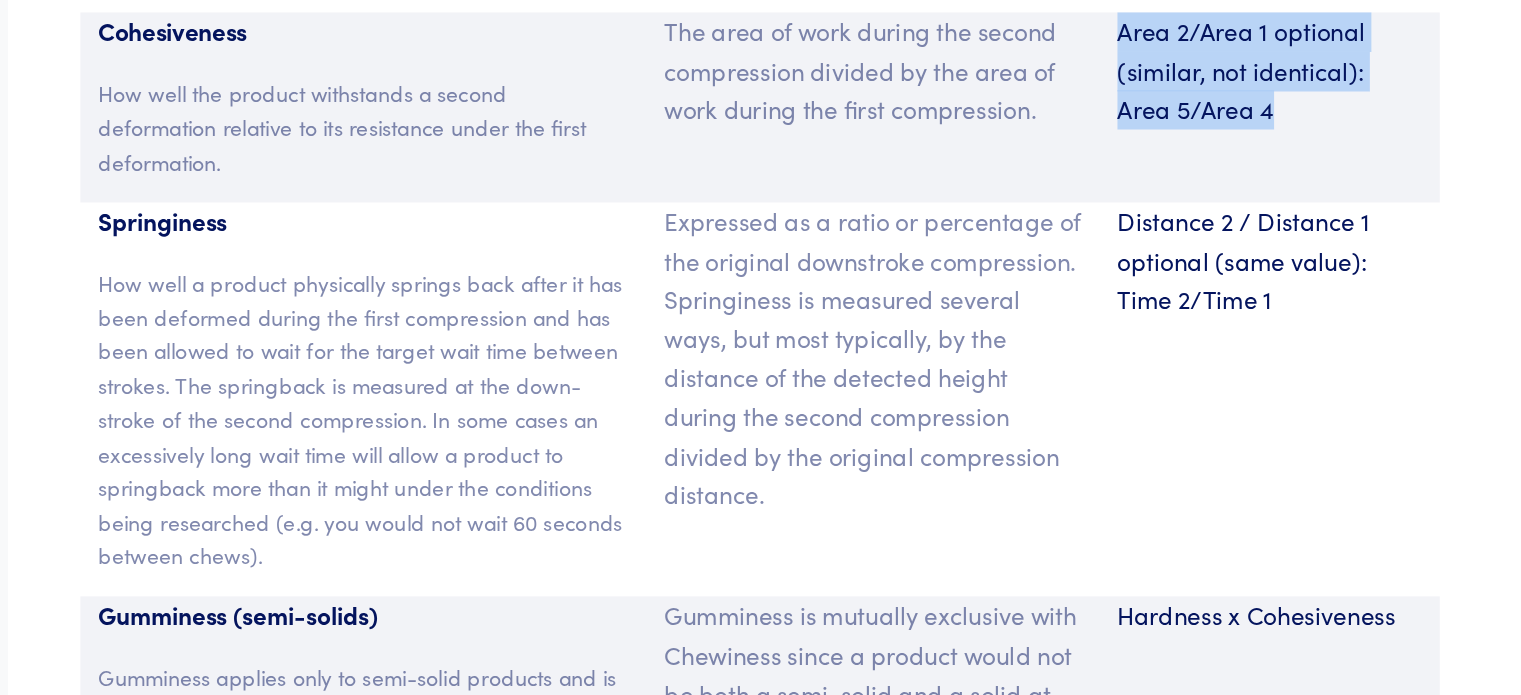 scroll, scrollTop: 13353, scrollLeft: 0, axis: vertical 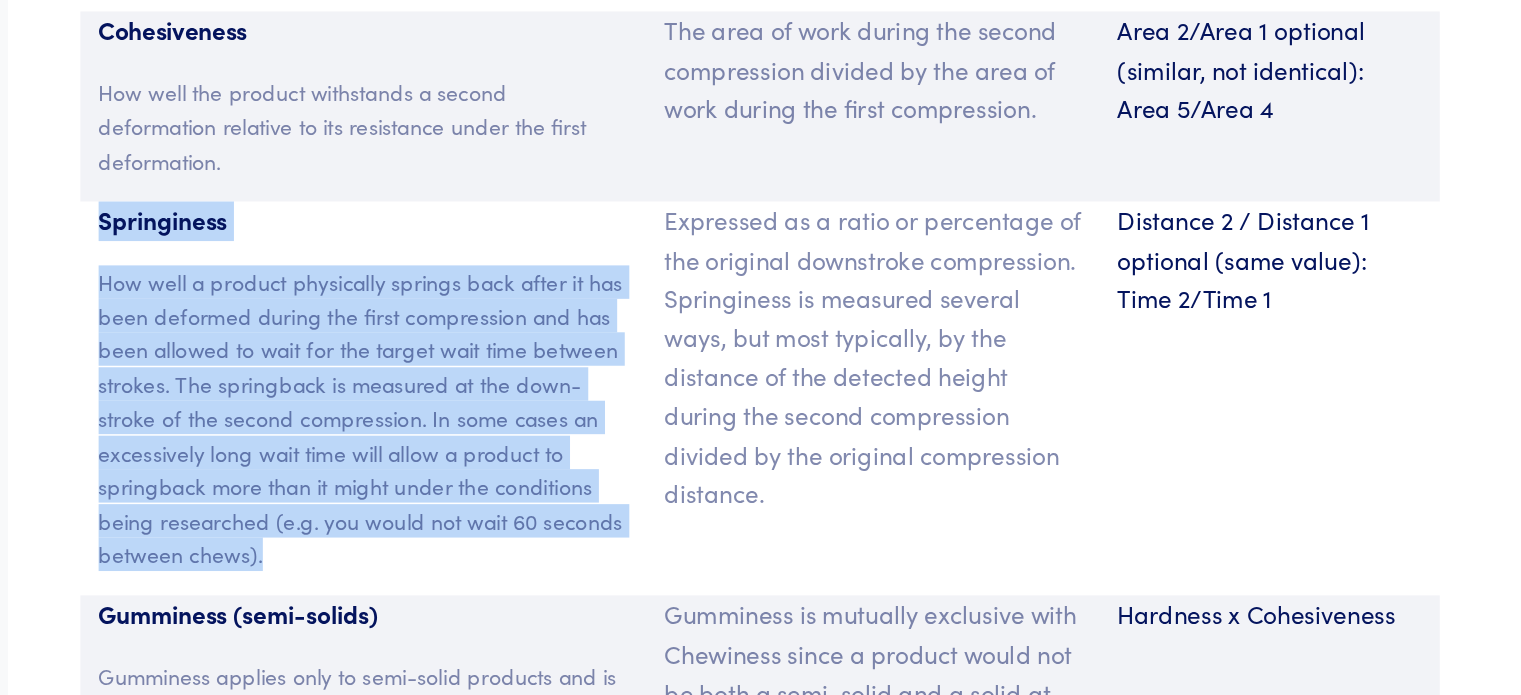 drag, startPoint x: 490, startPoint y: 331, endPoint x: 614, endPoint y: 577, distance: 275.48502 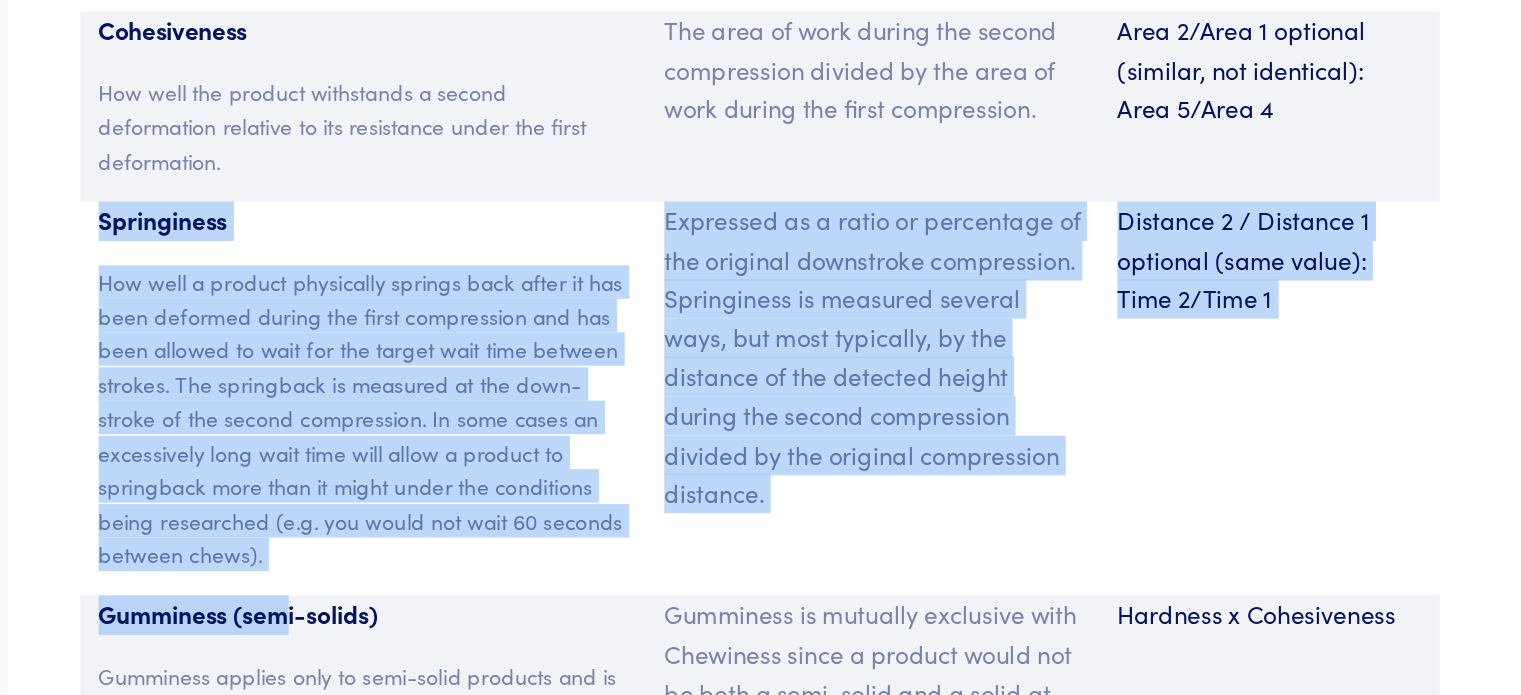 click on "How well a product physically springs back after it has been deformed during the first compression and has been allowed to wait for the target wait time between strokes. The springback is measured at the down-stroke of the second compression. In some cases an excessively long wait time will allow a product to springback more than it might under the conditions being researched (e.g. you would not wait 60 seconds between chews)." at bounding box center (665, 513) 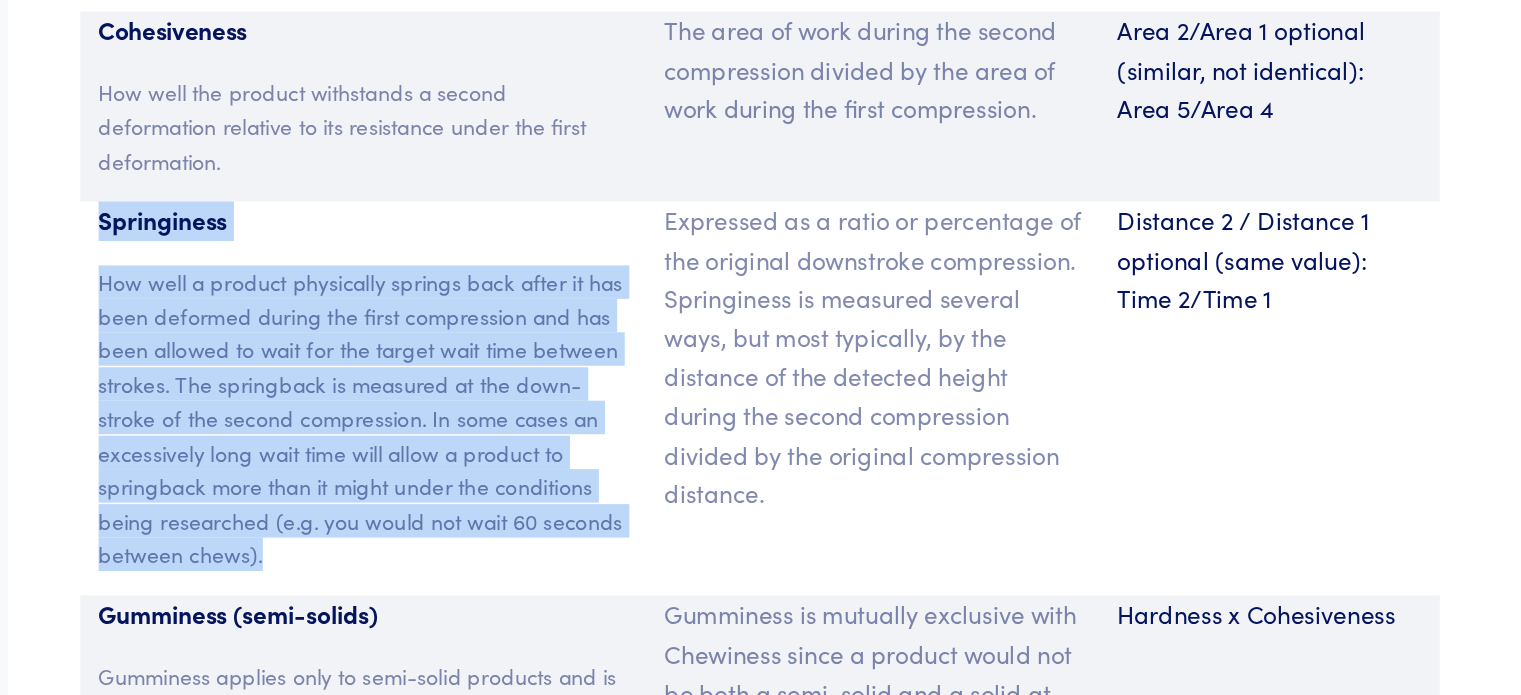 drag, startPoint x: 621, startPoint y: 546, endPoint x: 492, endPoint y: 331, distance: 250.73093 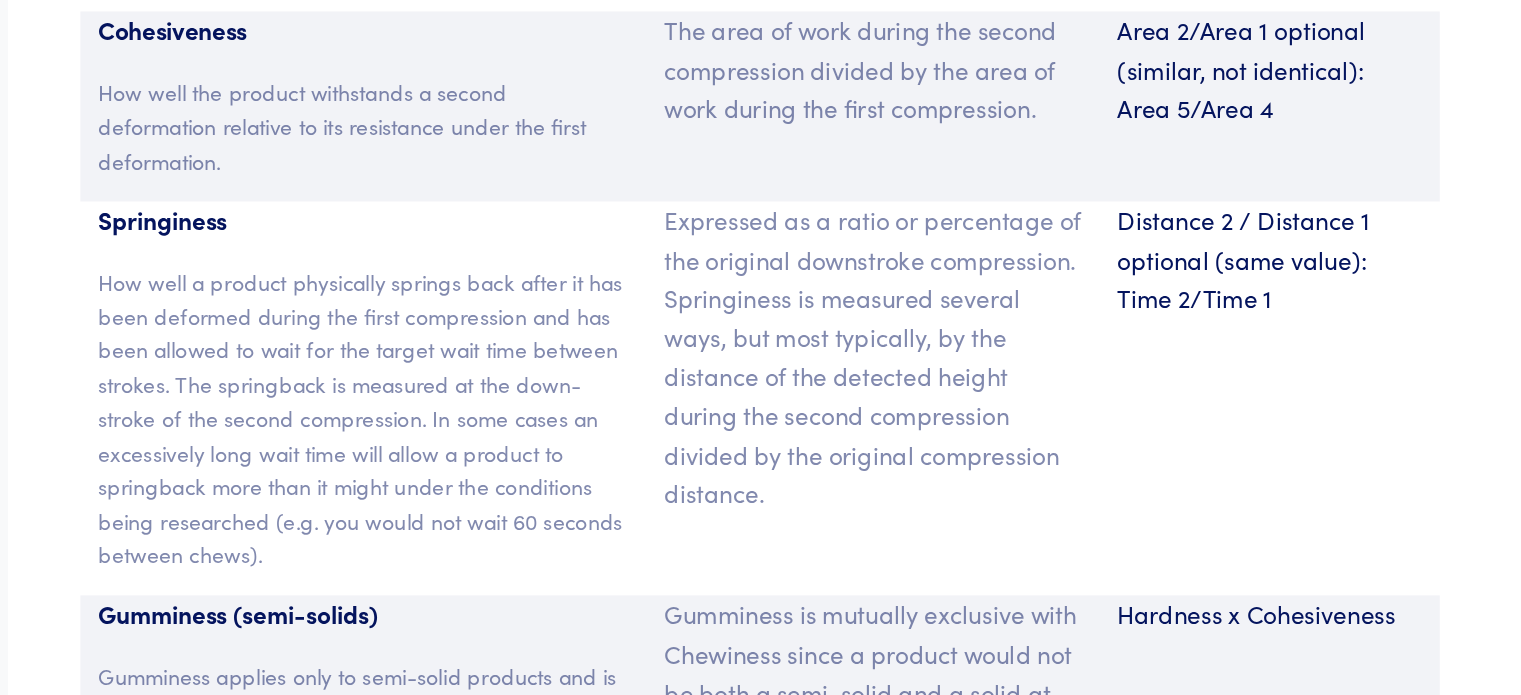 click on "Expressed as a ratio or percentage of the original downstroke compression. Springiness is measured several ways, but most typically, by the distance of the detected height during the second compression divided by the original compression distance." at bounding box center (1000, 472) 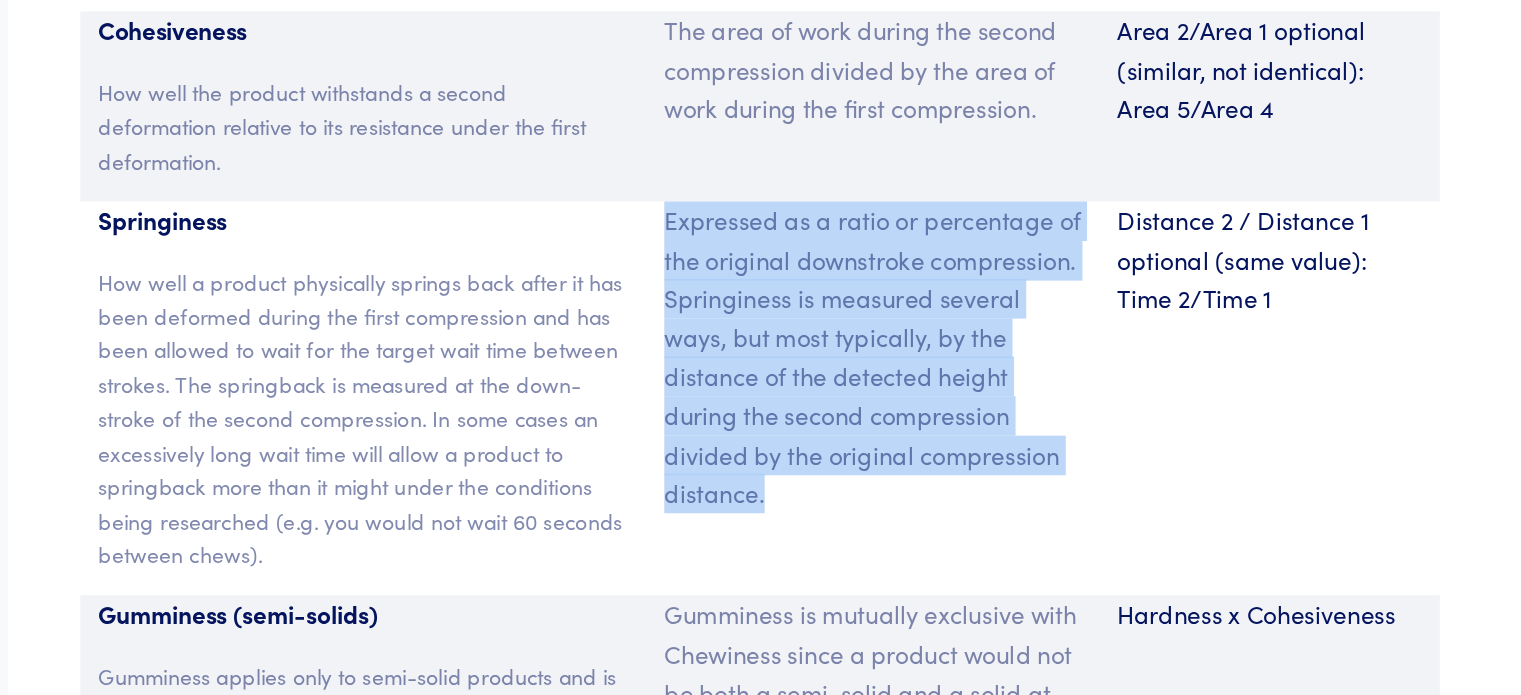 drag, startPoint x: 862, startPoint y: 327, endPoint x: 969, endPoint y: 515, distance: 216.3169 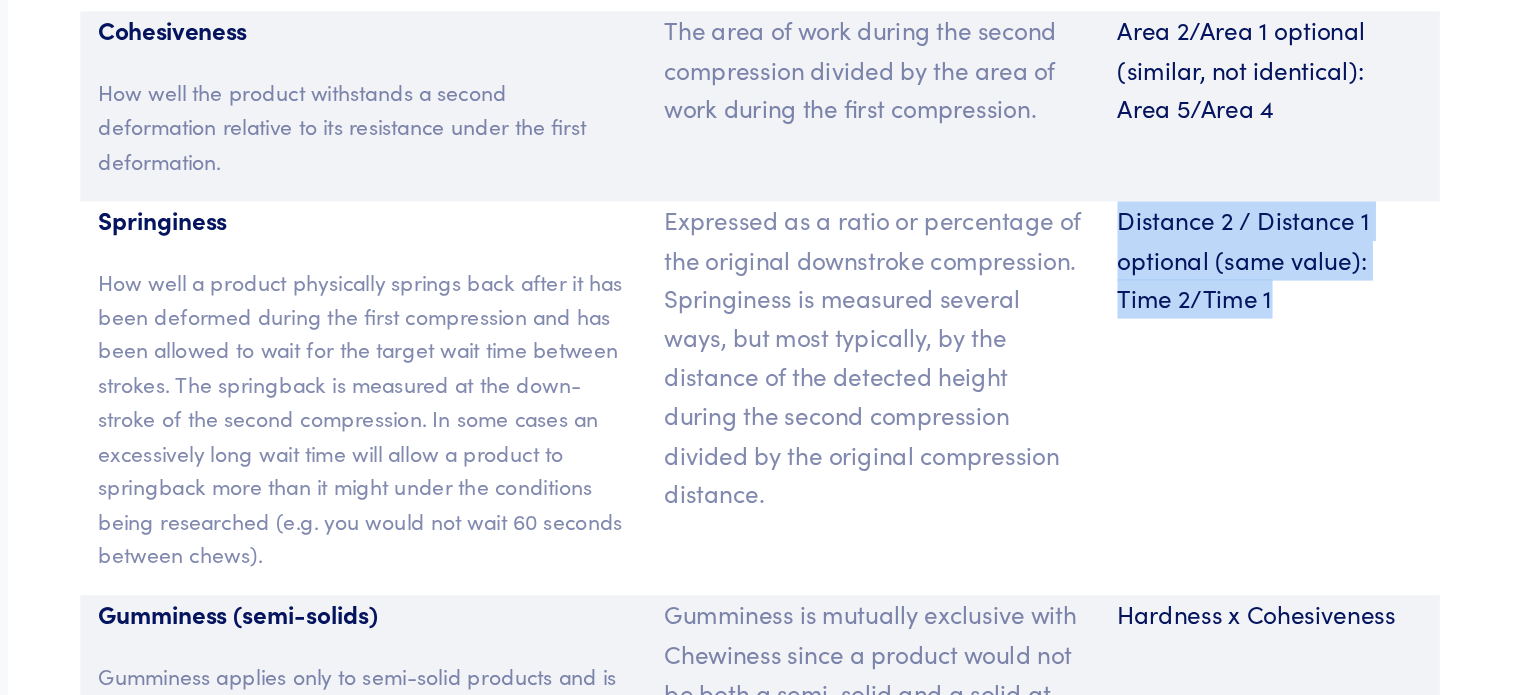 drag, startPoint x: 1262, startPoint y: 386, endPoint x: 1161, endPoint y: 329, distance: 115.97414 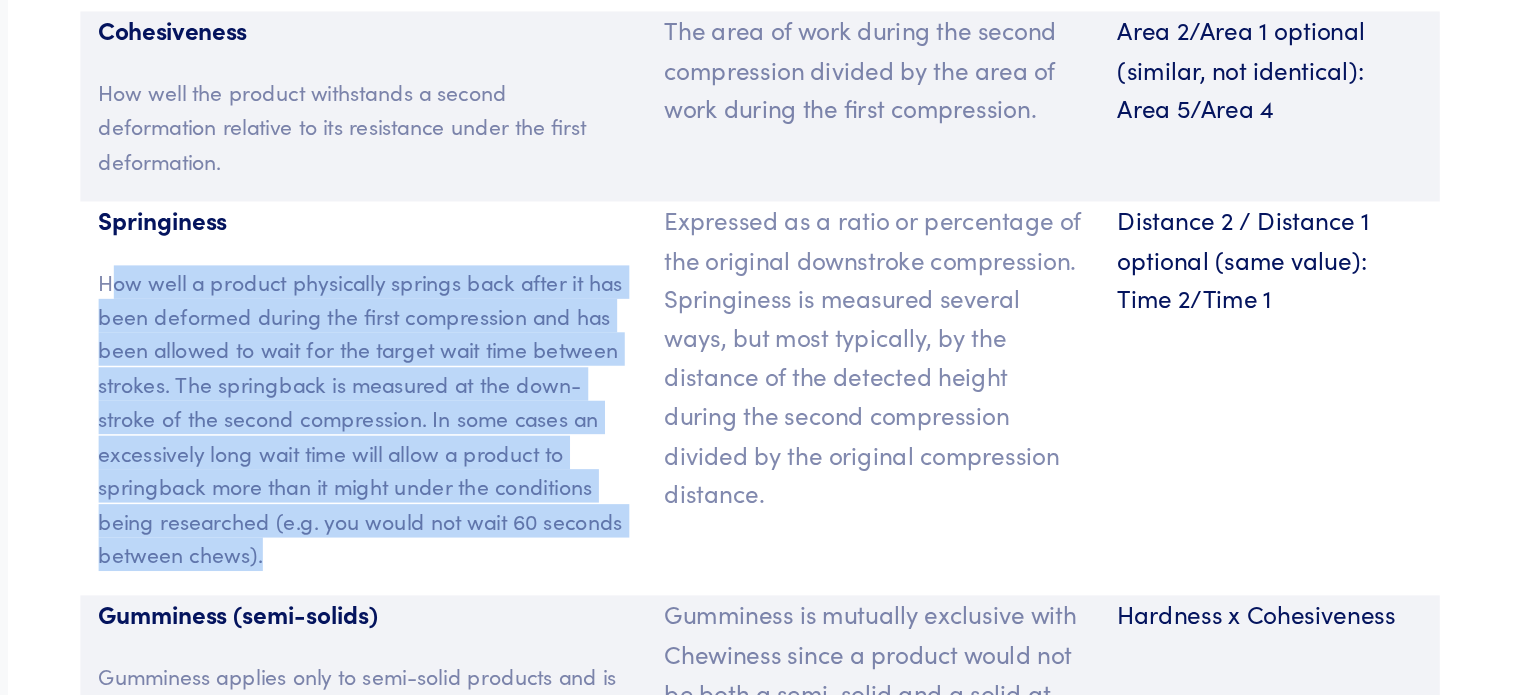 drag, startPoint x: 612, startPoint y: 559, endPoint x: 500, endPoint y: 363, distance: 225.74321 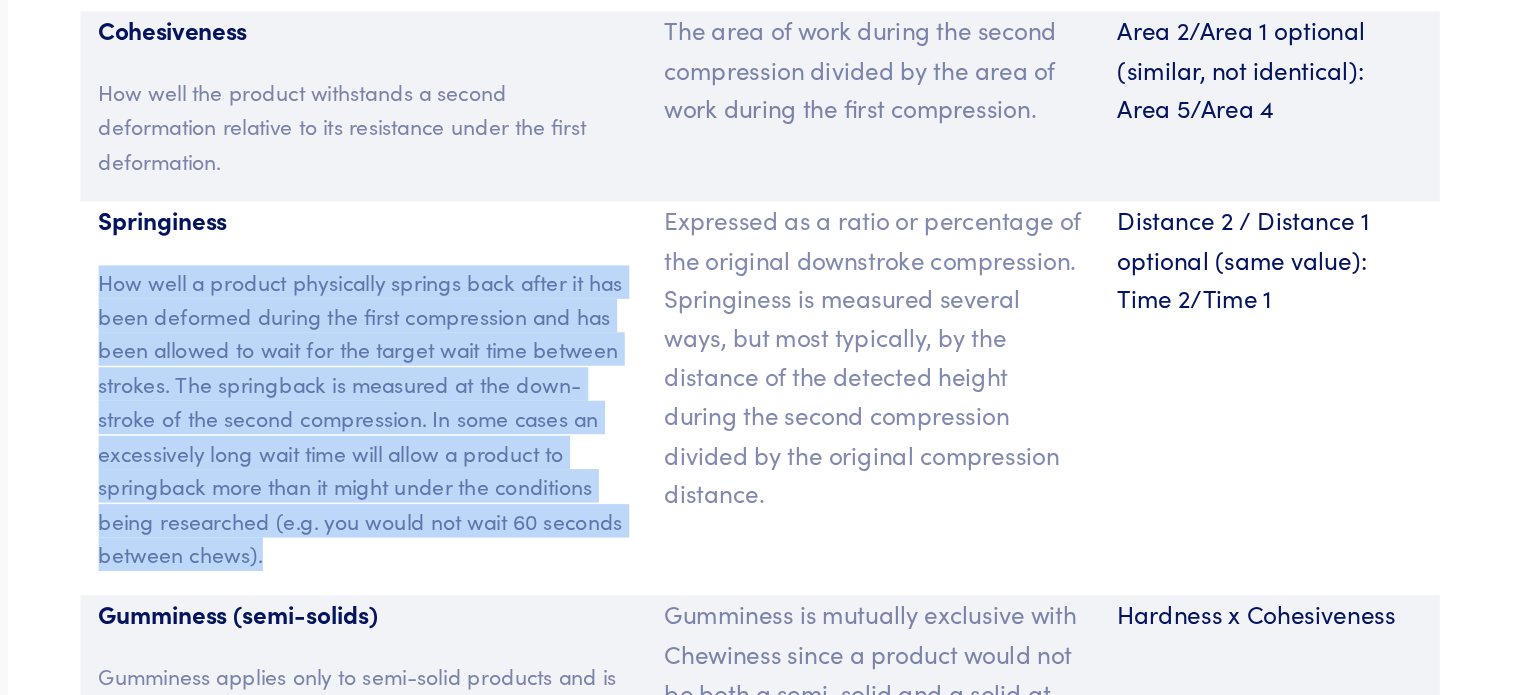 drag, startPoint x: 490, startPoint y: 373, endPoint x: 623, endPoint y: 566, distance: 234.38857 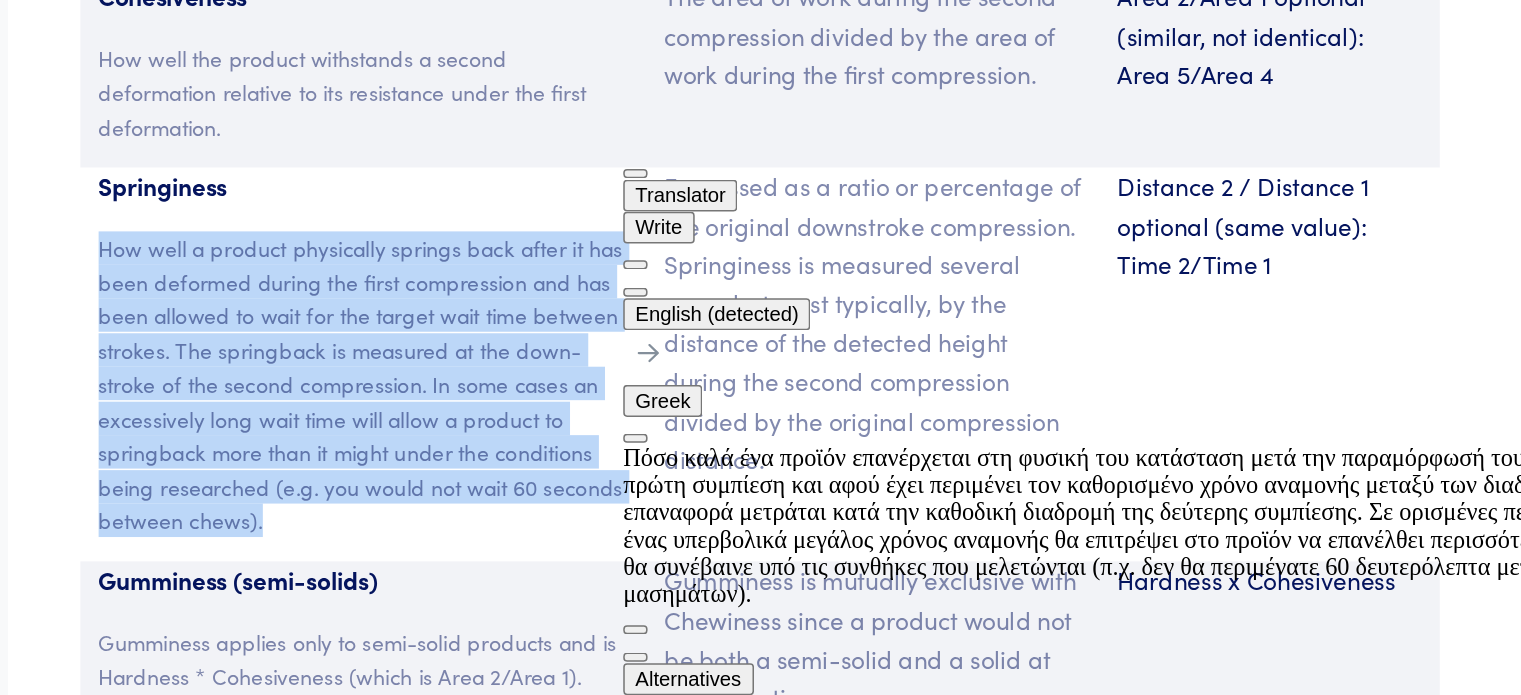 scroll, scrollTop: 13377, scrollLeft: 0, axis: vertical 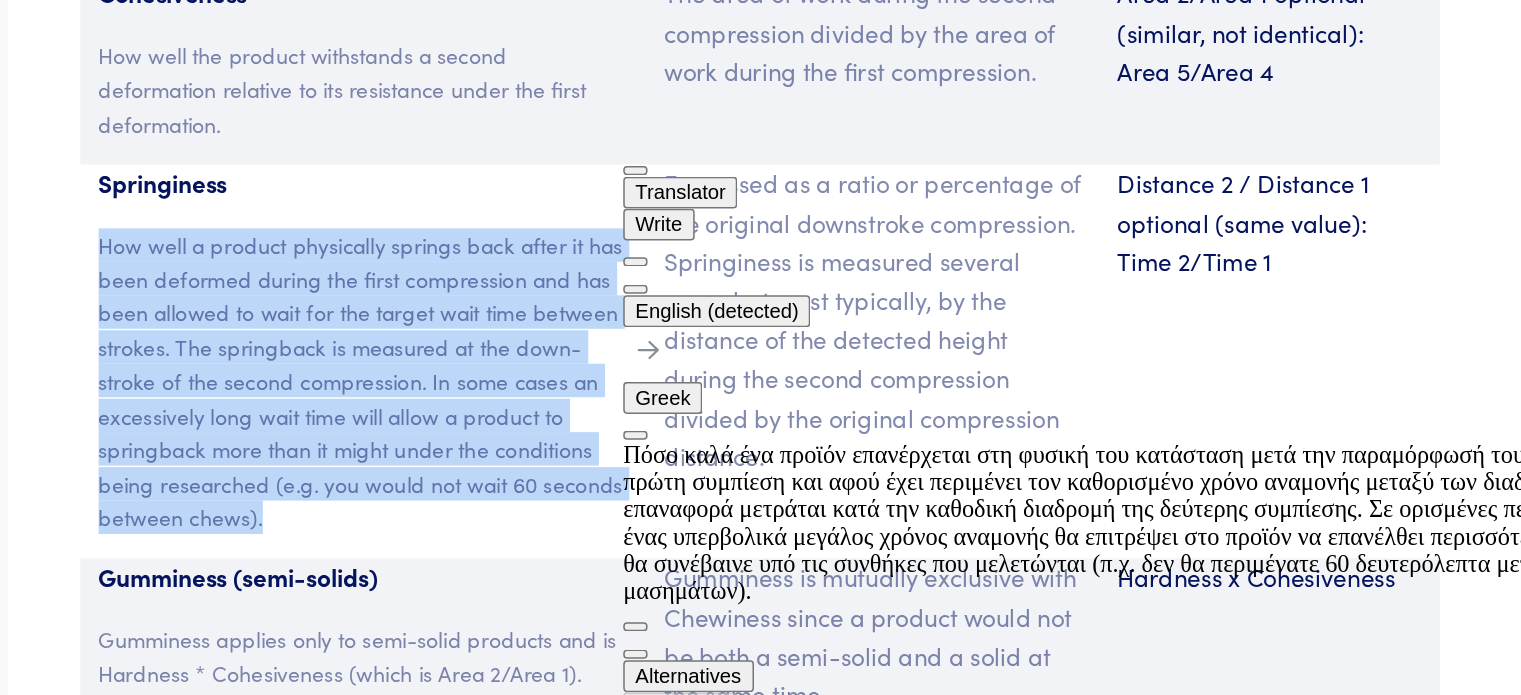 click on "How well a product physically springs back after it has been deformed during the first compression and has been allowed to wait for the target wait time between strokes. The springback is measured at the down-stroke of the second compression. In some cases an excessively long wait time will allow a product to springback more than it might under the conditions being researched (e.g. you would not wait 60 seconds between chews)." at bounding box center [665, 489] 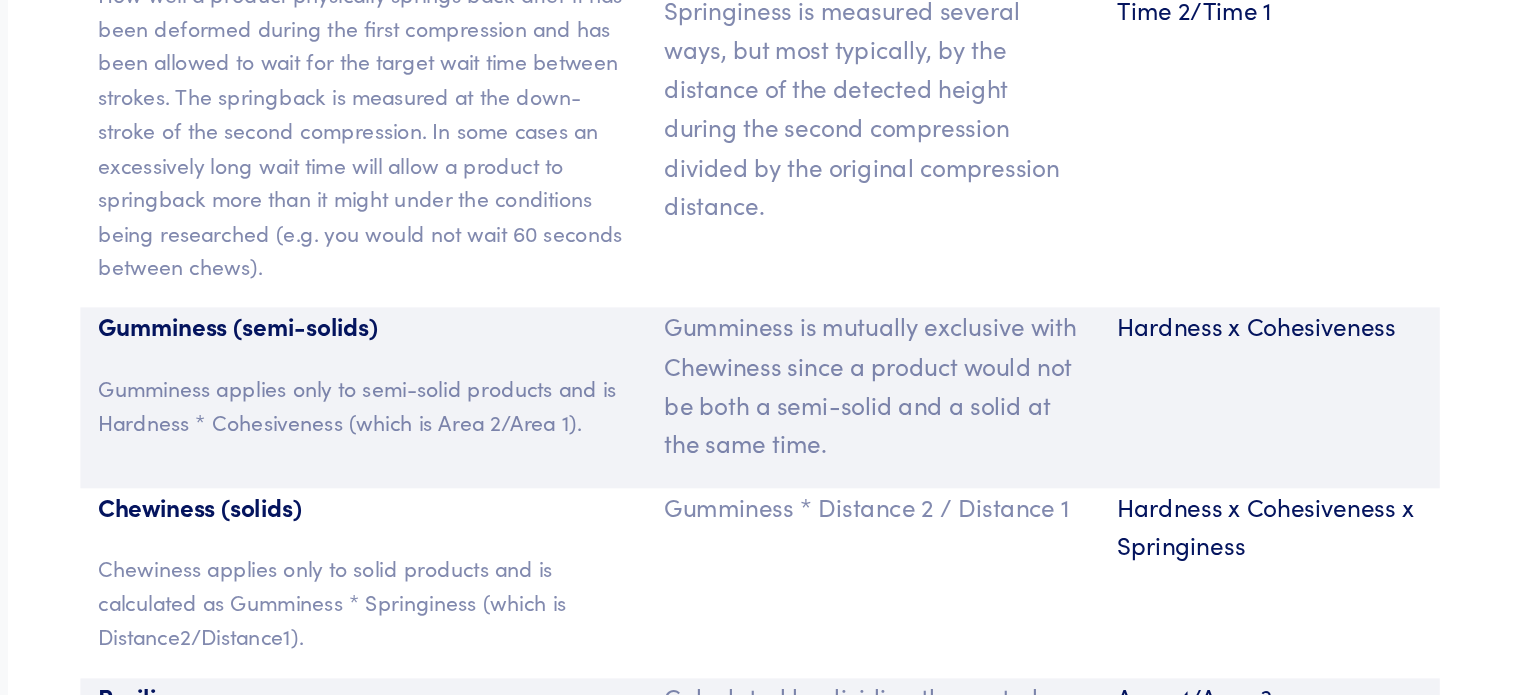 scroll, scrollTop: 13591, scrollLeft: 0, axis: vertical 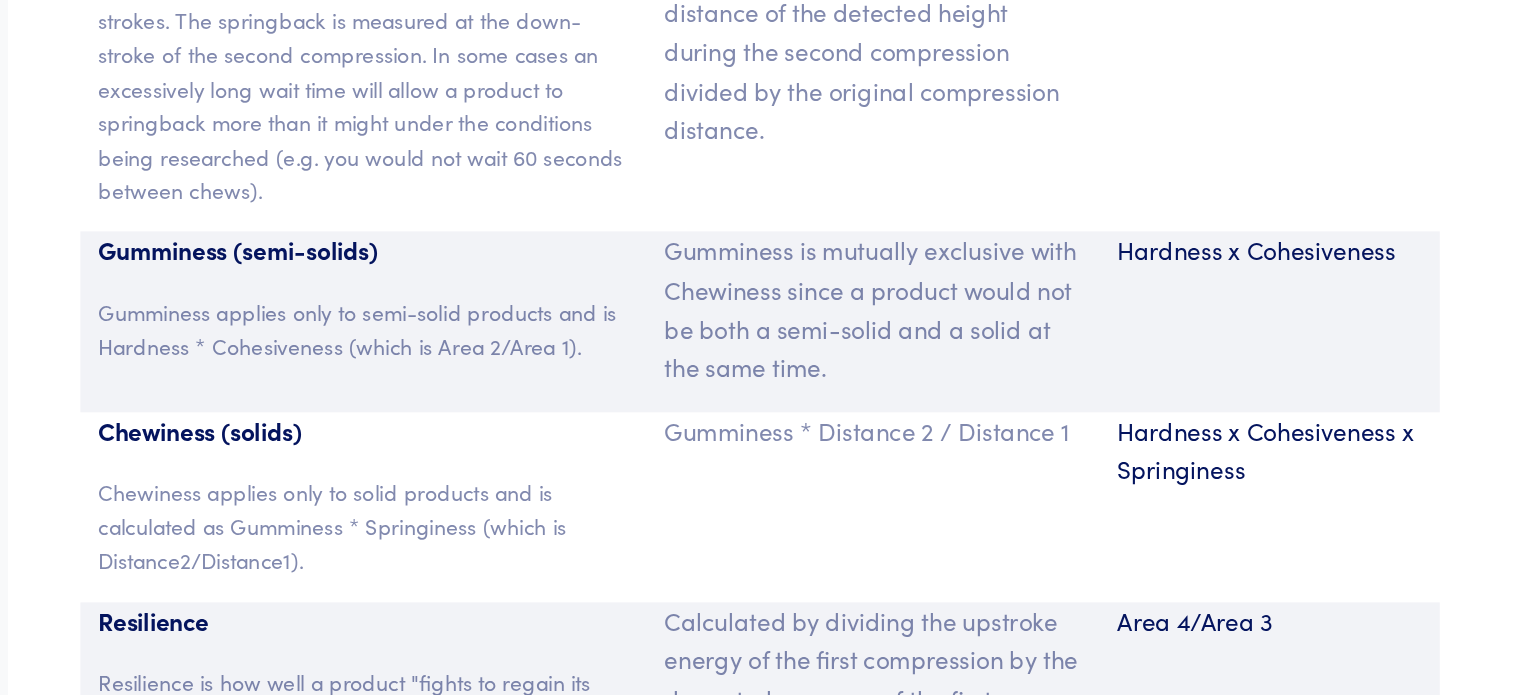 click on "Chewiness applies only to solid products and is calculated as Gumminess * Springiness (which is Distance2/Distance1)." at bounding box center [665, 583] 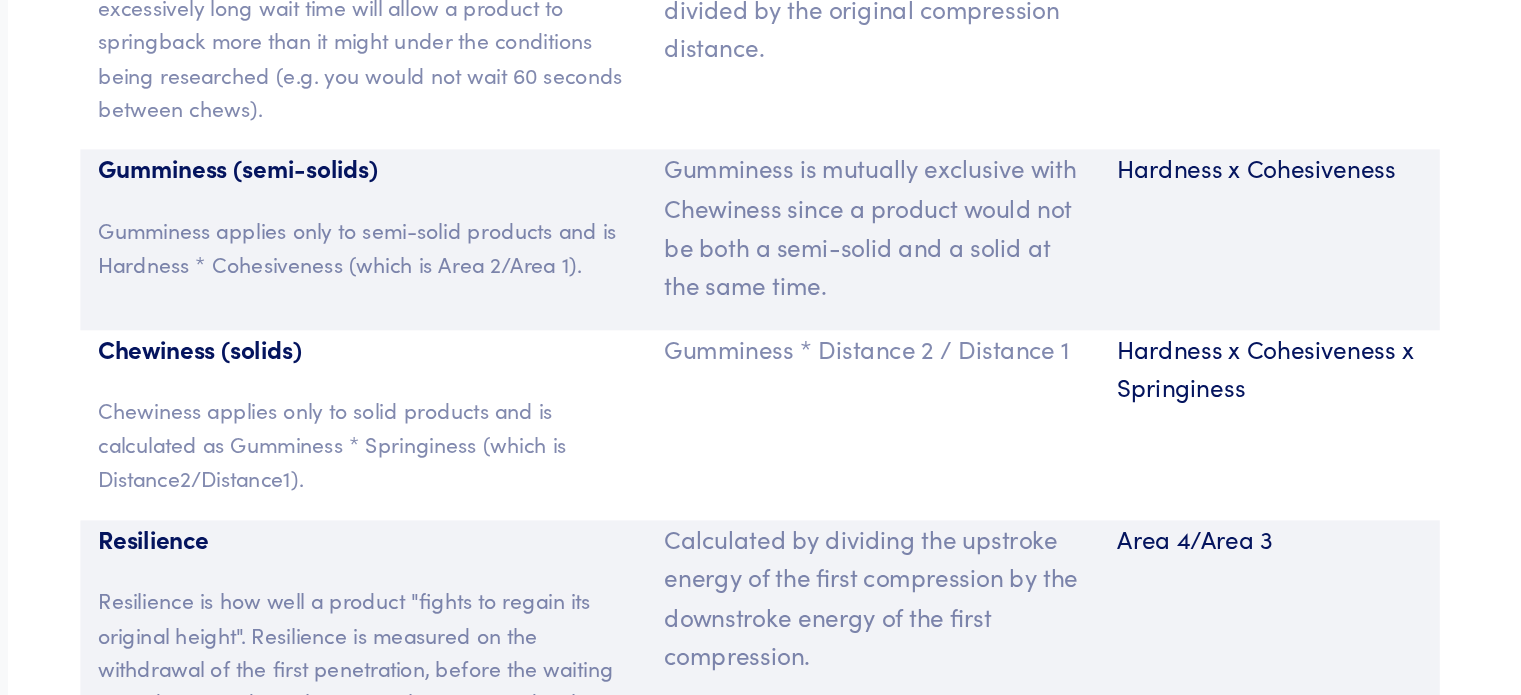 scroll, scrollTop: 13647, scrollLeft: 0, axis: vertical 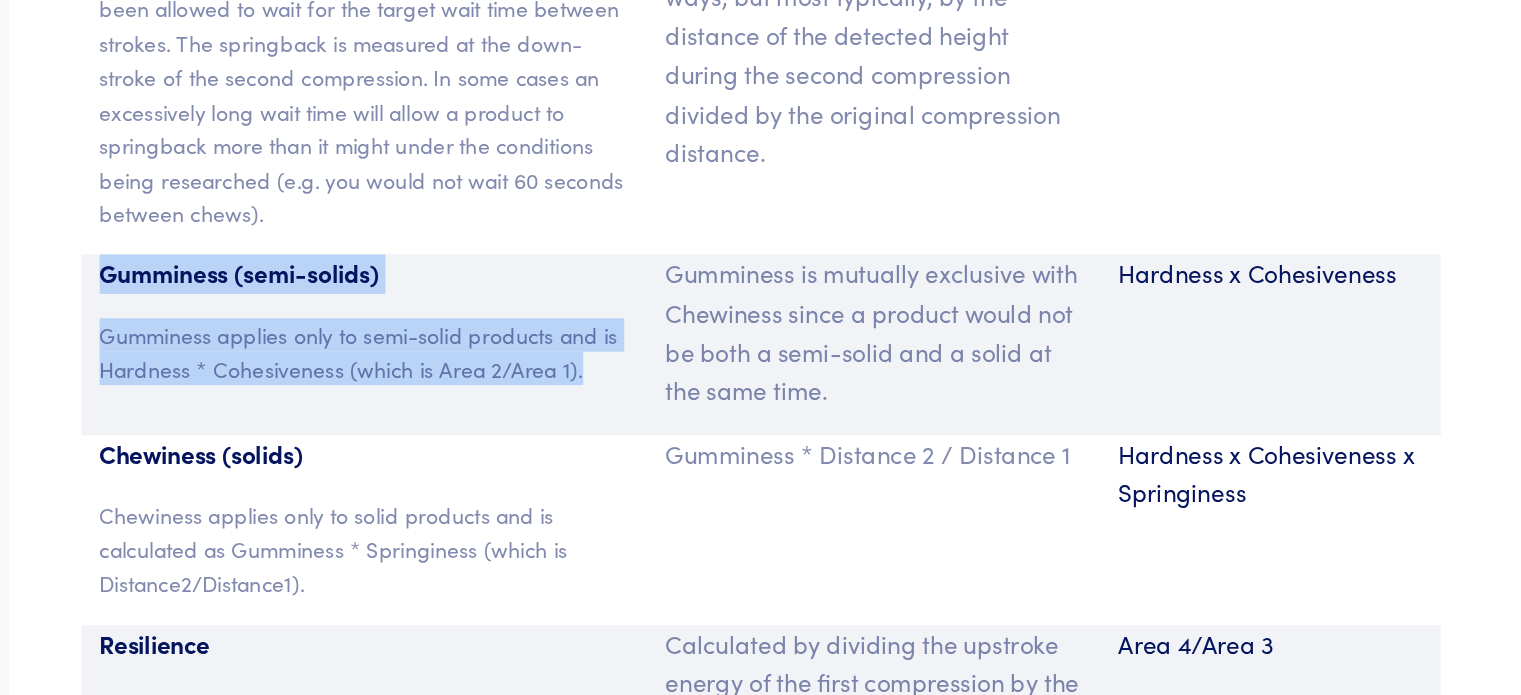 drag, startPoint x: 492, startPoint y: 208, endPoint x: 811, endPoint y: 273, distance: 325.5549 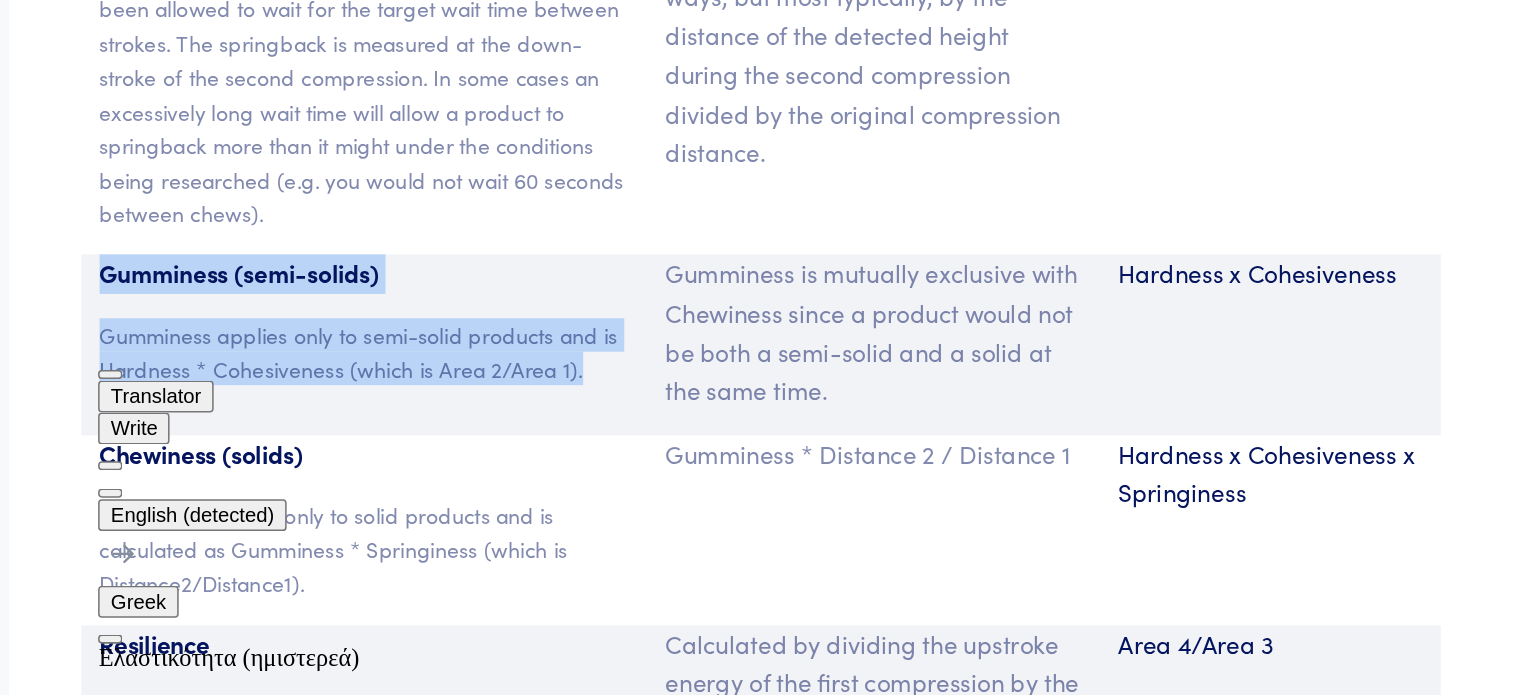 click on "Gumminess applies only to semi-solid products and is Hardness * Cohesiveness (which is Area 2/Area 1)." at bounding box center (665, 308) 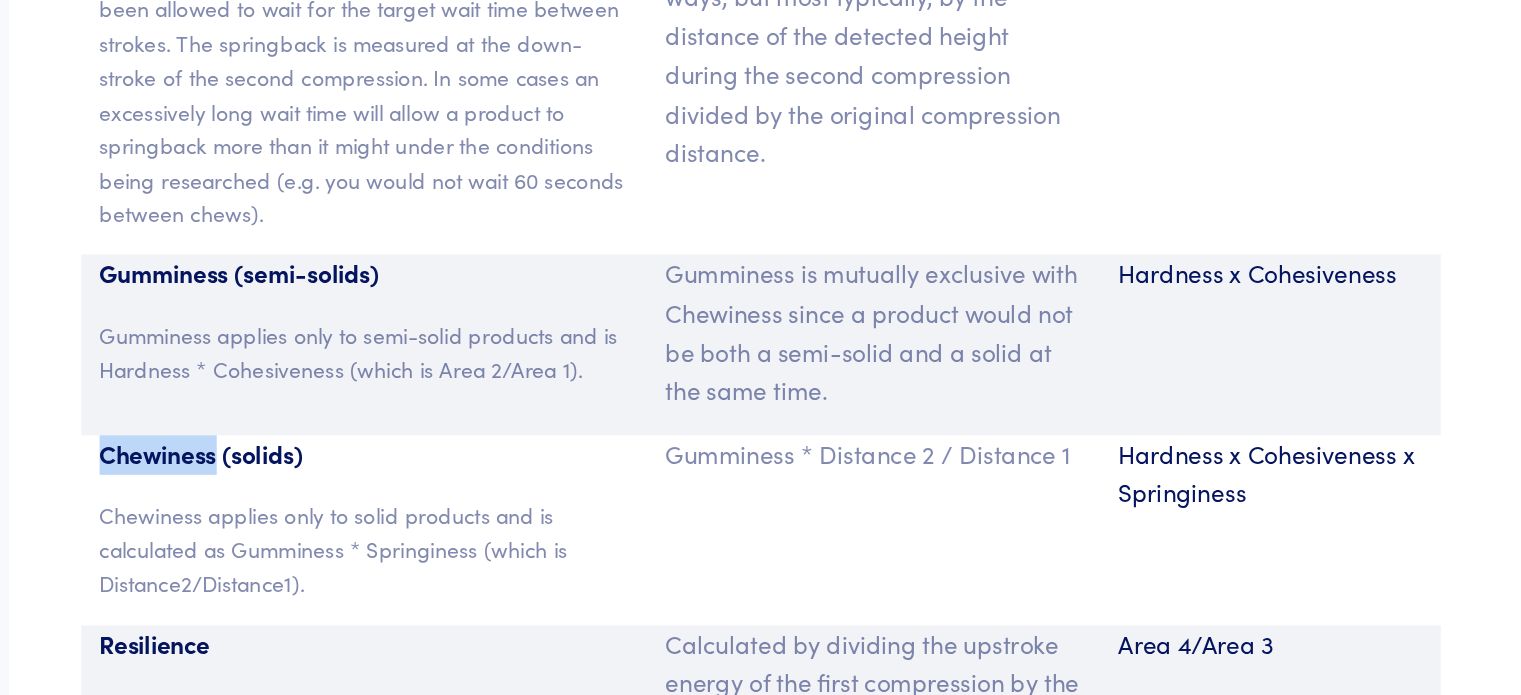drag, startPoint x: 490, startPoint y: 326, endPoint x: 568, endPoint y: 327, distance: 78.00641 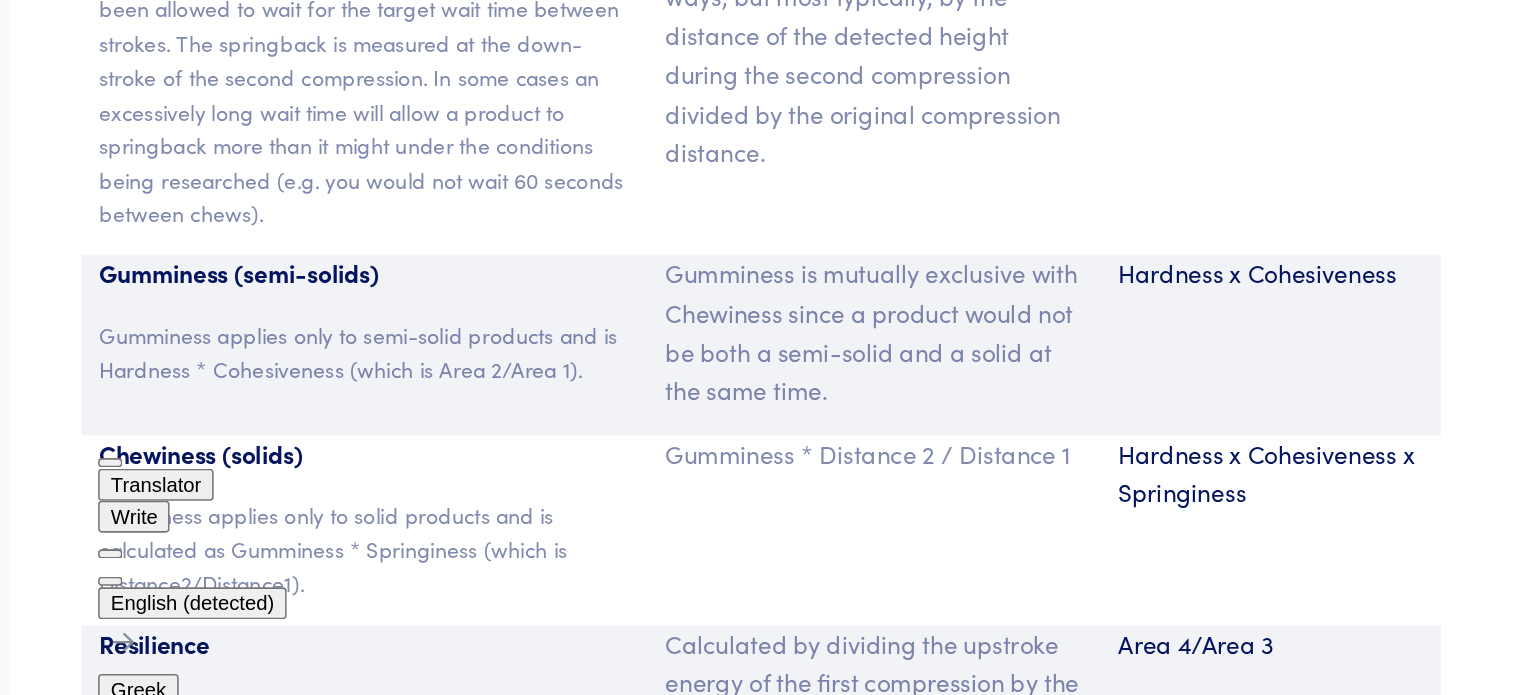 click on "Gumminess (semi-solids)
Gumminess applies only to semi-solid products and is Hardness * Cohesiveness (which is Area 2/Area 1)." at bounding box center [665, 303] 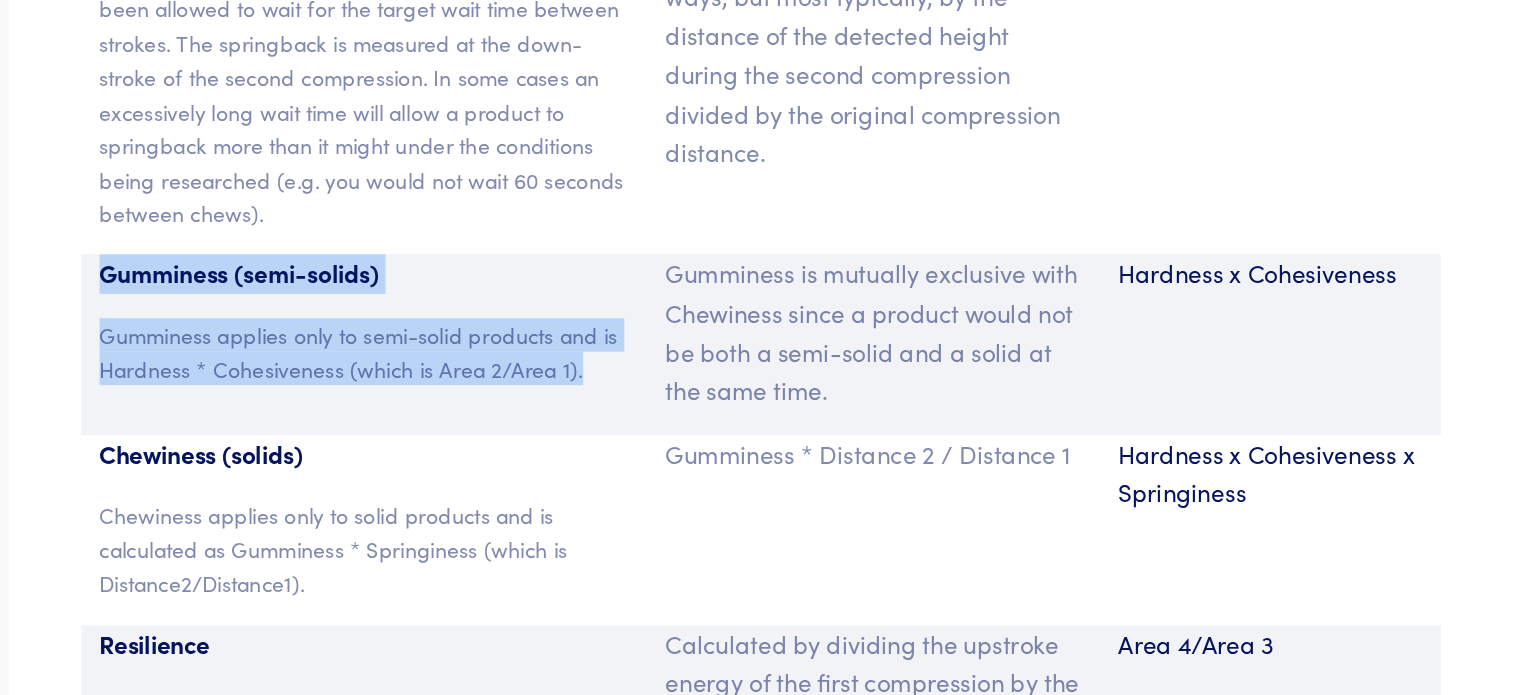 drag, startPoint x: 486, startPoint y: 204, endPoint x: 816, endPoint y: 276, distance: 337.76324 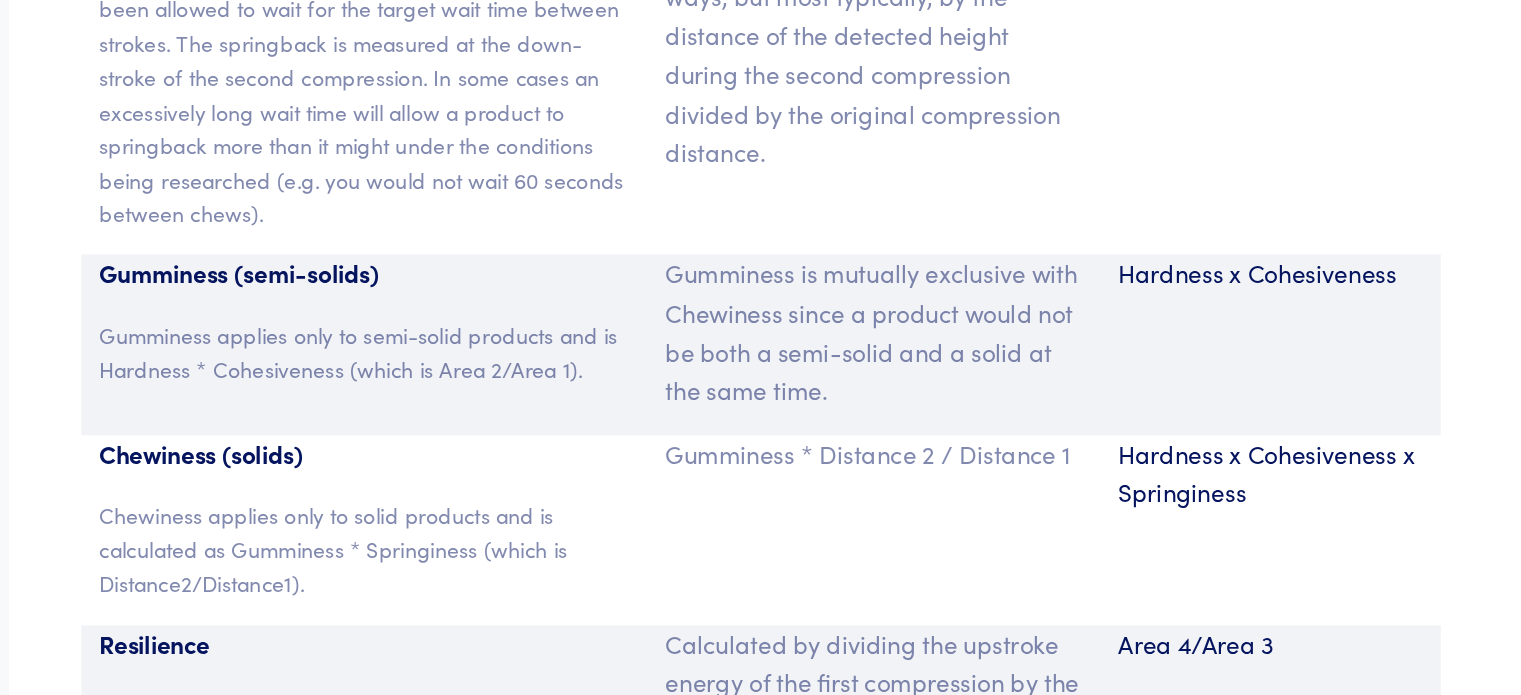 click on "Gumminess is mutually exclusive with Chewiness since a product would not be both a semi-solid and a solid at the same time." at bounding box center (1000, 295) 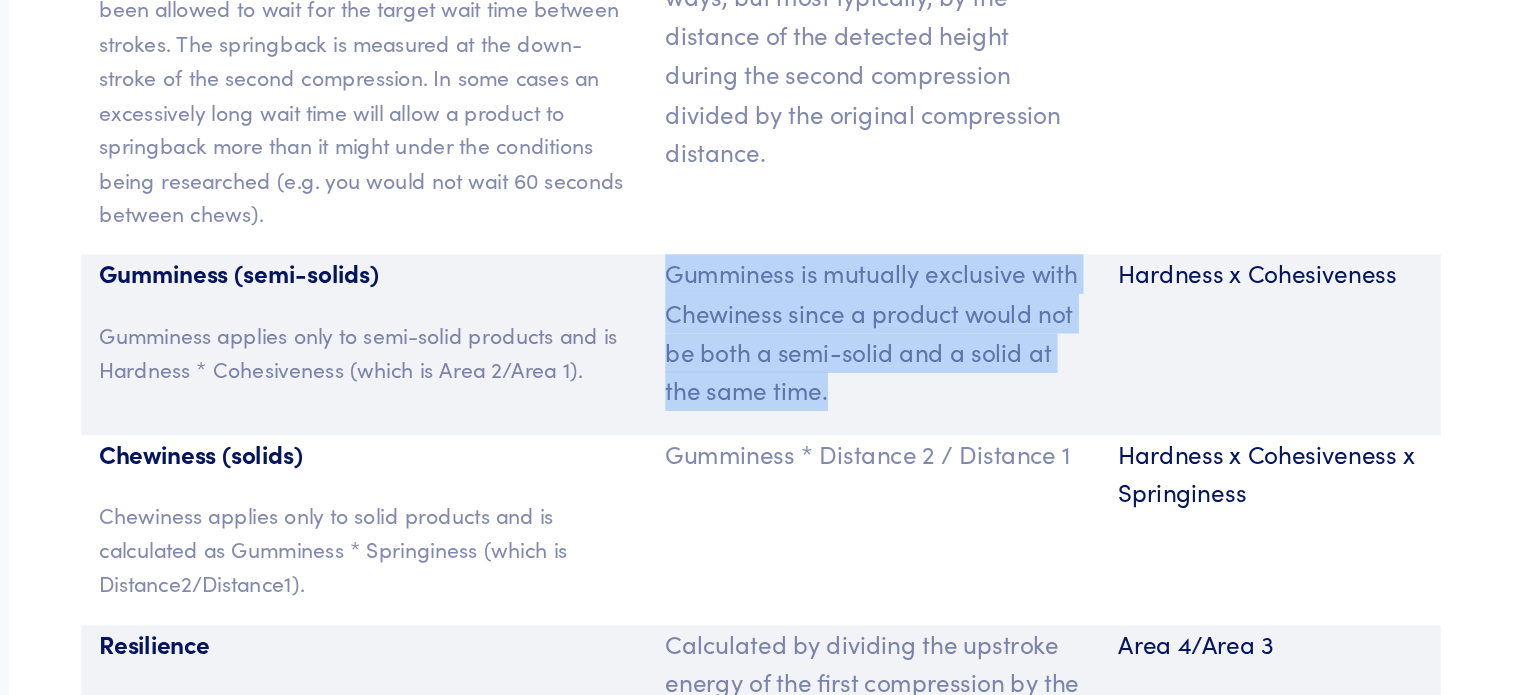 drag, startPoint x: 863, startPoint y: 202, endPoint x: 982, endPoint y: 293, distance: 149.80655 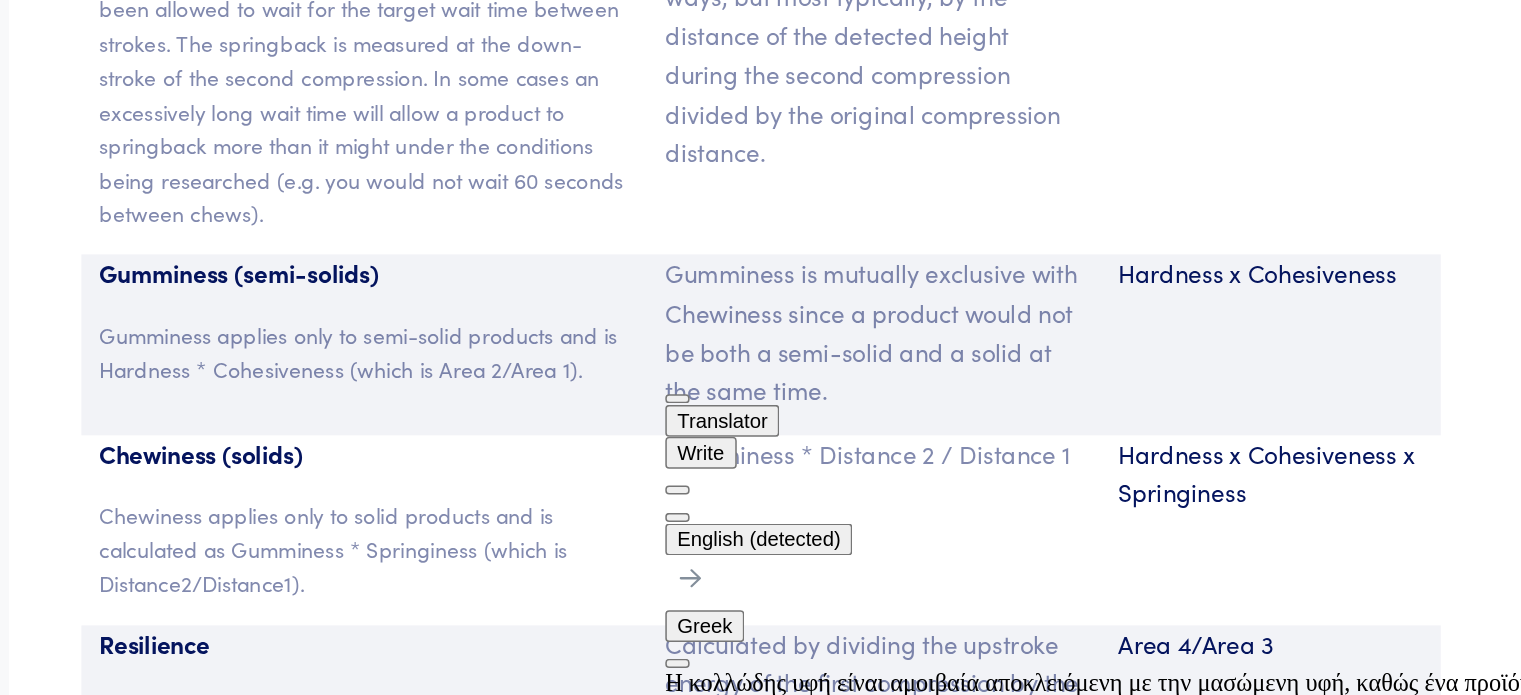 click on "Hardness x Cohesiveness" at bounding box center (1261, 257) 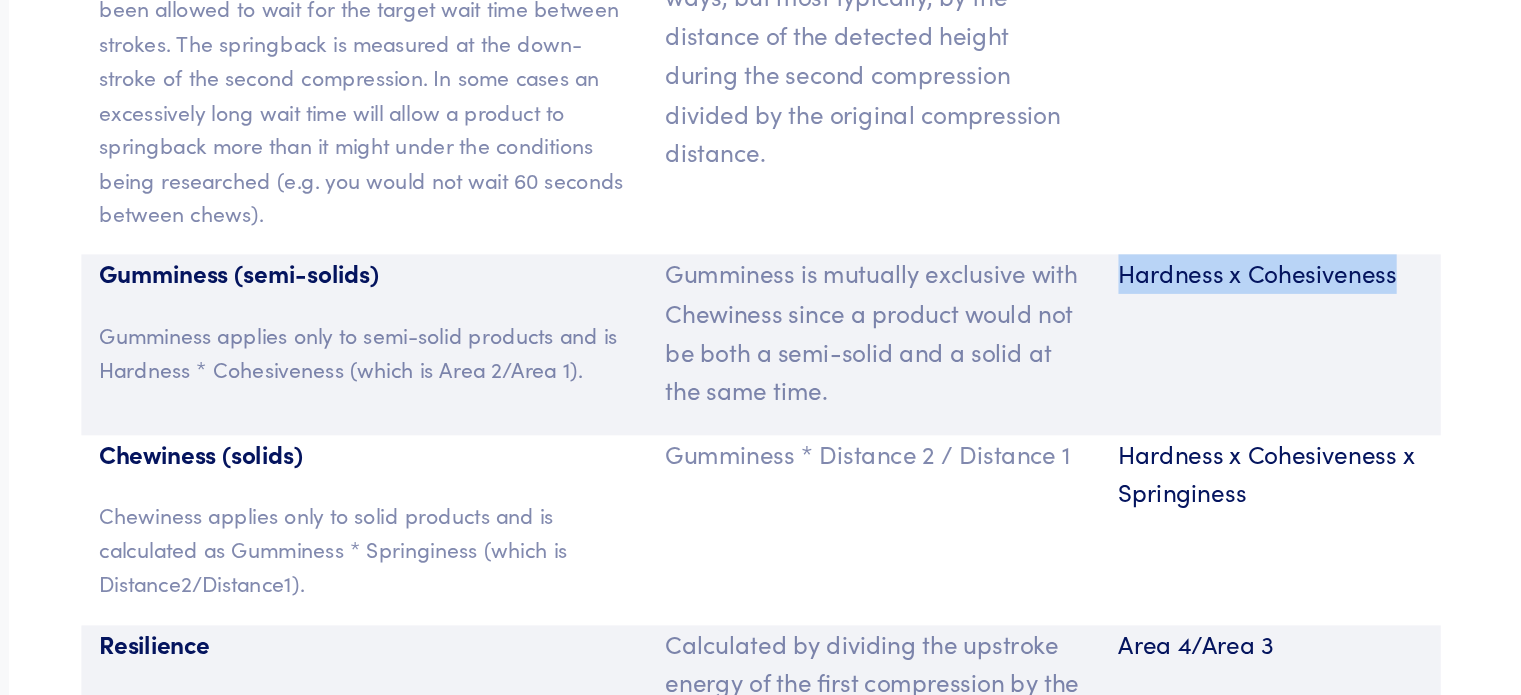 drag, startPoint x: 1163, startPoint y: 204, endPoint x: 1332, endPoint y: 211, distance: 169.14491 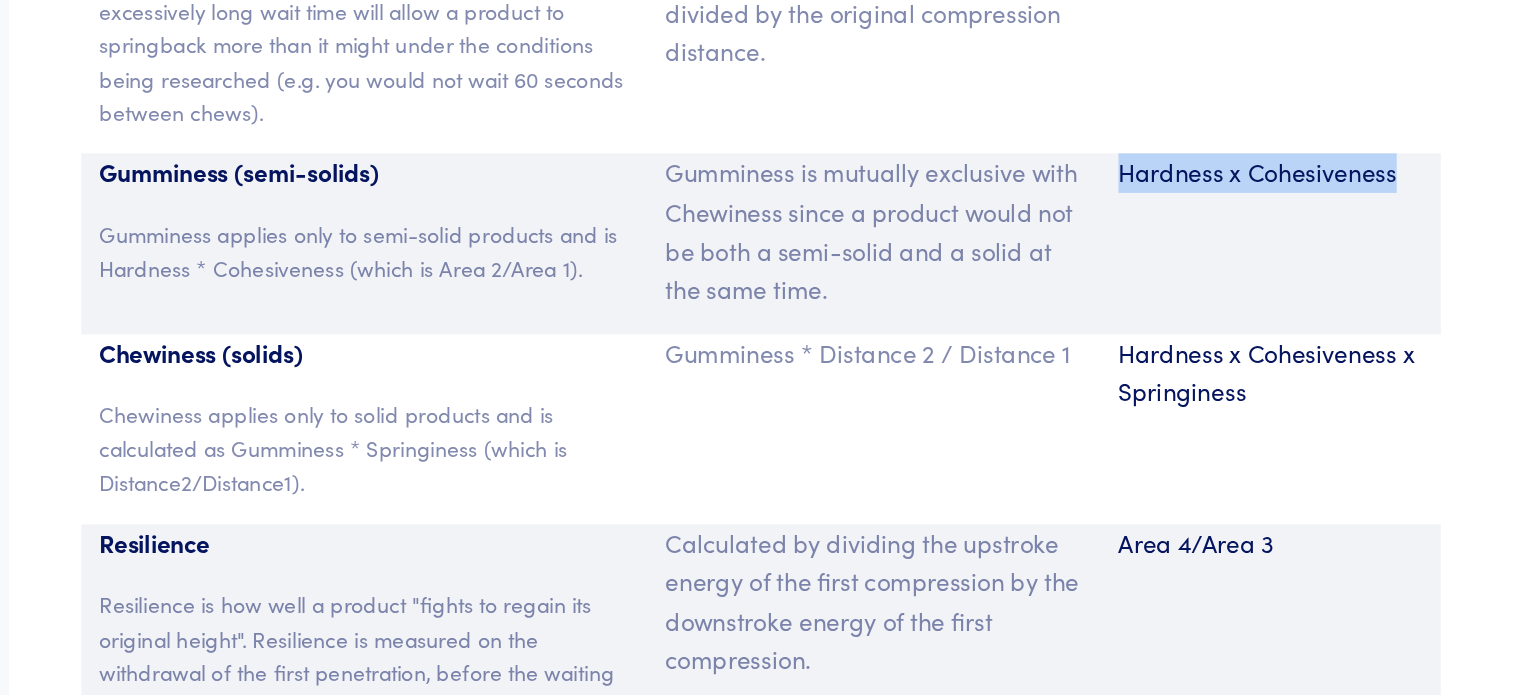 scroll, scrollTop: 13738, scrollLeft: 0, axis: vertical 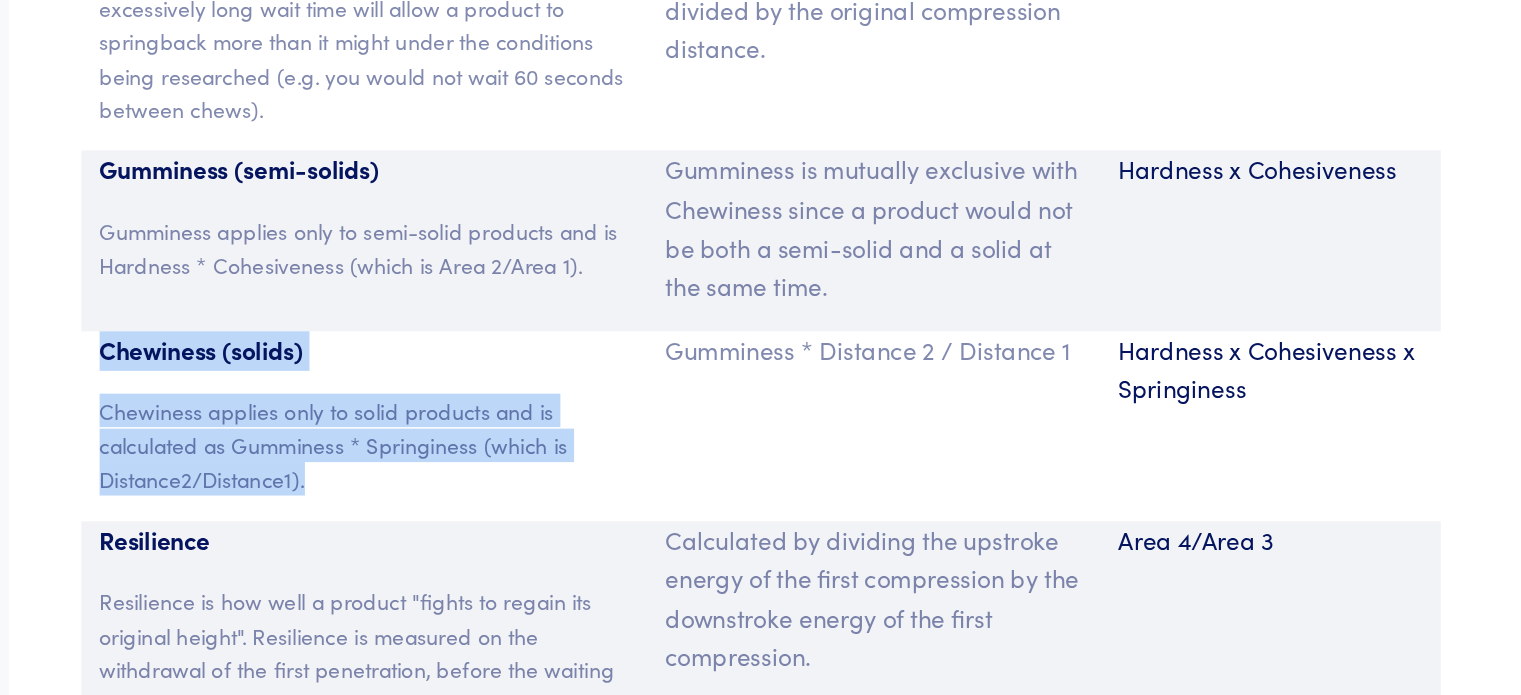 drag, startPoint x: 487, startPoint y: 324, endPoint x: 638, endPoint y: 416, distance: 176.81912 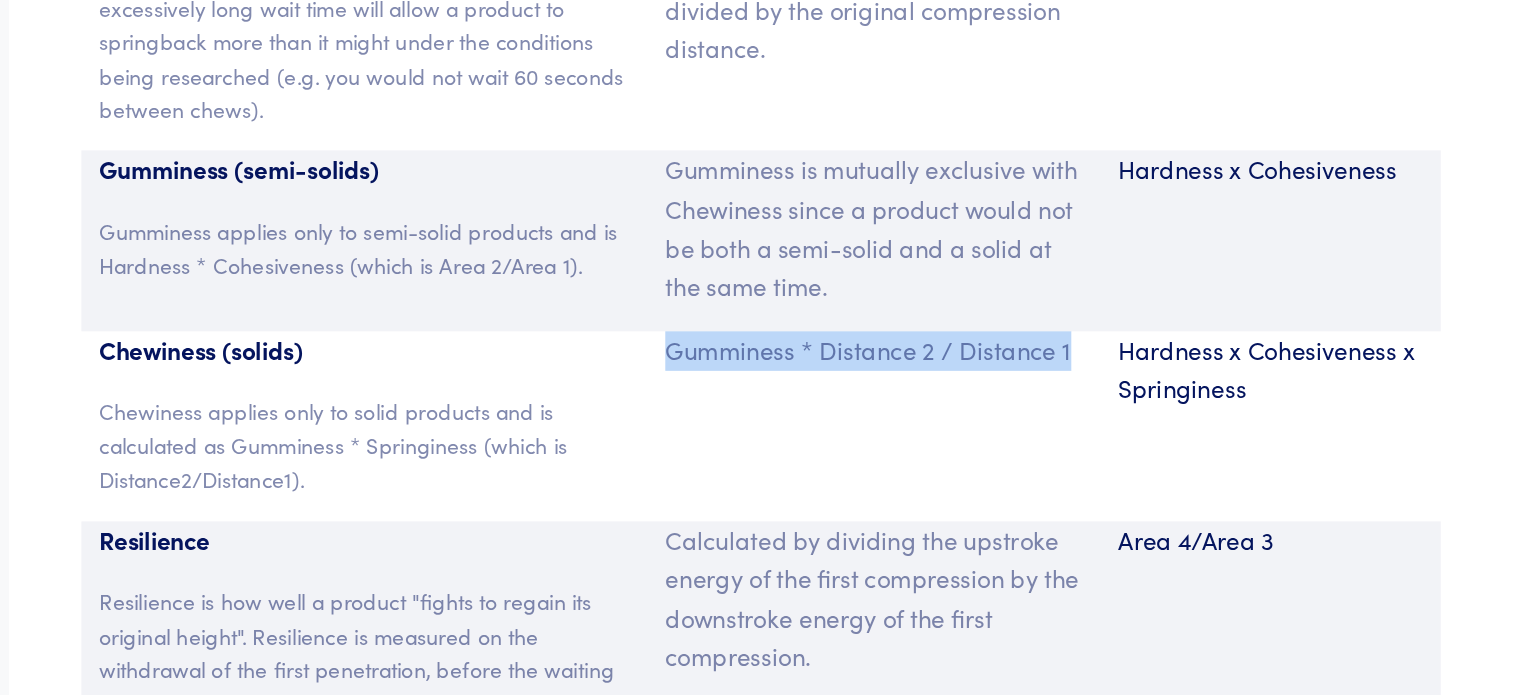drag, startPoint x: 863, startPoint y: 324, endPoint x: 1133, endPoint y: 355, distance: 271.7738 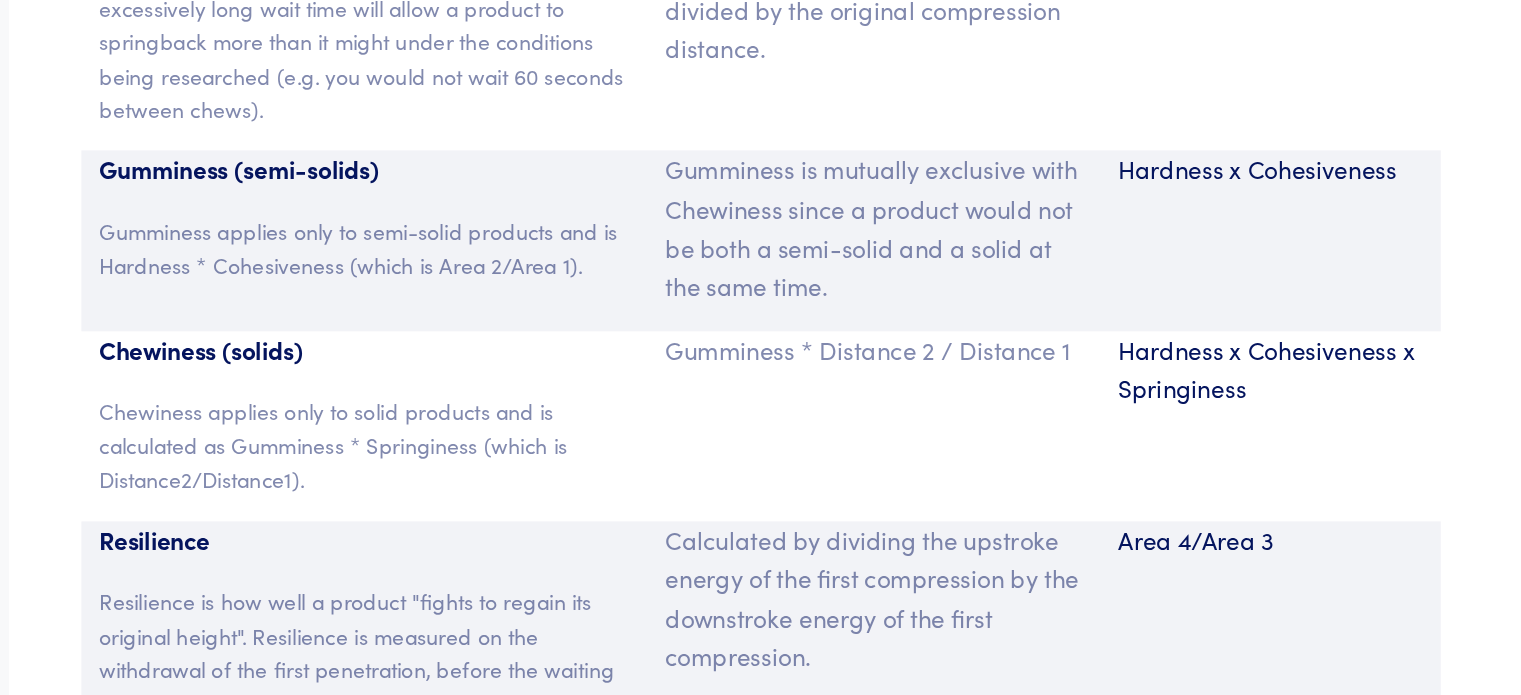 click on "Hardness x Cohesiveness x Springiness" at bounding box center [1261, 388] 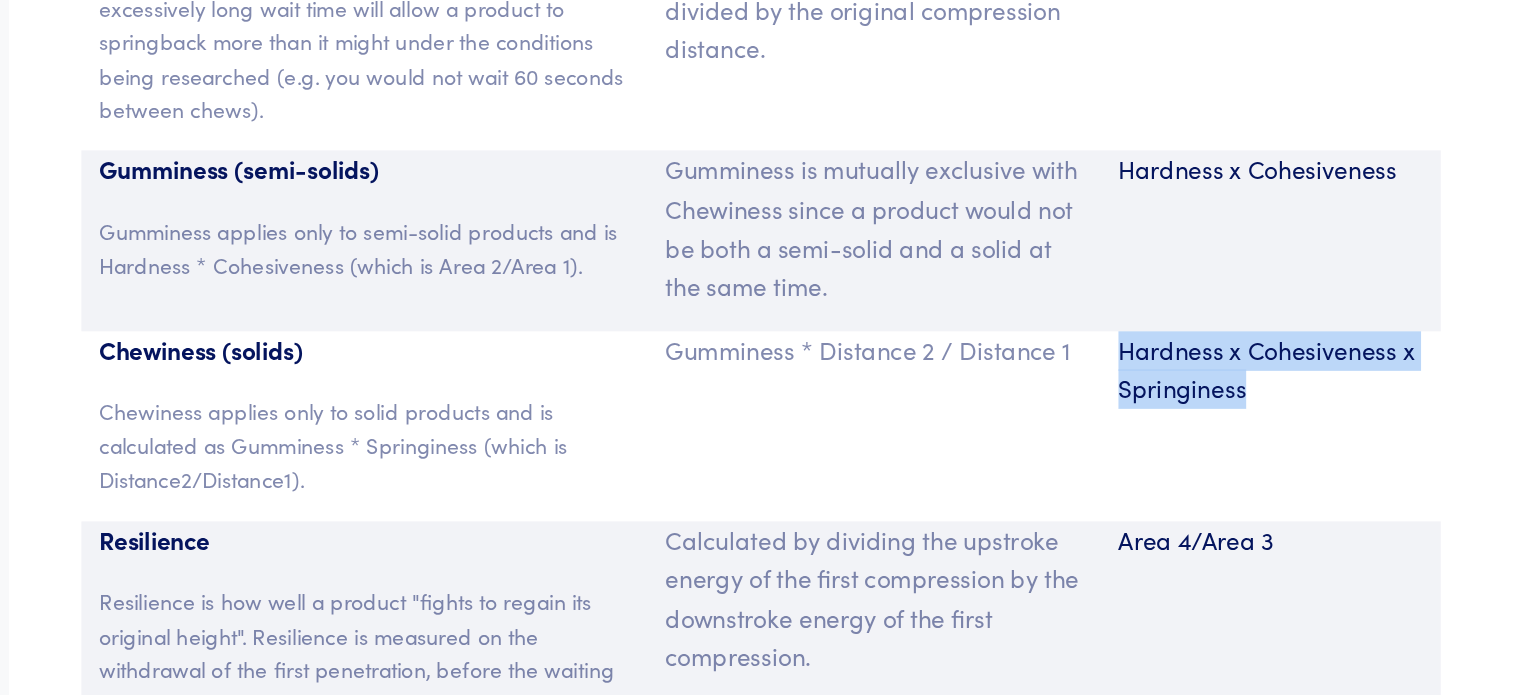 drag, startPoint x: 1262, startPoint y: 344, endPoint x: 1154, endPoint y: 324, distance: 109.83624 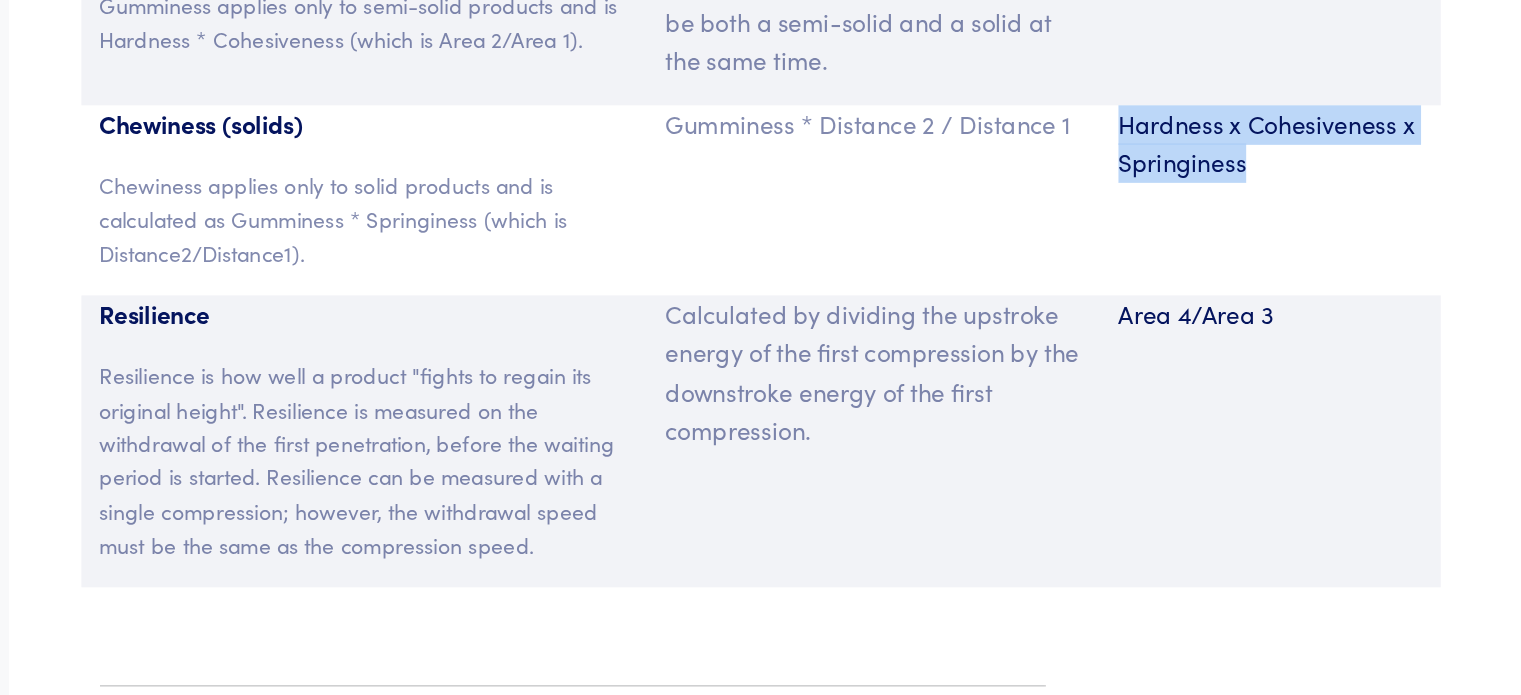 scroll, scrollTop: 13795, scrollLeft: 0, axis: vertical 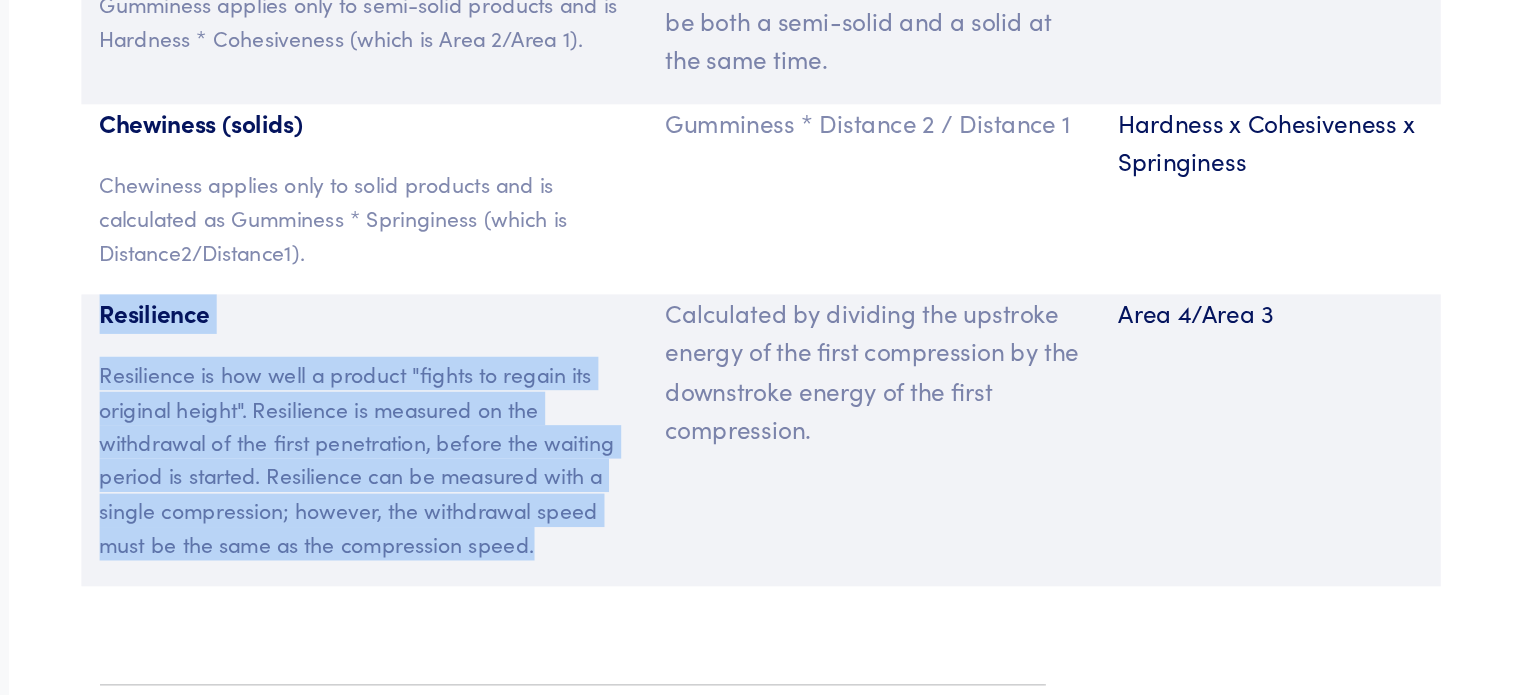 drag, startPoint x: 487, startPoint y: 391, endPoint x: 783, endPoint y: 548, distance: 335.0597 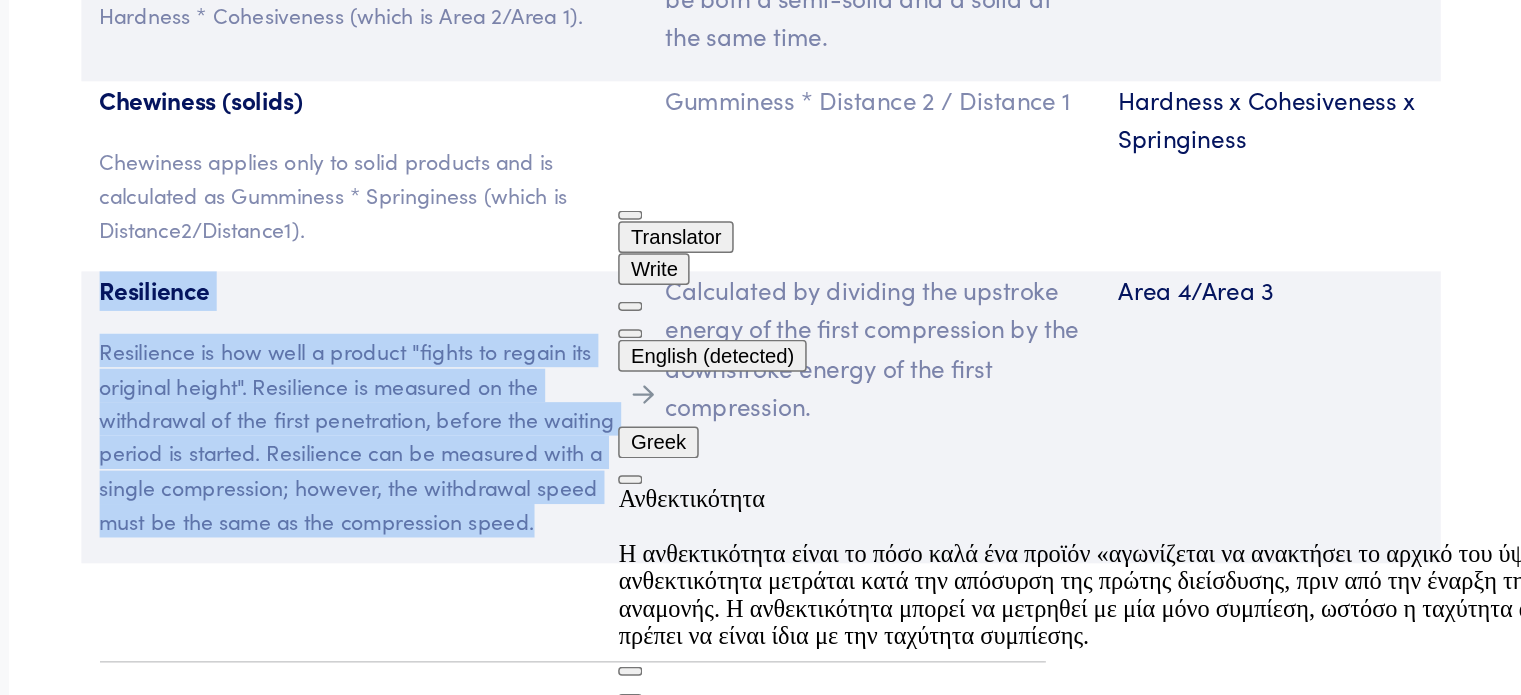 scroll, scrollTop: 13811, scrollLeft: 0, axis: vertical 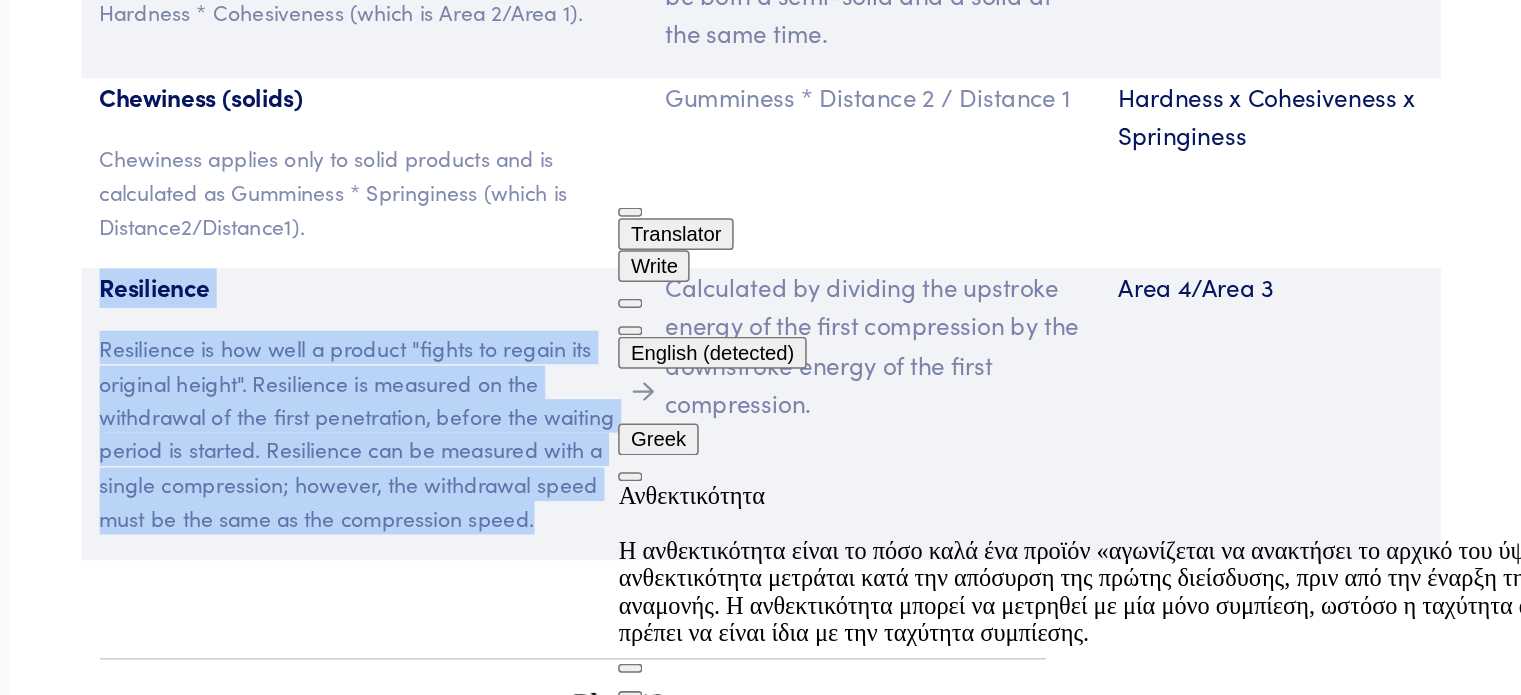 click on "Resilience is how well a product "fights to regain its original height". Resilience is measured on the withdrawal of the first penetration, before the waiting period is started. Resilience can be measured with a single compression; however, the withdrawal speed must be the same as the compression speed." at bounding box center (665, 522) 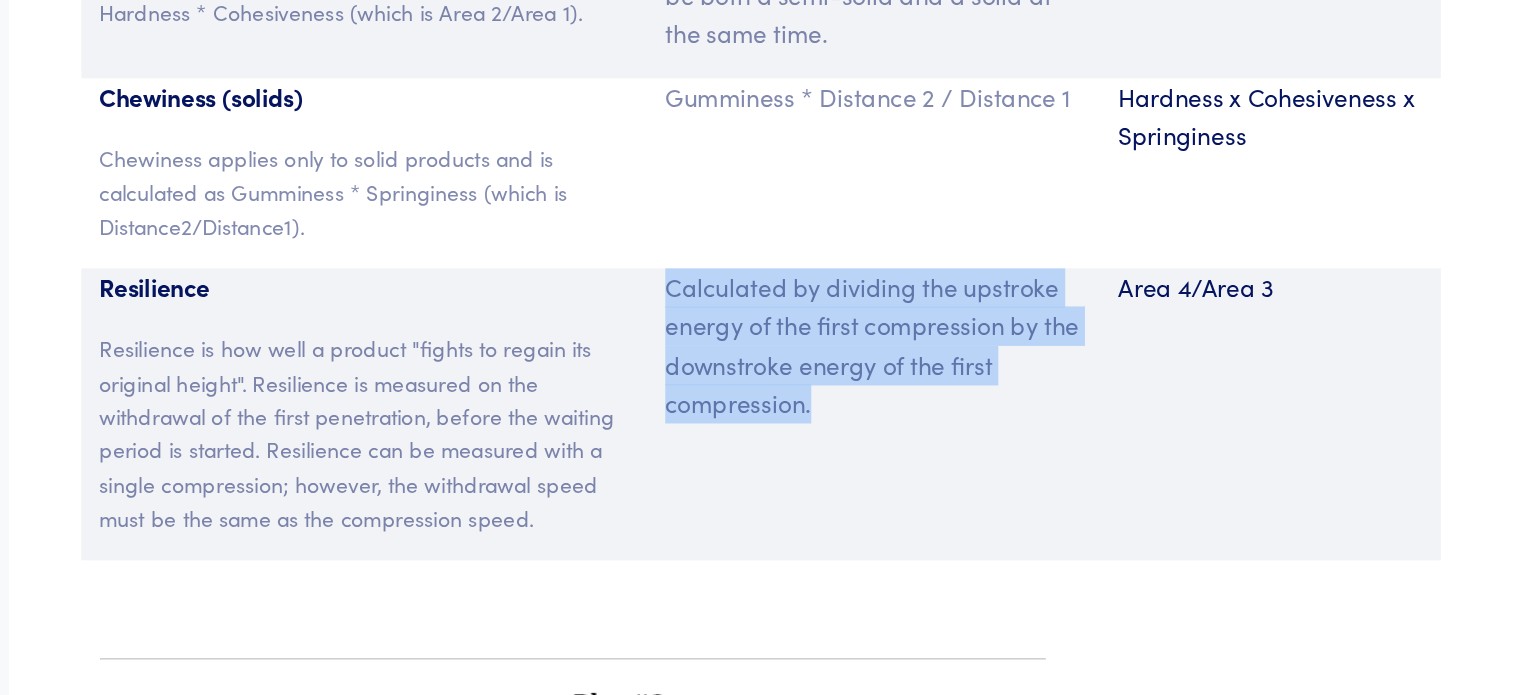 drag, startPoint x: 997, startPoint y: 467, endPoint x: 852, endPoint y: 373, distance: 172.80336 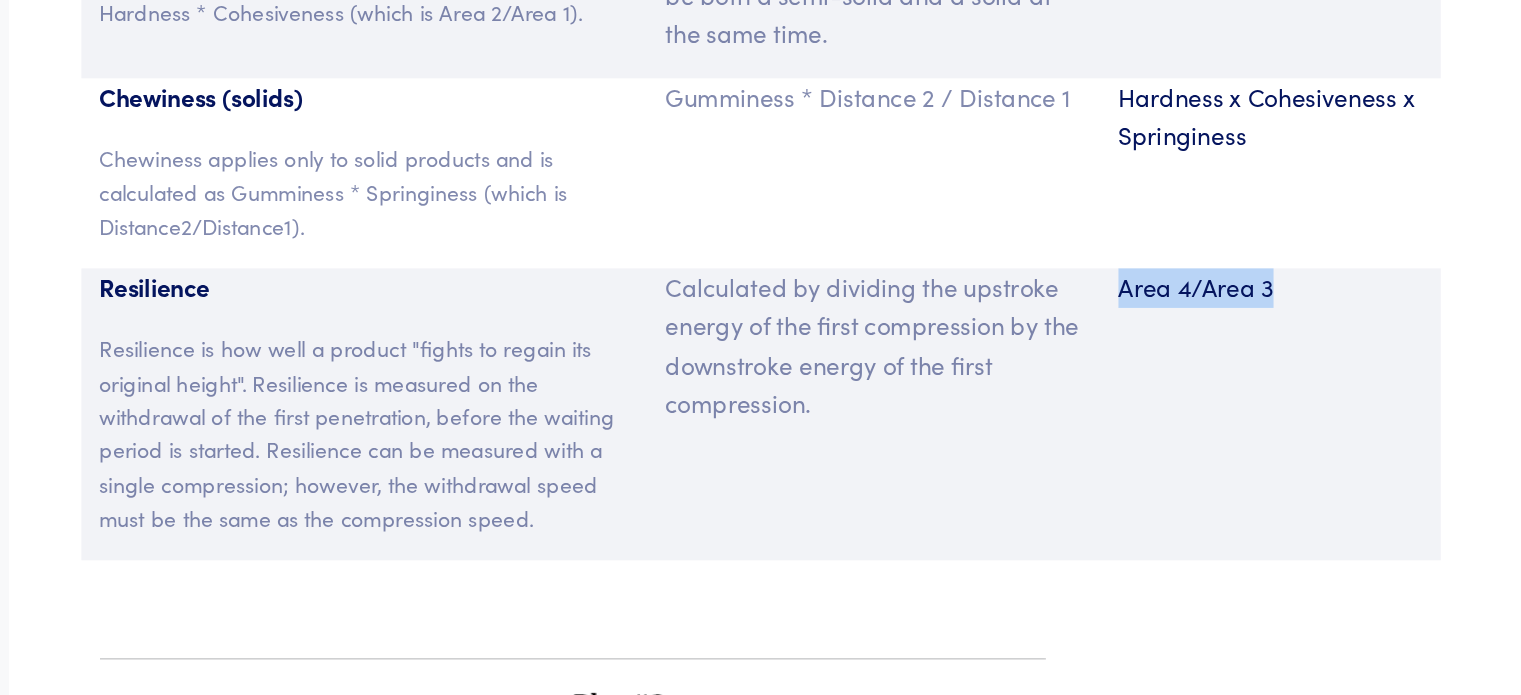 drag, startPoint x: 1261, startPoint y: 377, endPoint x: 1161, endPoint y: 376, distance: 100.005 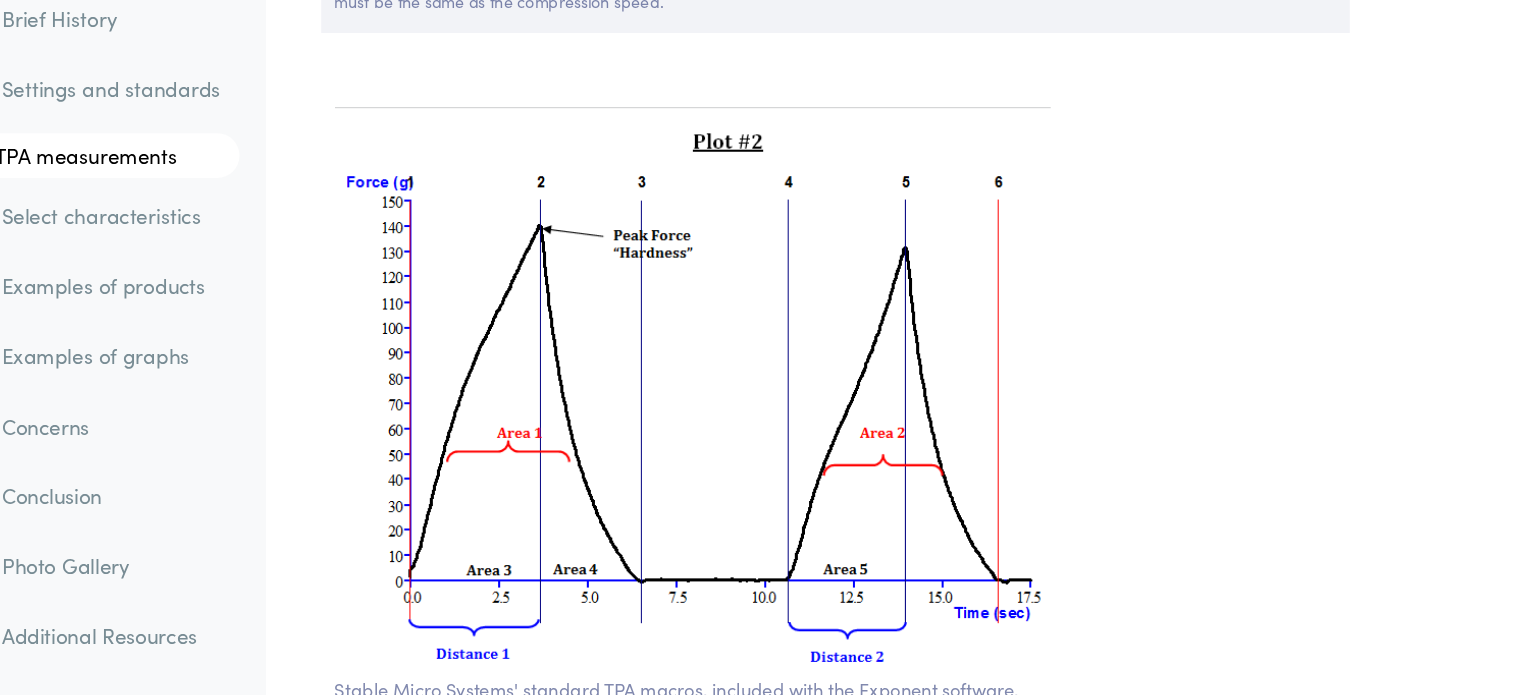 scroll, scrollTop: 14300, scrollLeft: 0, axis: vertical 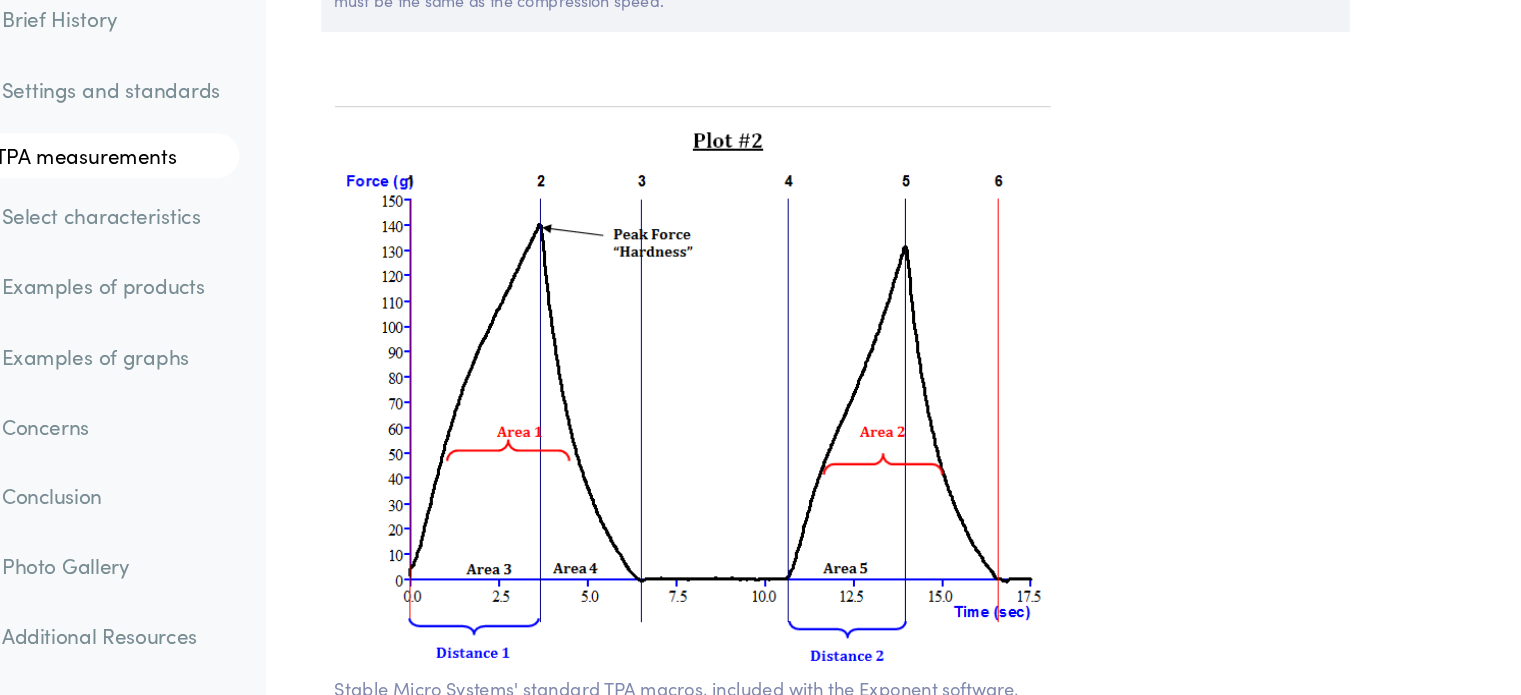 click at bounding box center (802, 438) 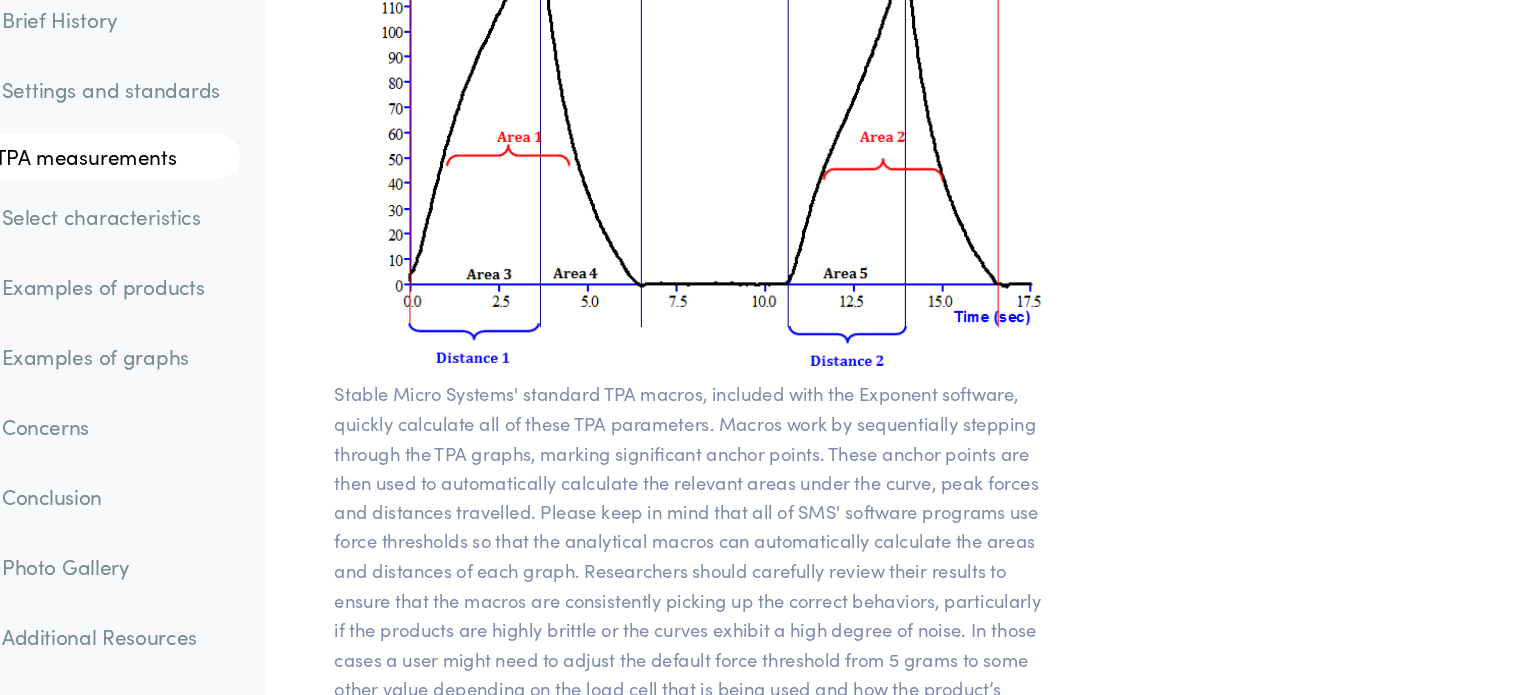 scroll, scrollTop: 14592, scrollLeft: 0, axis: vertical 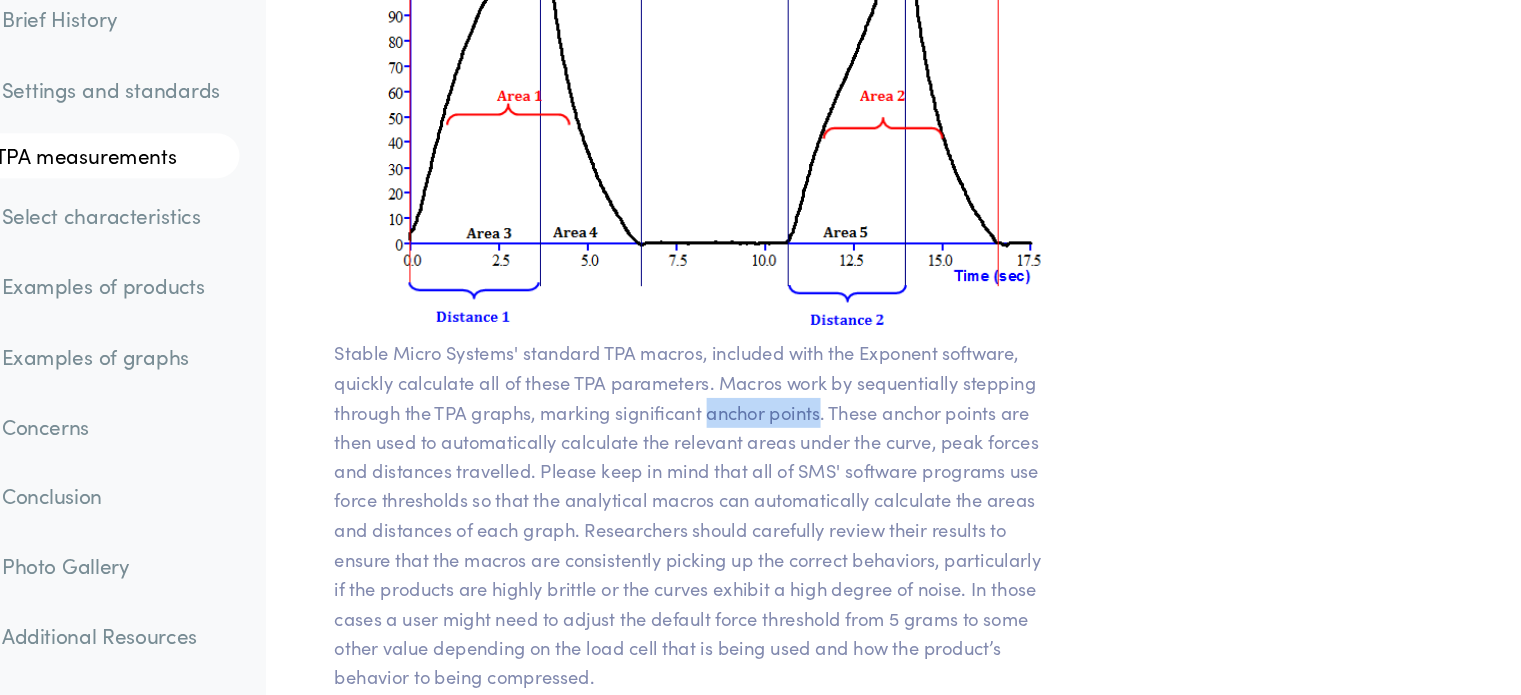 drag, startPoint x: 814, startPoint y: 396, endPoint x: 911, endPoint y: 397, distance: 97.00516 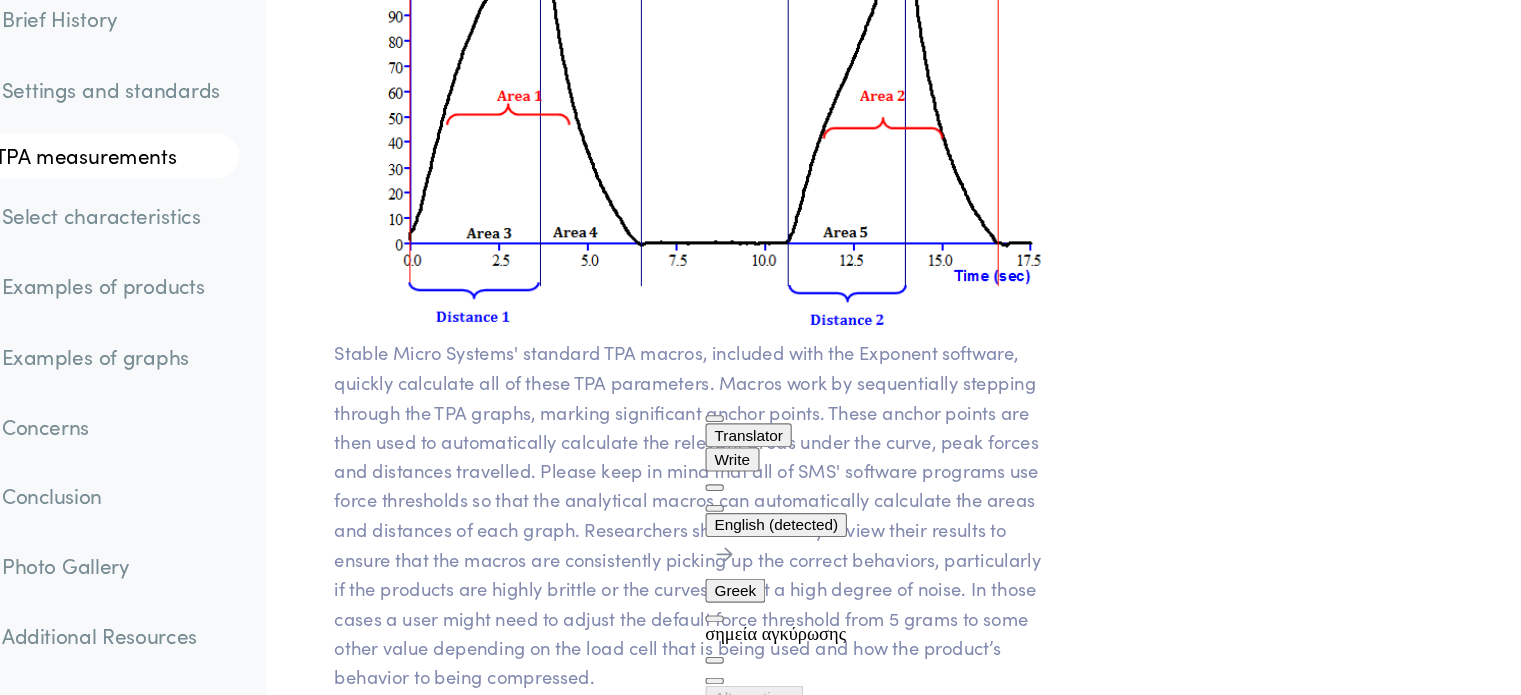 click on "Stable Micro Systems' standard TPA macros, included with the Exponent software, quickly calculate all of these TPA parameters. Macros work by sequentially stepping through the TPA graphs, marking significant anchor points. These anchor points are then used to automatically calculate the relevant areas under the curve, peak forces and distances travelled. Please keep in mind that all of SMS' software programs use force thresholds so that the analytical macros can automatically calculate the areas and distances of each graph. Researchers should carefully review their results to ensure that the macros are consistently picking up the correct behaviors, particularly if the products are highly brittle or the curves exhibit a high degree of noise. In those cases a user might need to adjust the default force threshold from 5 grams to some other value depending on the load cell that is being used and how the product’s behavior to being compressed." at bounding box center [802, 537] 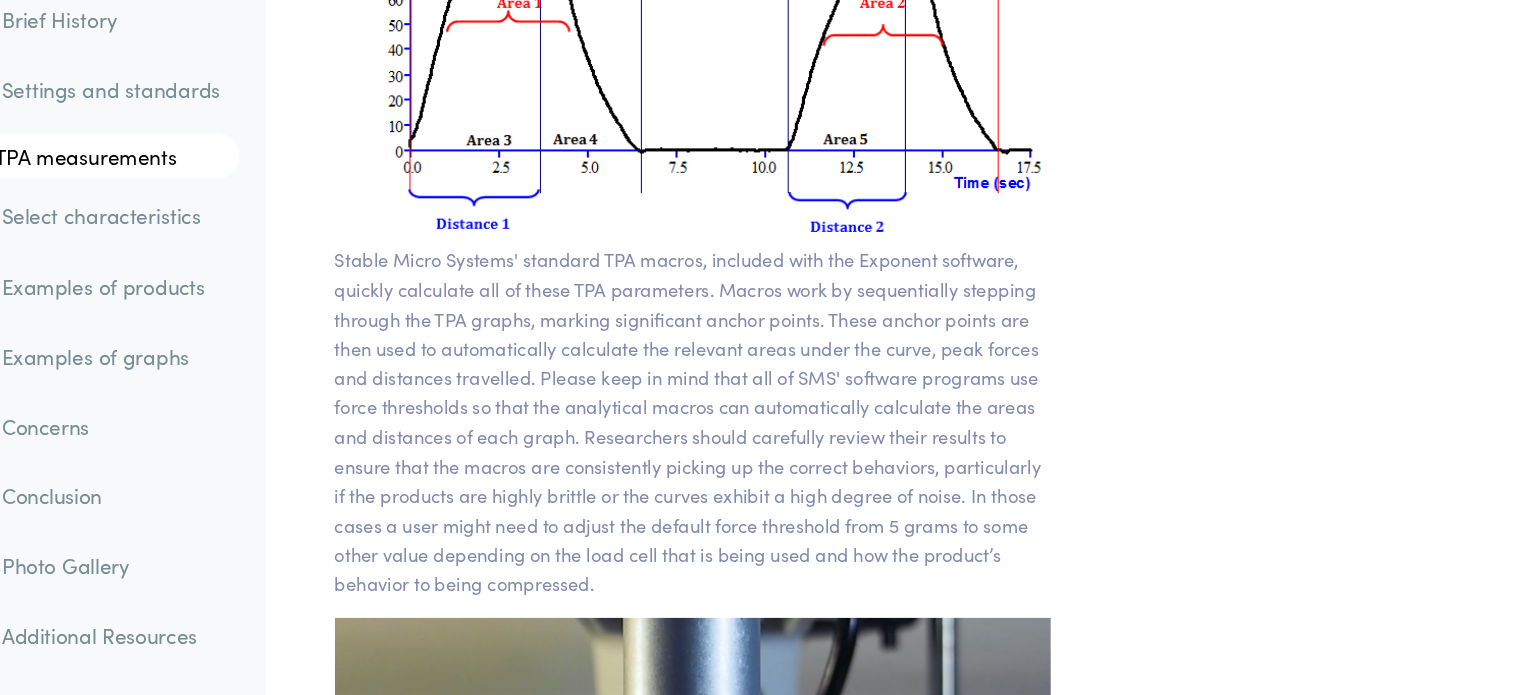 scroll, scrollTop: 14676, scrollLeft: 0, axis: vertical 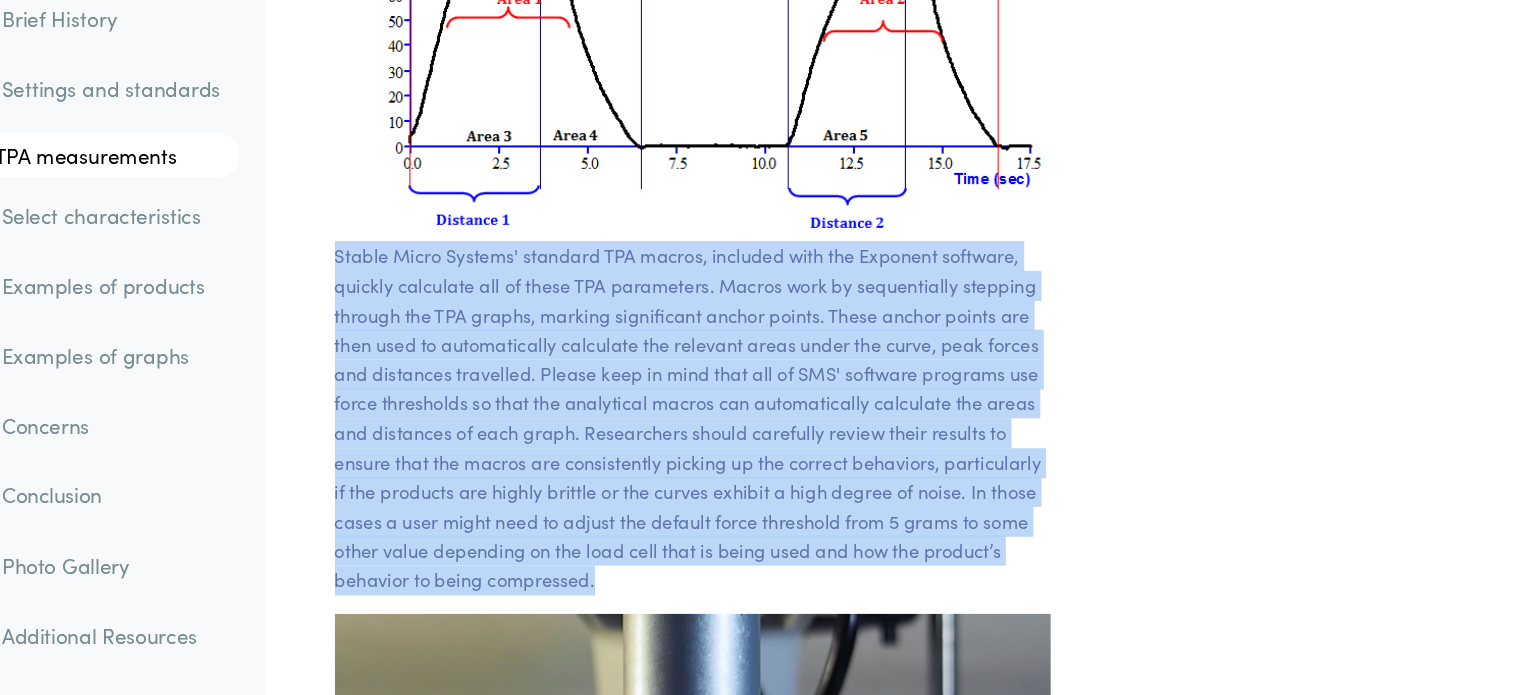 drag, startPoint x: 727, startPoint y: 539, endPoint x: 478, endPoint y: 268, distance: 368.02444 